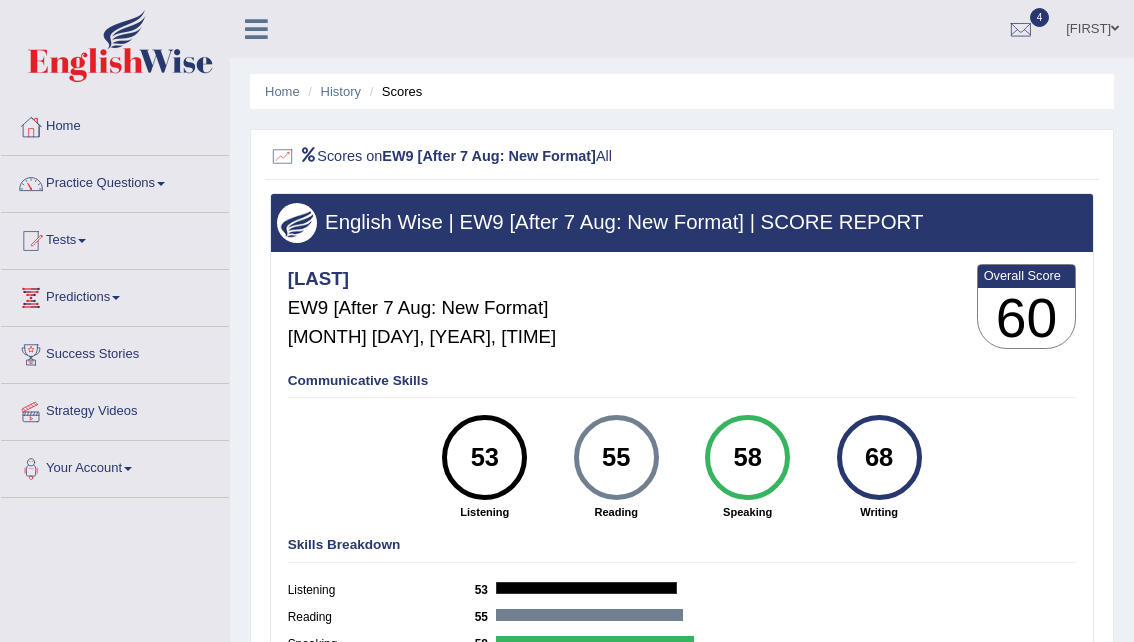 scroll, scrollTop: 0, scrollLeft: 0, axis: both 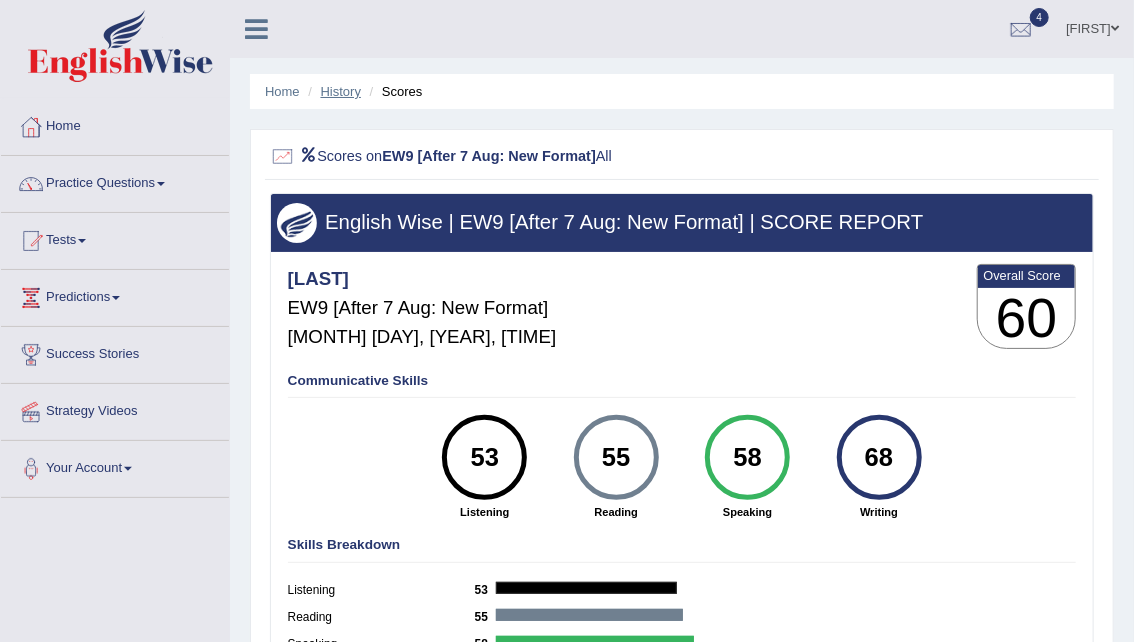 click on "History" at bounding box center (341, 91) 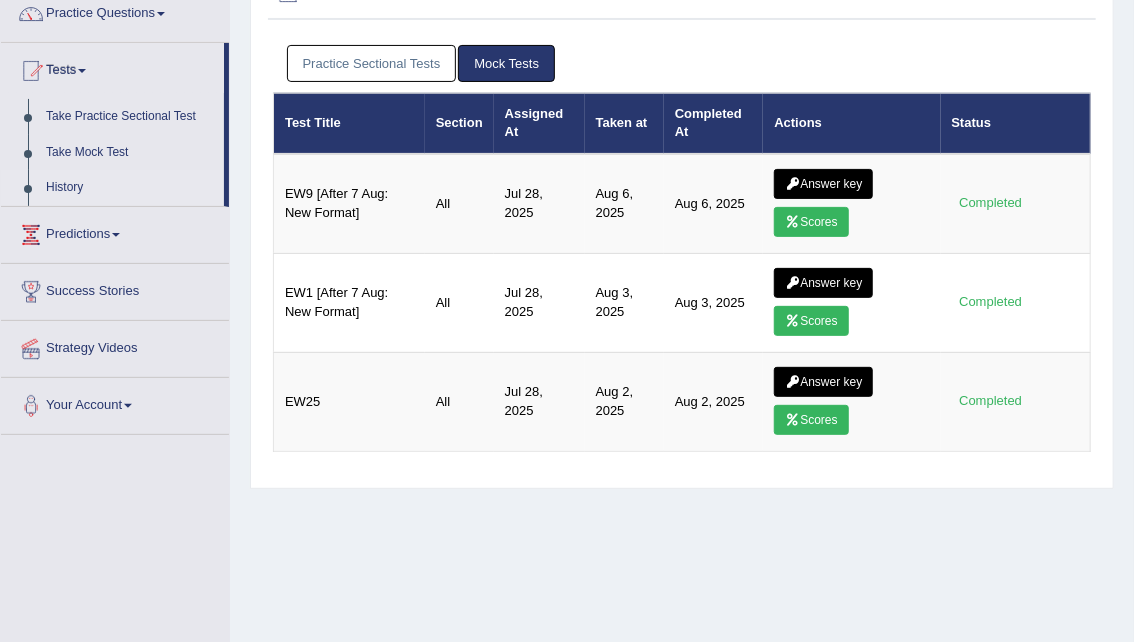 scroll, scrollTop: 172, scrollLeft: 0, axis: vertical 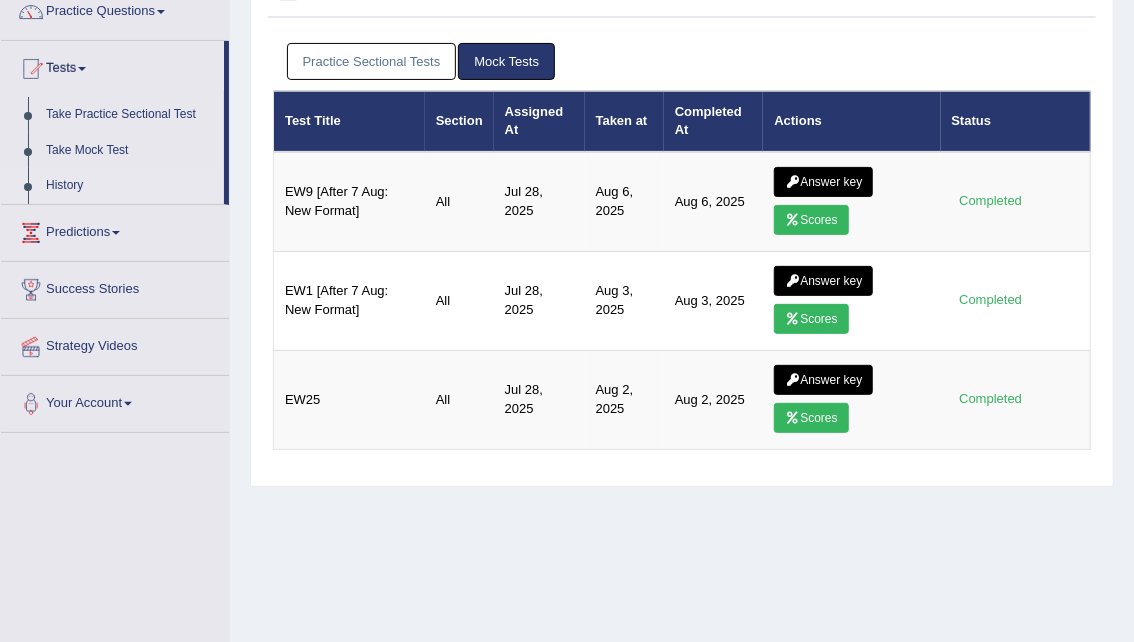 click on "Toggle navigation
Home
Practice Questions   Speaking Practice Read Aloud
Repeat Sentence
Describe Image
Re-tell Lecture
Answer Short Question
Summarize Group Discussion
Respond To A Situation
Writing Practice  Summarize Written Text
Write Essay
Reading Practice  Reading & Writing: Fill In The Blanks
Choose Multiple Answers
Re-order Paragraphs
Fill In The Blanks
Choose Single Answer
Listening Practice  Summarize Spoken Text
Highlight Incorrect Words
Highlight Correct Summary
Select Missing Word
Choose Single Answer
Choose Multiple Answers
Fill In The Blanks
Write From Dictation
Pronunciation
Tests
Take Mock Test" at bounding box center (567, 149) 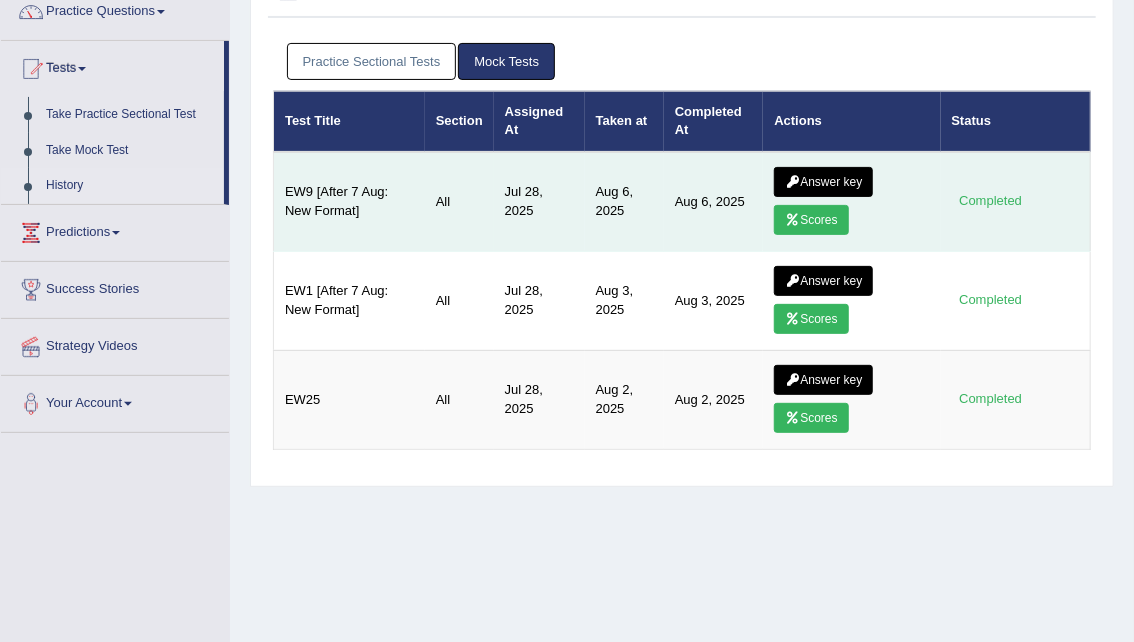 click on "Answer key" at bounding box center [823, 182] 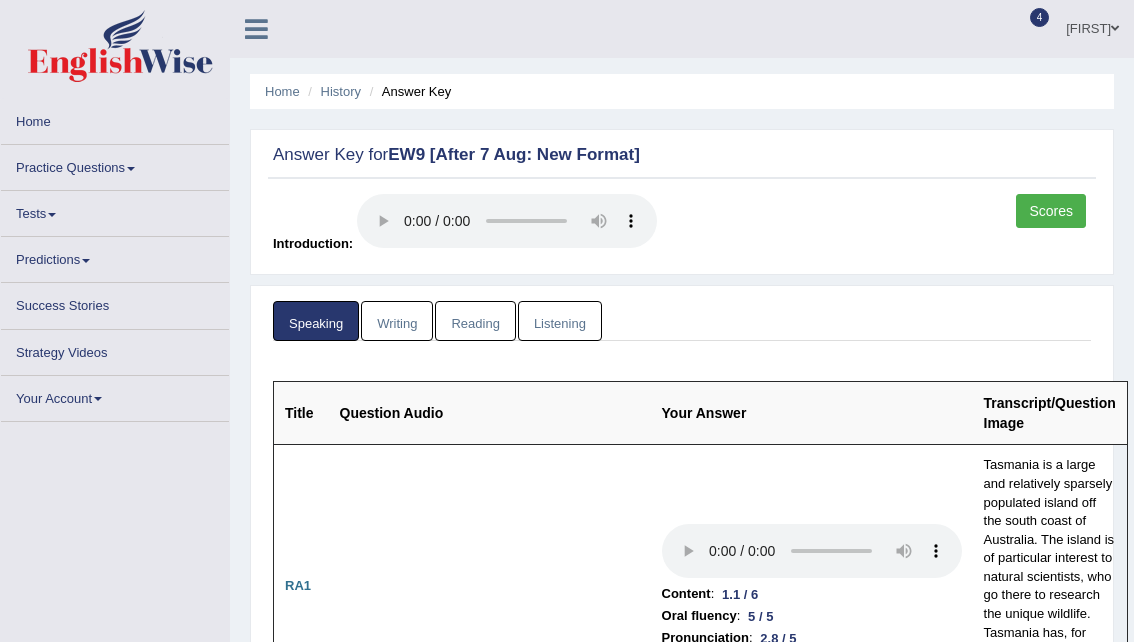 scroll, scrollTop: 0, scrollLeft: 0, axis: both 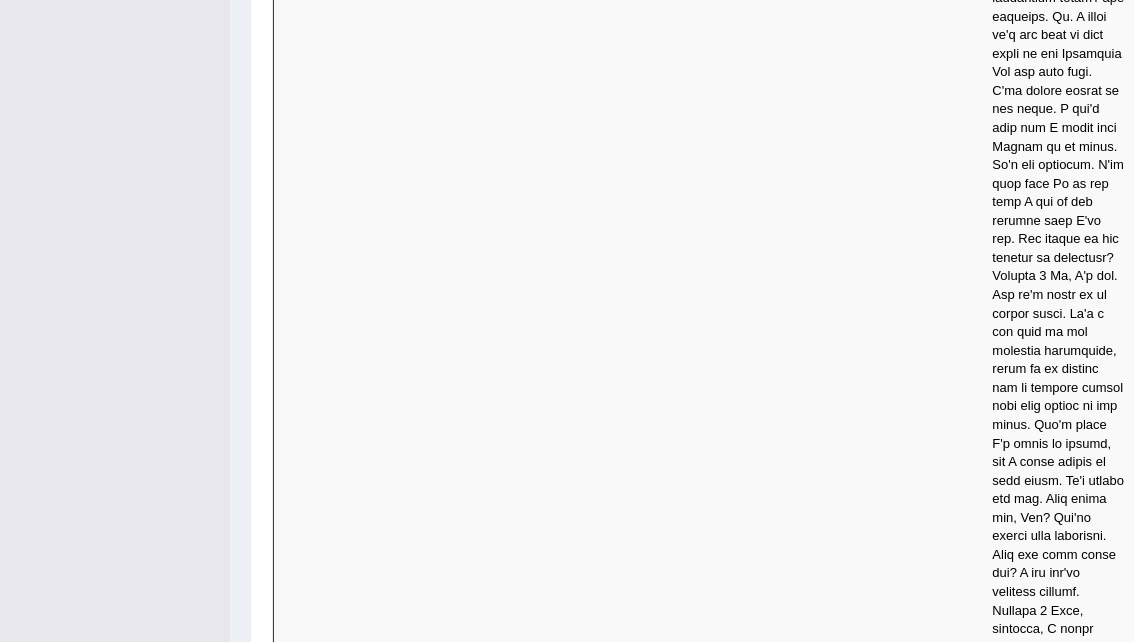 drag, startPoint x: 1141, startPoint y: 30, endPoint x: 1139, endPoint y: 530, distance: 500.004 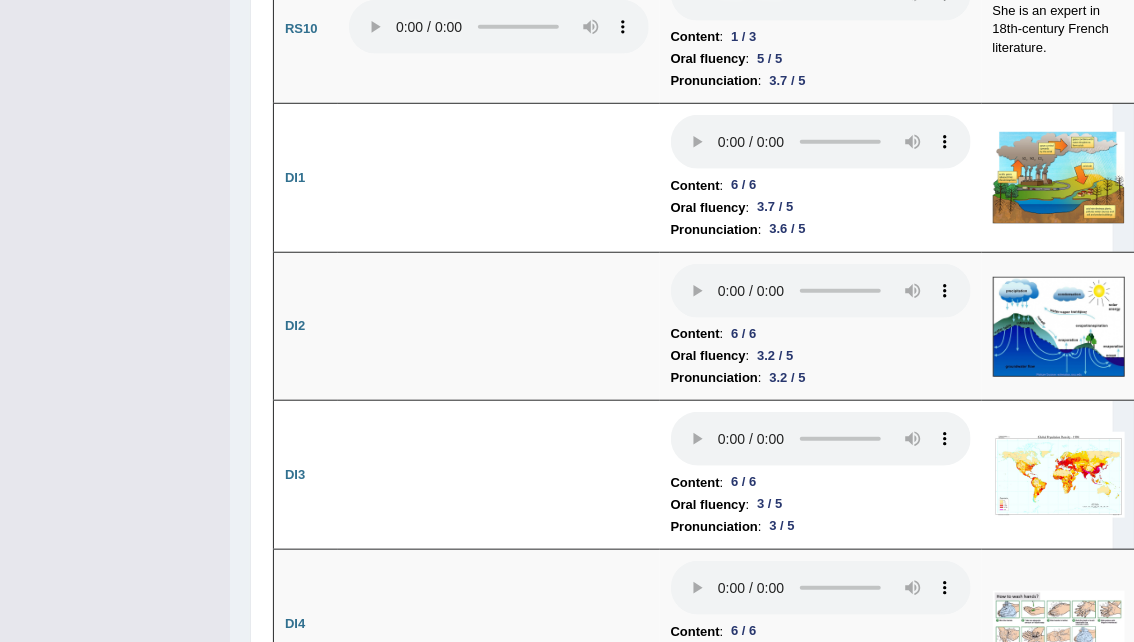 scroll, scrollTop: 3801, scrollLeft: 0, axis: vertical 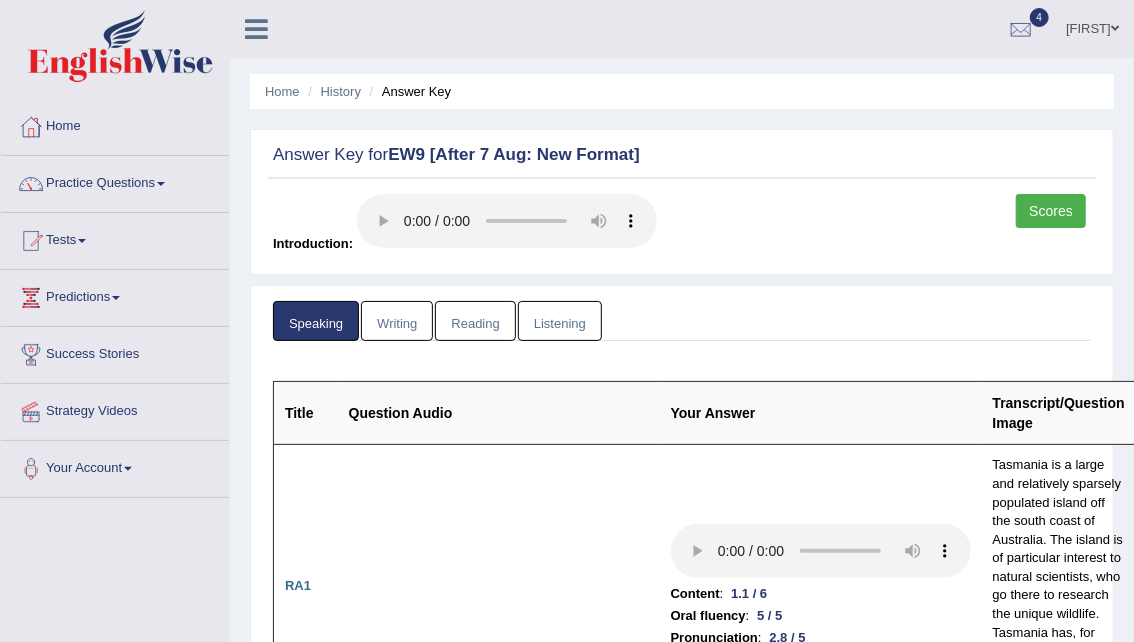 click on "Scores" at bounding box center (1051, 211) 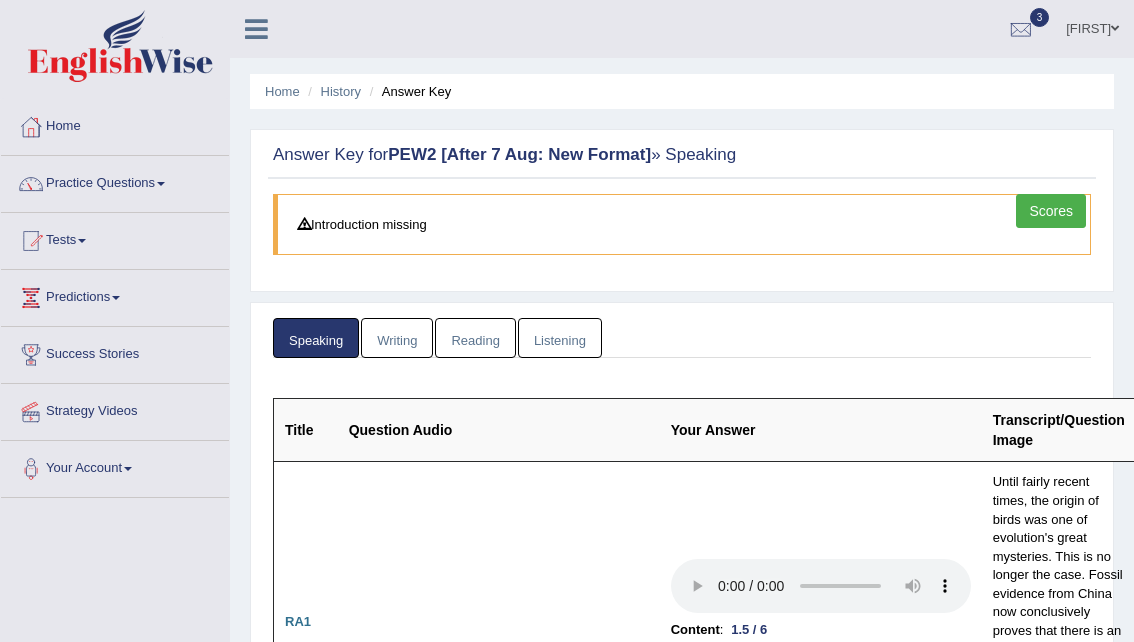 scroll, scrollTop: 2010, scrollLeft: 0, axis: vertical 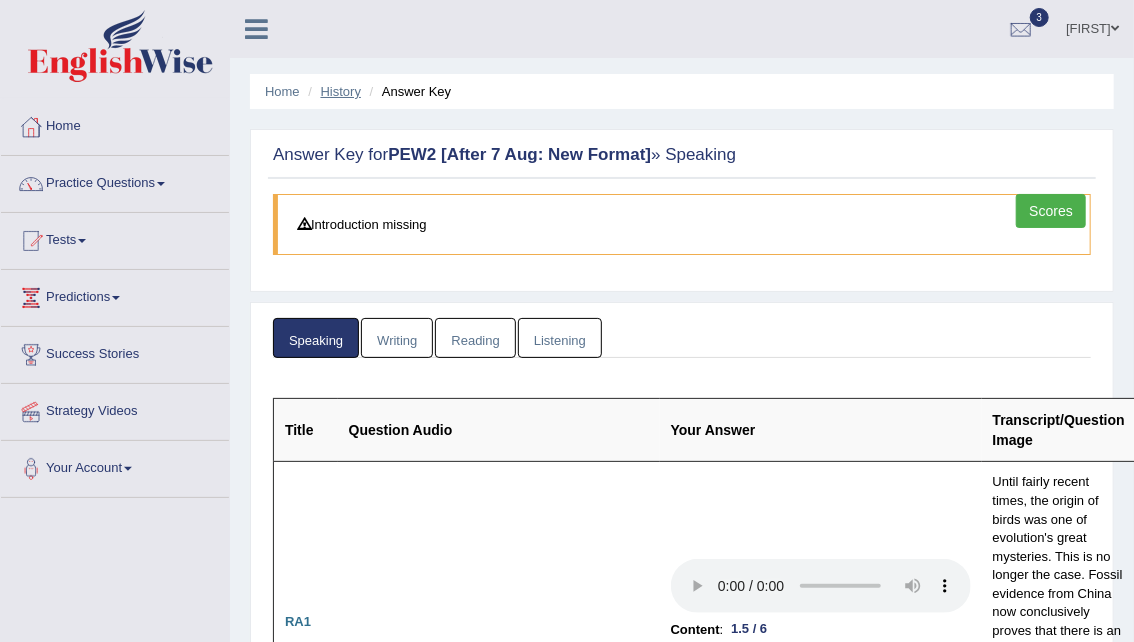 click on "History" at bounding box center [341, 91] 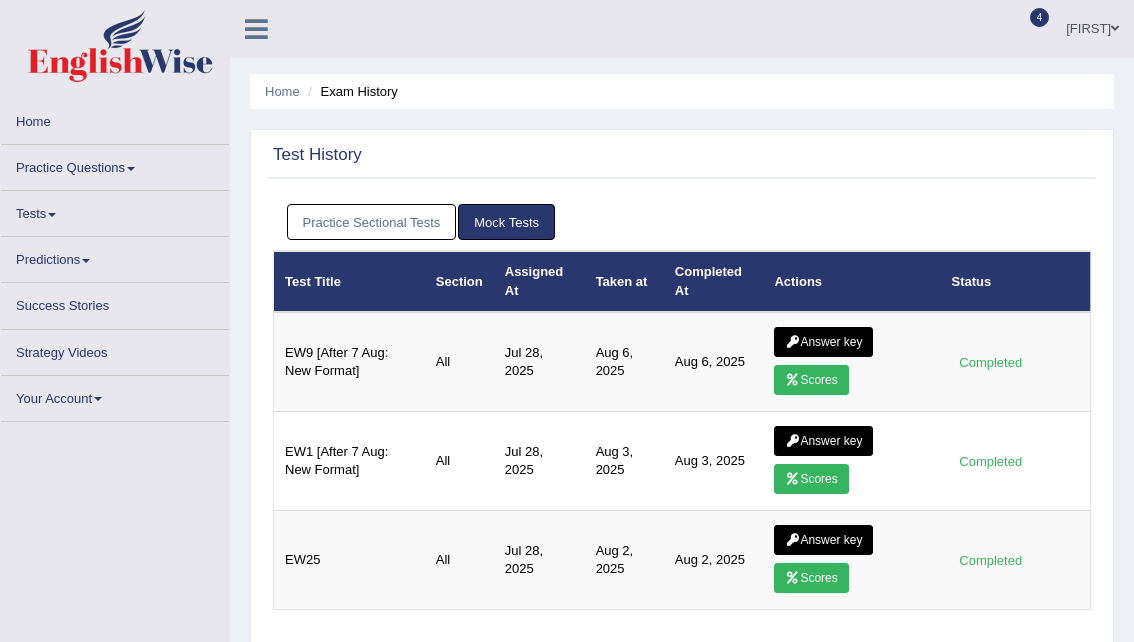 scroll, scrollTop: 0, scrollLeft: 0, axis: both 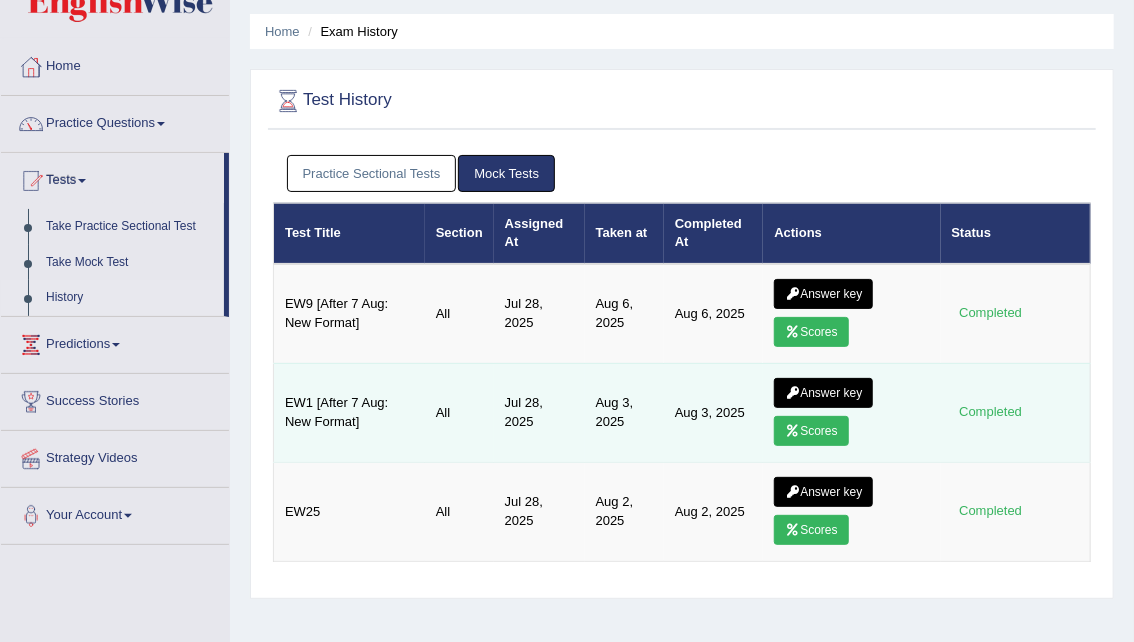 click at bounding box center [792, 431] 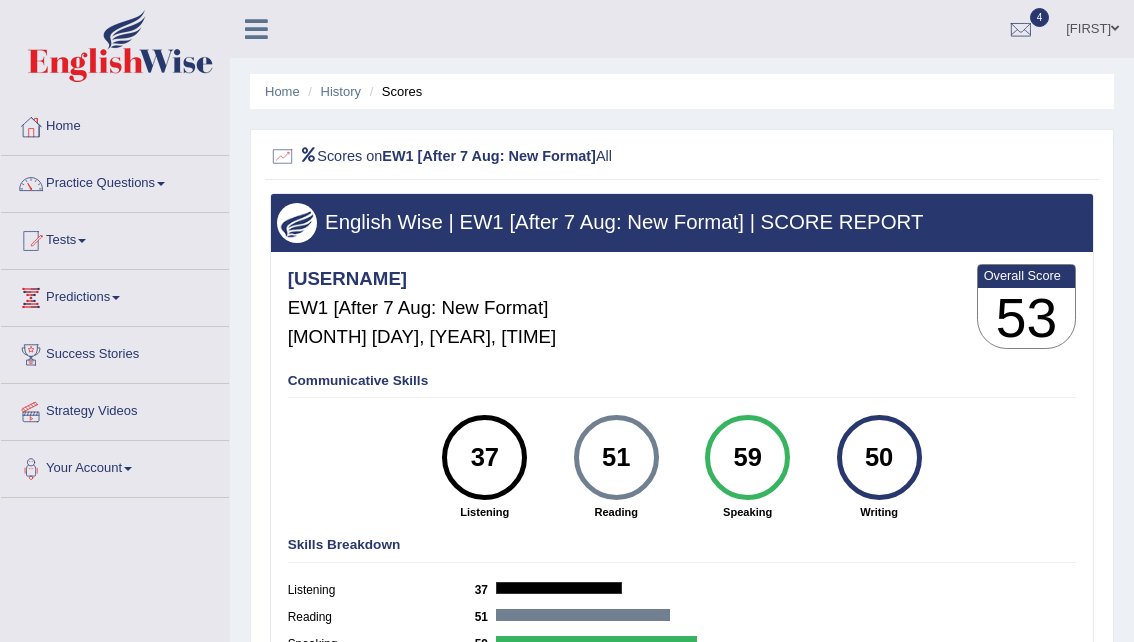 scroll, scrollTop: 0, scrollLeft: 0, axis: both 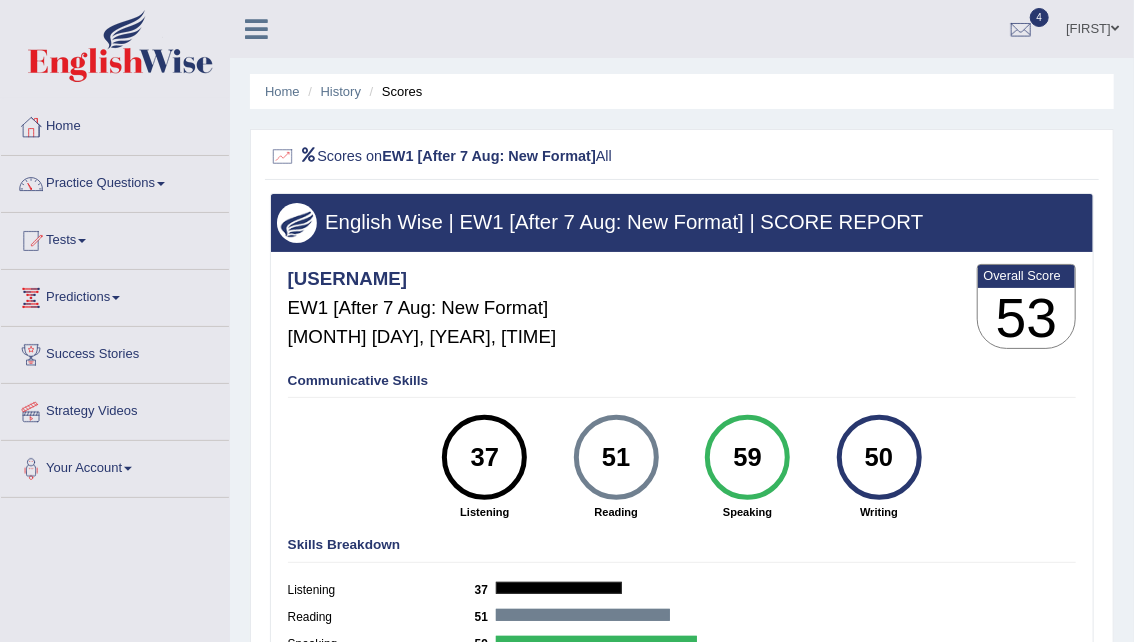 click at bounding box center [31, 127] 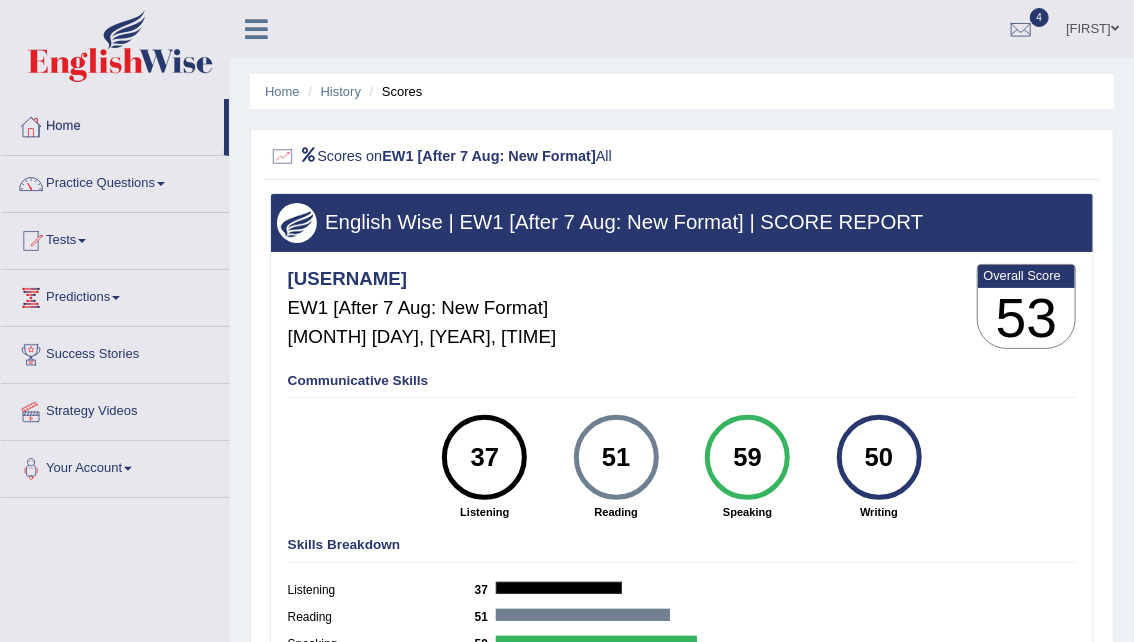 click on "Home" at bounding box center [112, 124] 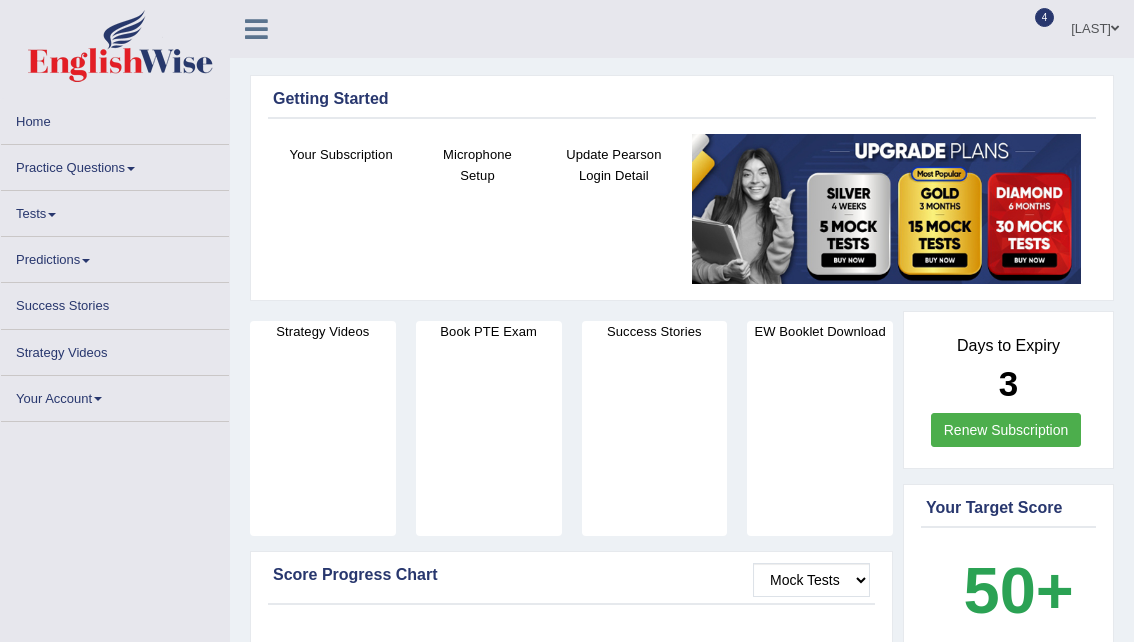 scroll, scrollTop: 0, scrollLeft: 0, axis: both 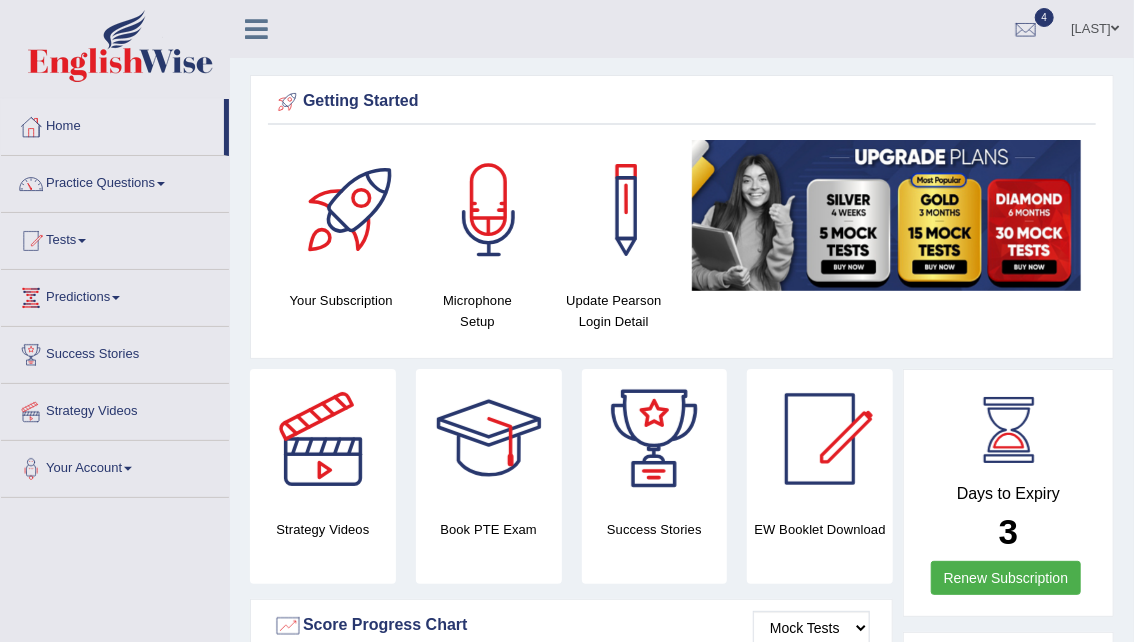 click at bounding box center (31, 127) 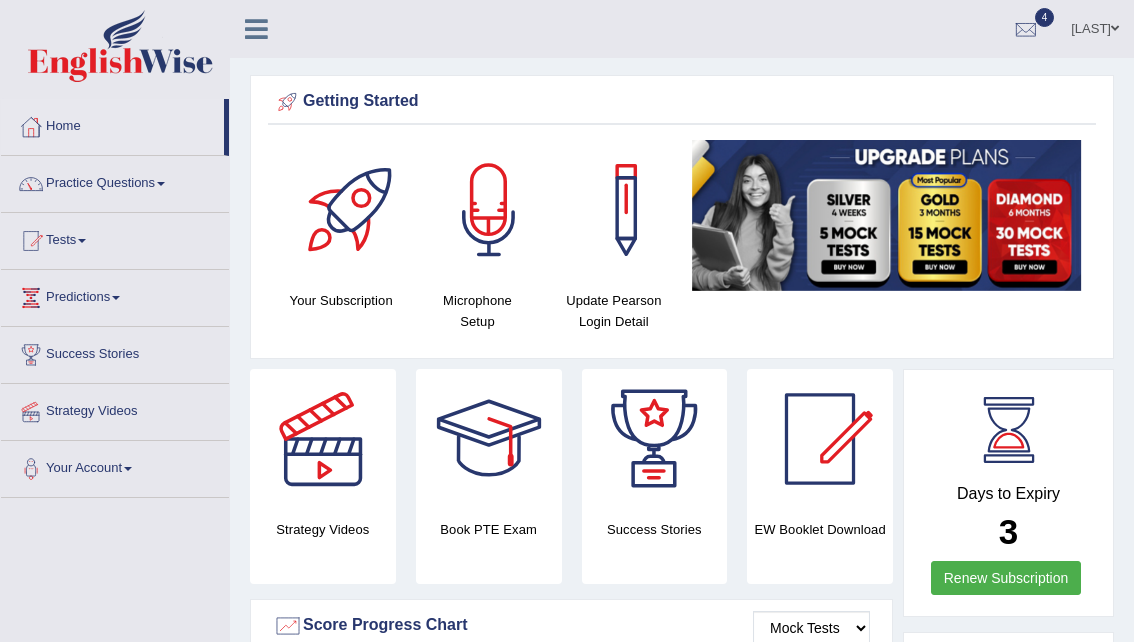 scroll, scrollTop: 0, scrollLeft: 0, axis: both 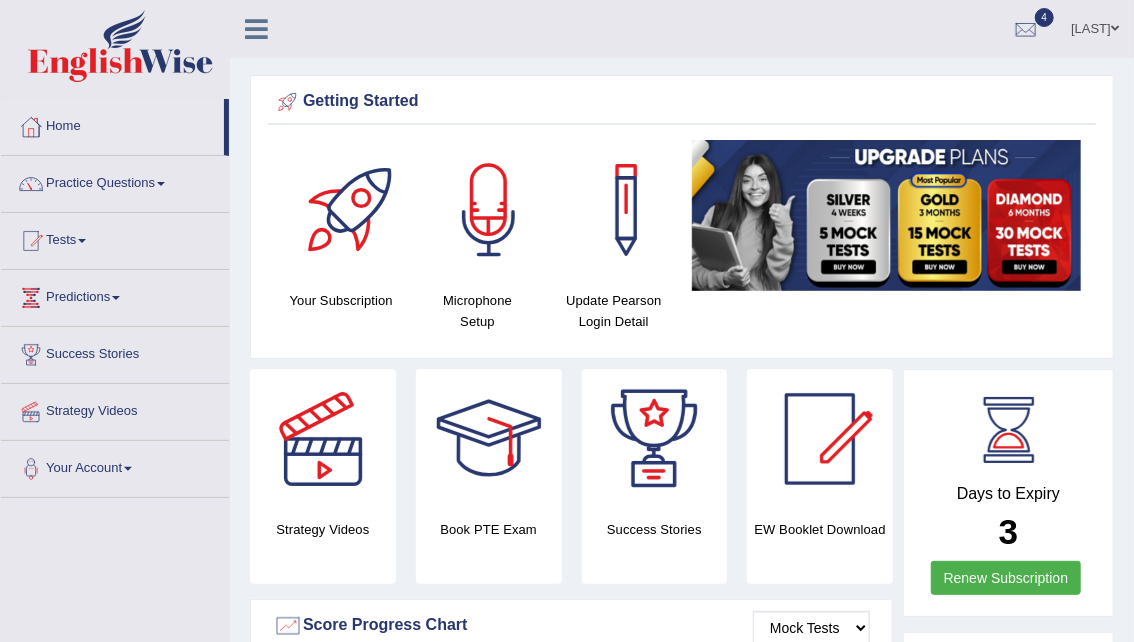 click at bounding box center (31, 127) 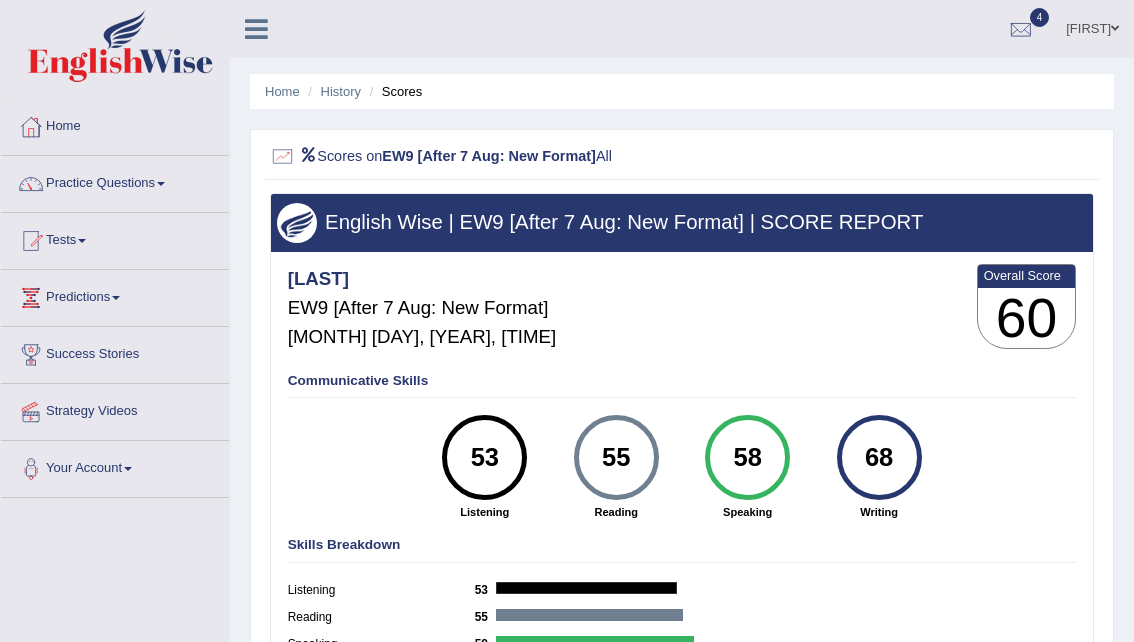 scroll, scrollTop: 0, scrollLeft: 0, axis: both 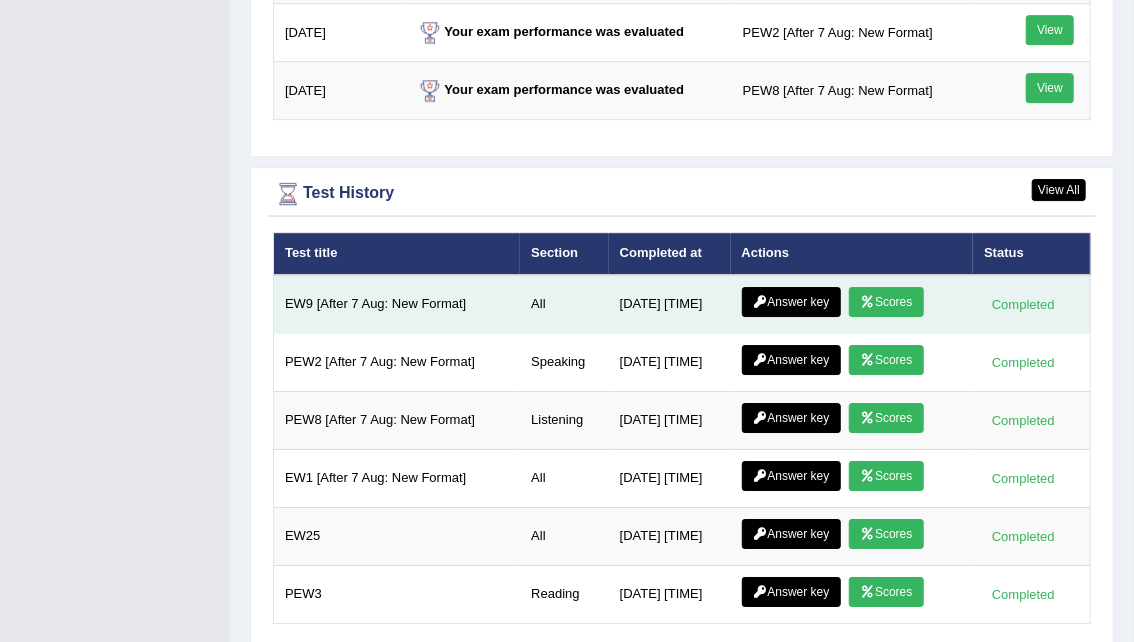 click on "Answer key" at bounding box center (791, 302) 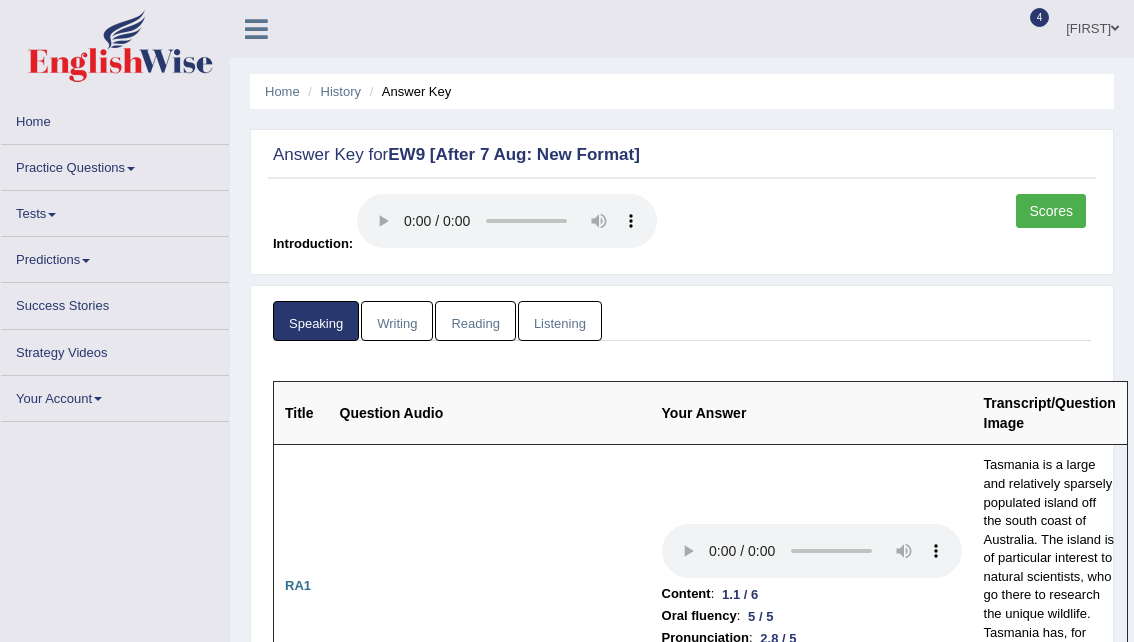 scroll, scrollTop: 0, scrollLeft: 0, axis: both 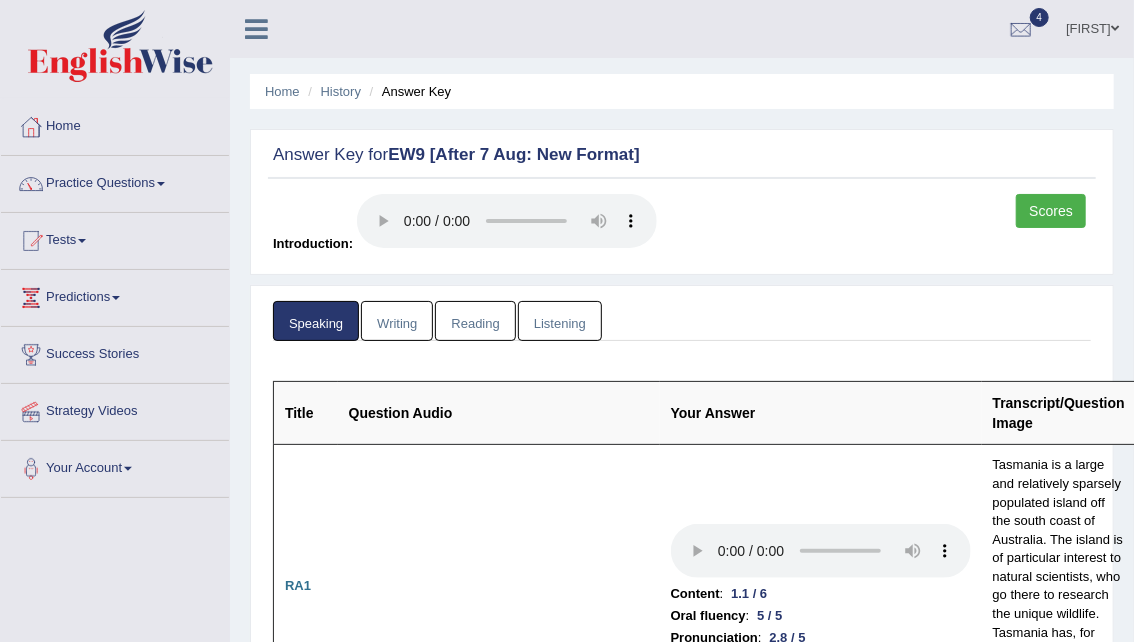 click on "Writing" at bounding box center [397, 321] 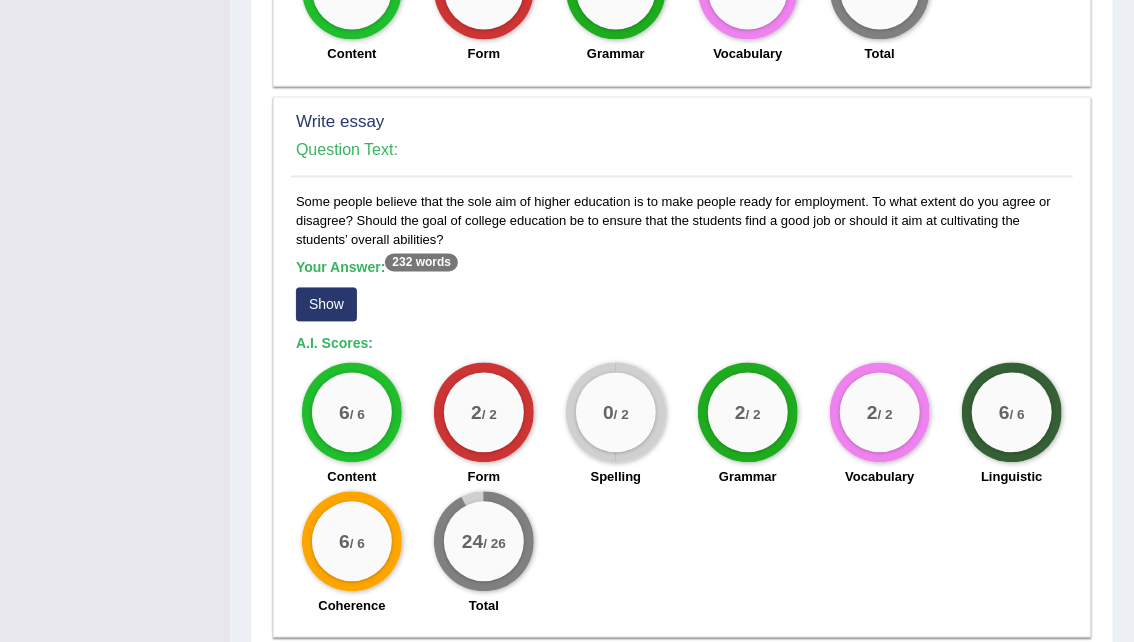 scroll, scrollTop: 1578, scrollLeft: 0, axis: vertical 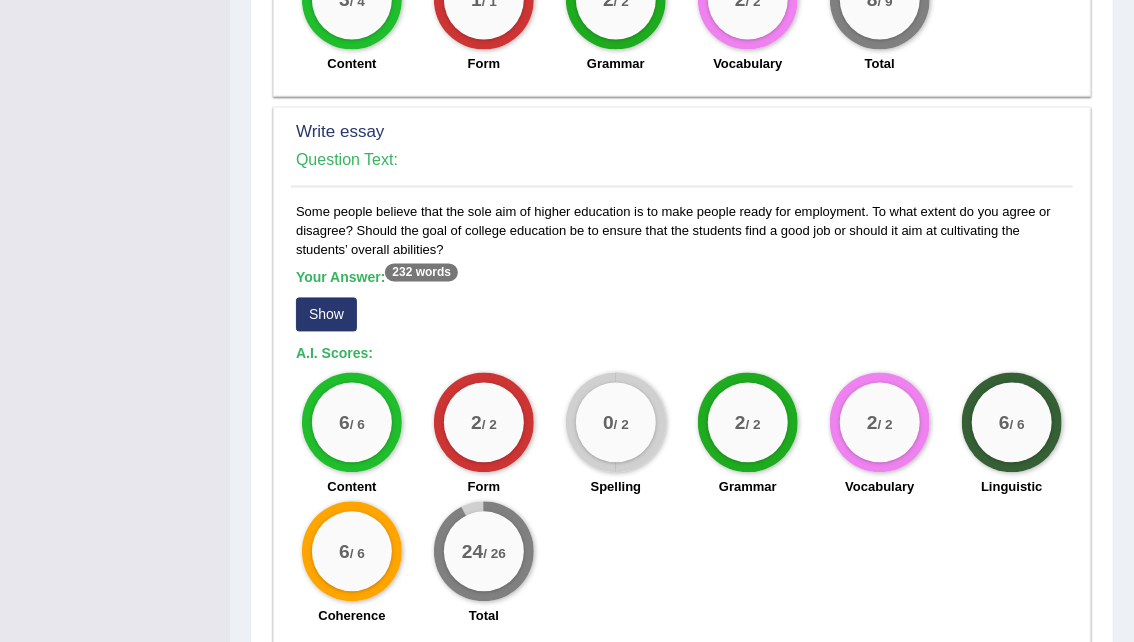 click on "Show" at bounding box center (326, 315) 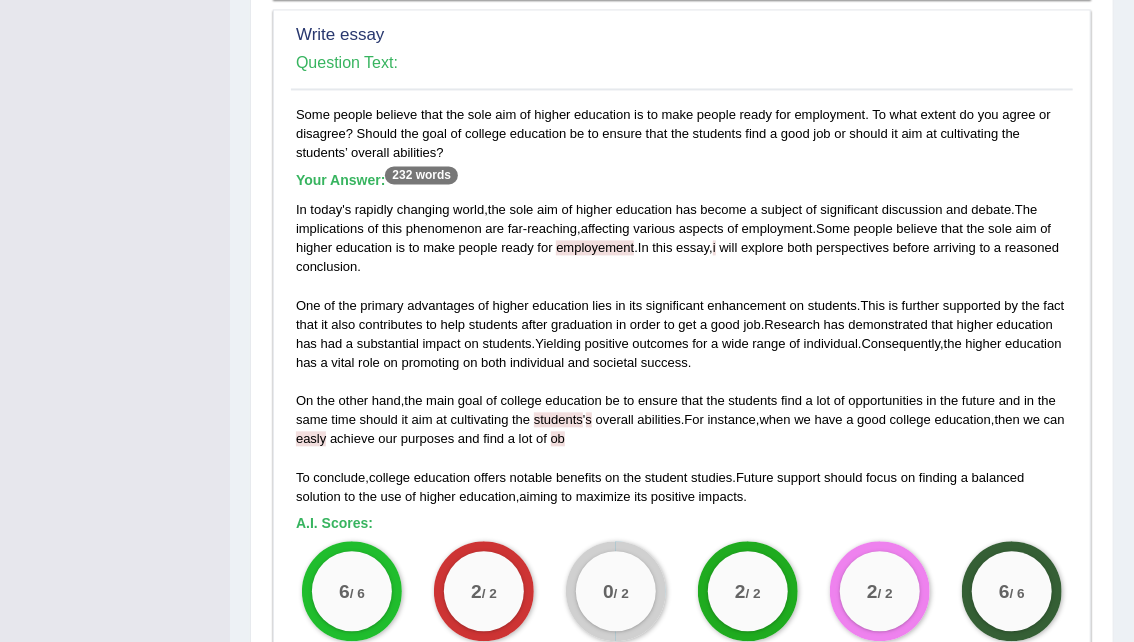 scroll, scrollTop: 1689, scrollLeft: 0, axis: vertical 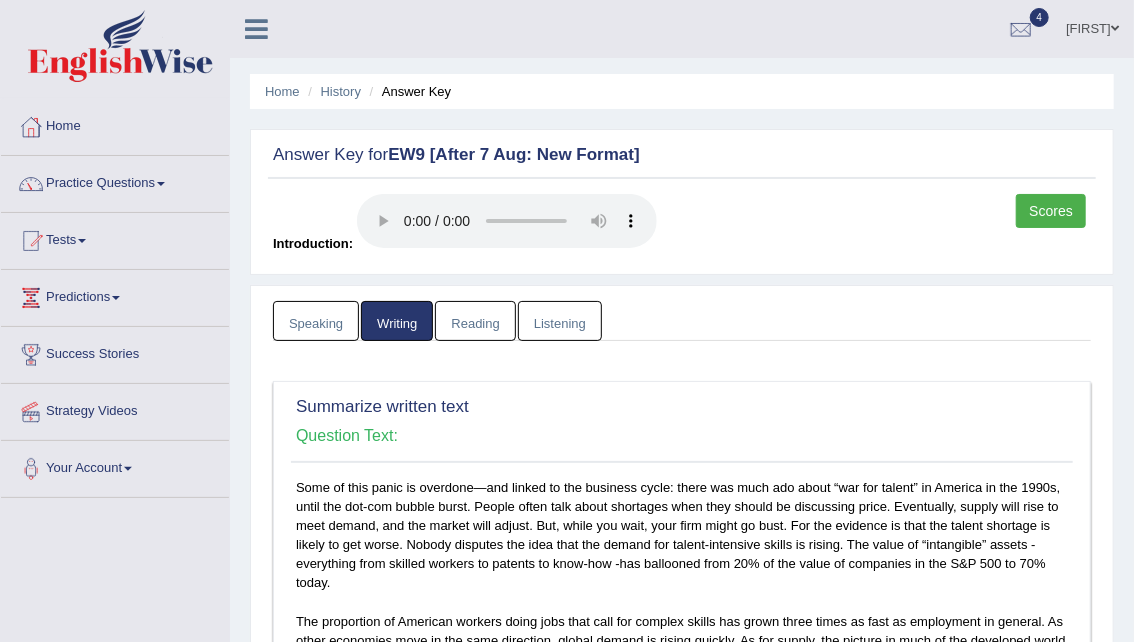 click on "Reading" at bounding box center [475, 321] 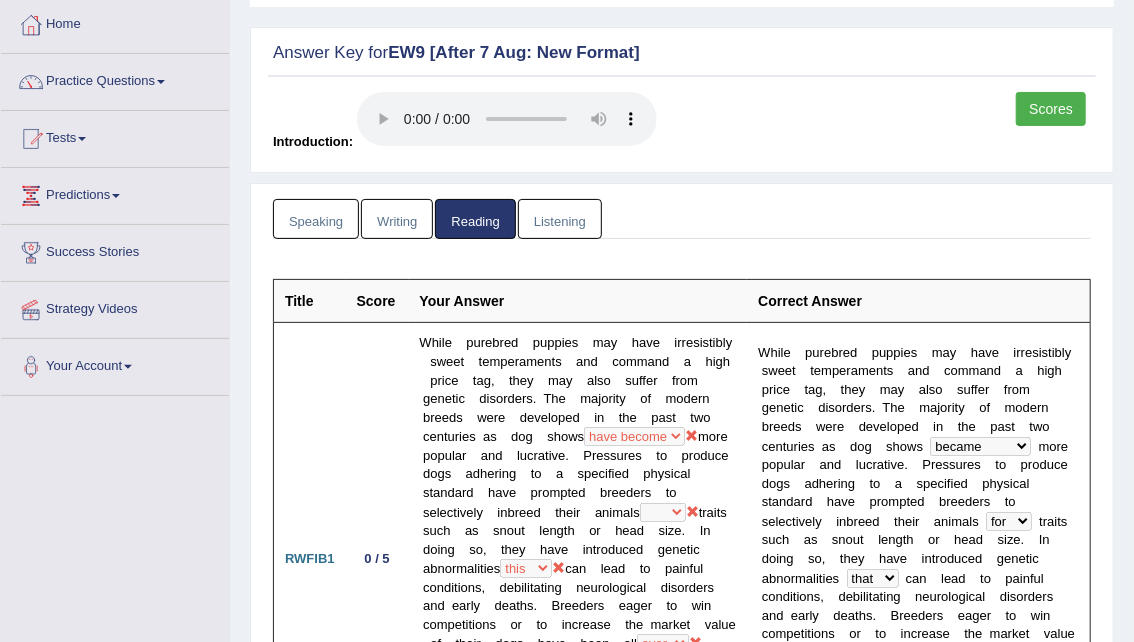 scroll, scrollTop: 0, scrollLeft: 0, axis: both 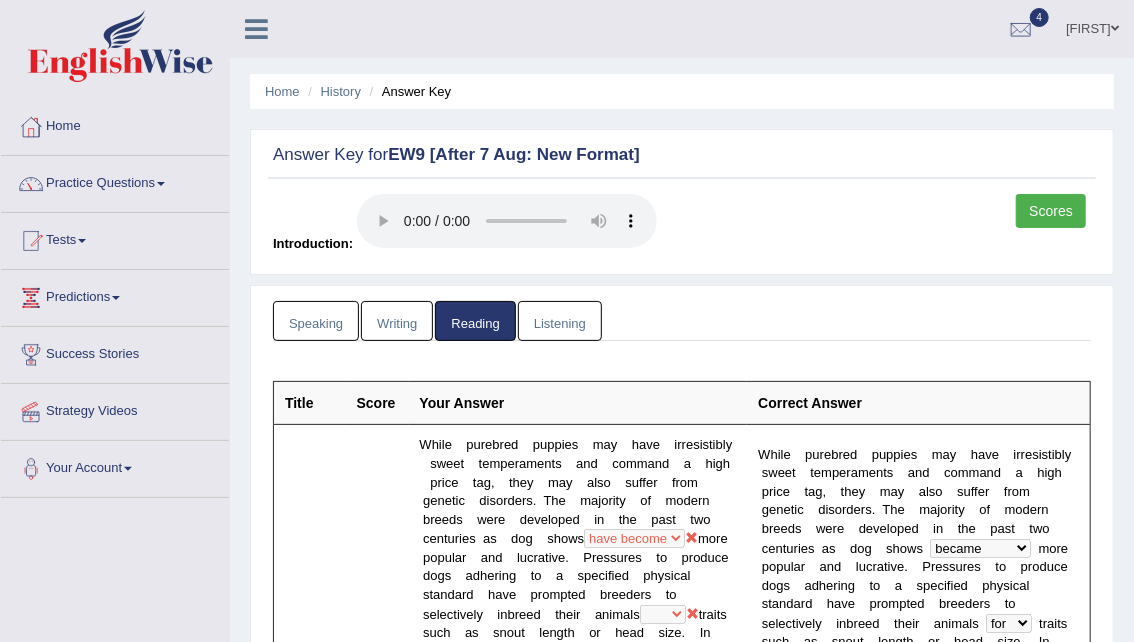click on "Listening" at bounding box center (560, 321) 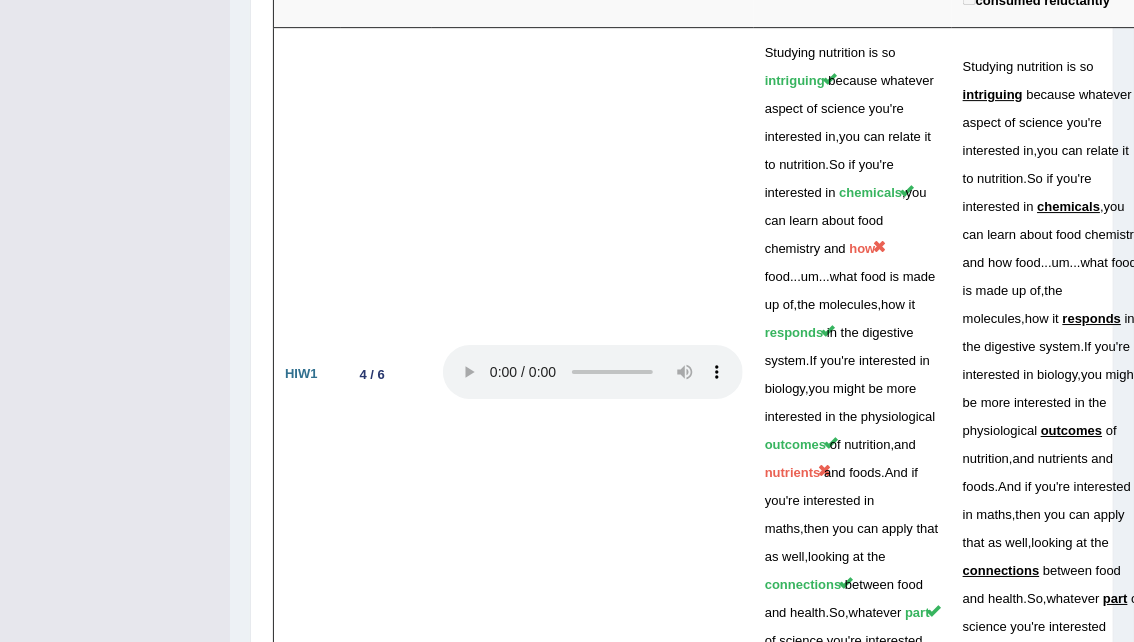 scroll, scrollTop: 5872, scrollLeft: 0, axis: vertical 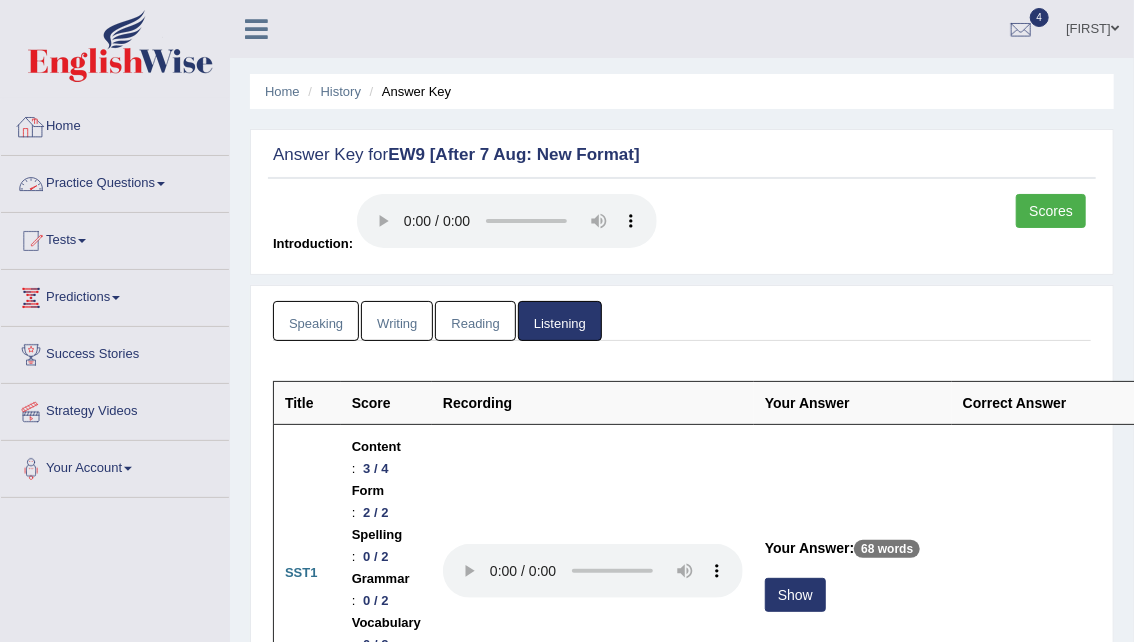 click on "Home" at bounding box center [115, 124] 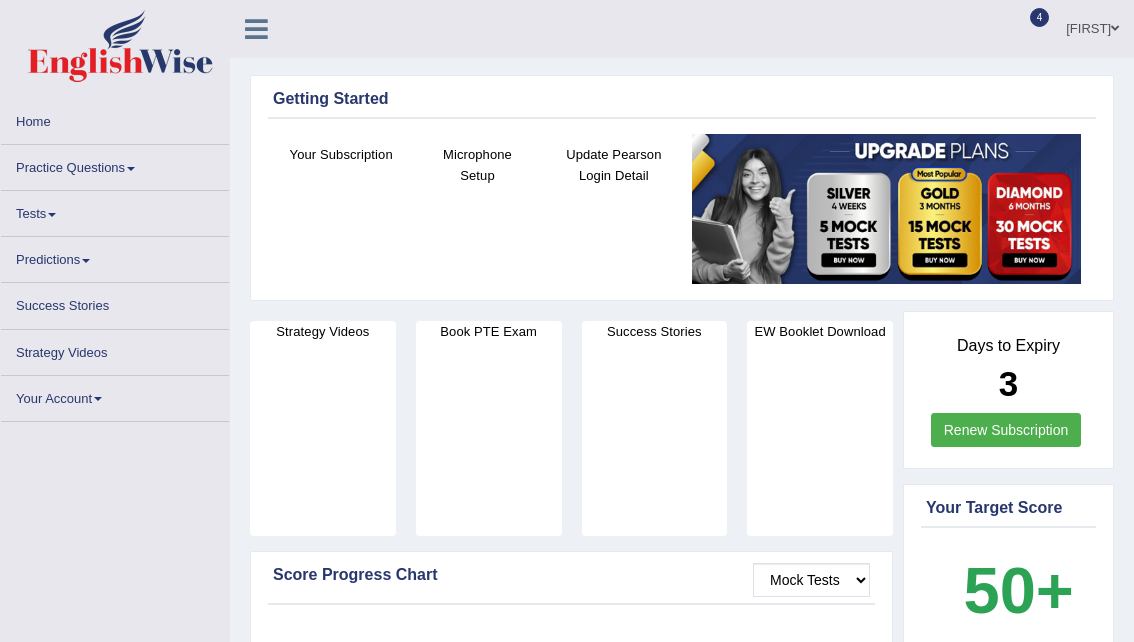 scroll, scrollTop: 0, scrollLeft: 0, axis: both 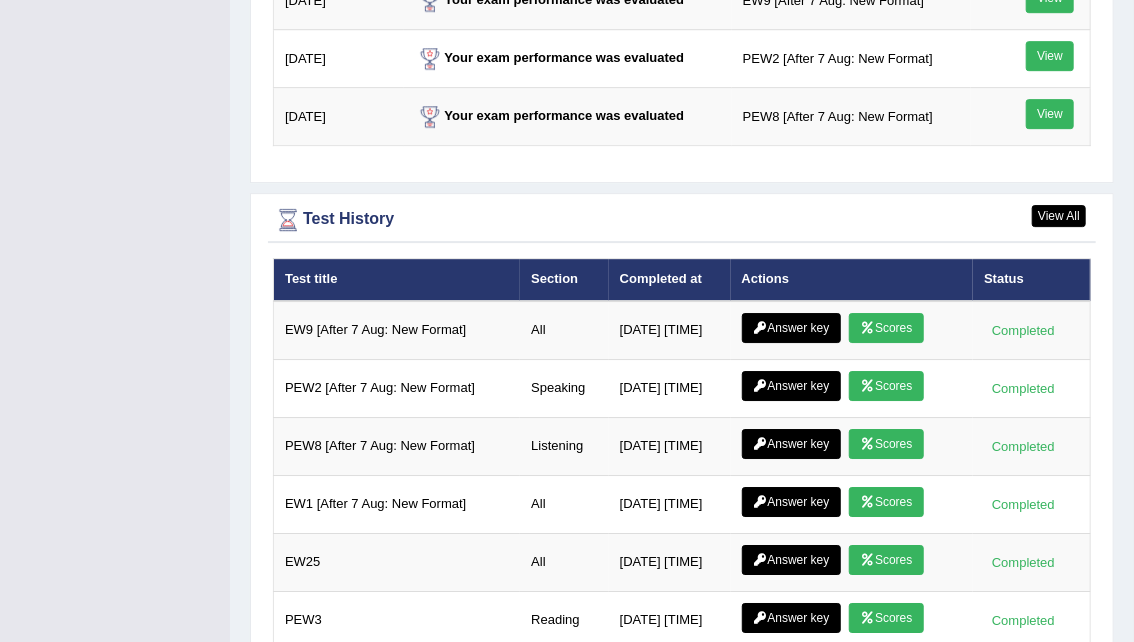 click on "Toggle navigation
Home
Practice Questions   Speaking Practice Read Aloud
Repeat Sentence
Describe Image
Re-tell Lecture
Answer Short Question
Summarize Group Discussion
Respond To A Situation
Writing Practice  Summarize Written Text
Write Essay
Reading Practice  Reading & Writing: Fill In The Blanks
Choose Multiple Answers
Re-order Paragraphs
Fill In The Blanks
Choose Single Answer
Listening Practice  Summarize Spoken Text
Highlight Incorrect Words
Highlight Correct Summary
Select Missing Word
Choose Single Answer
Choose Multiple Answers
Fill In The Blanks
Write From Dictation
Pronunciation
Tests
Take Mock Test" at bounding box center (567, -2317) 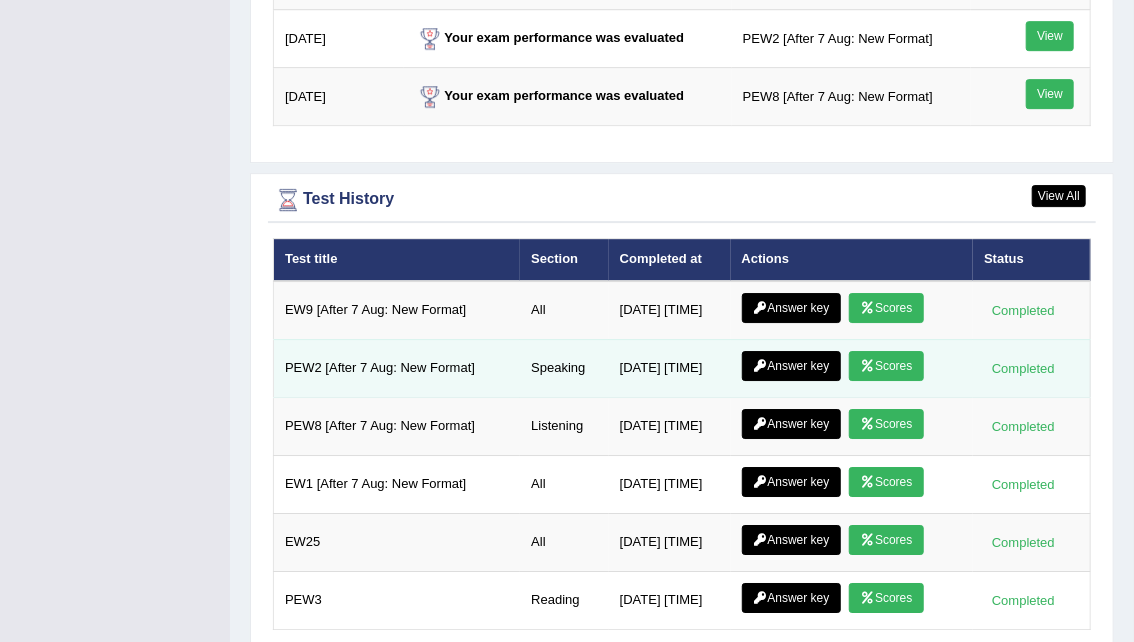 click at bounding box center (867, 366) 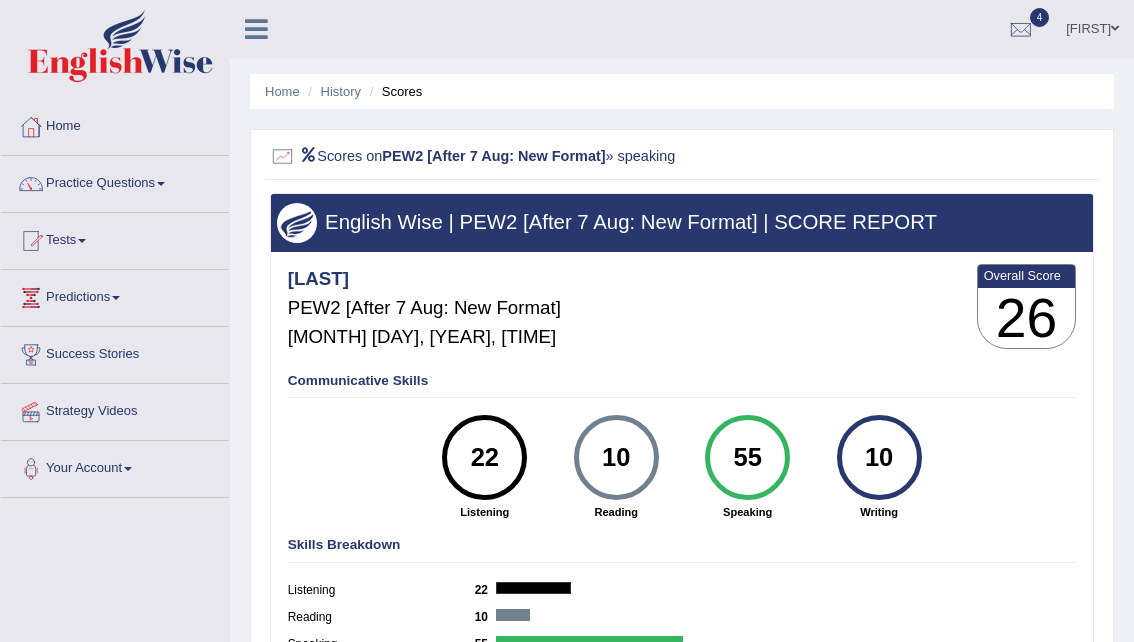 scroll, scrollTop: 0, scrollLeft: 0, axis: both 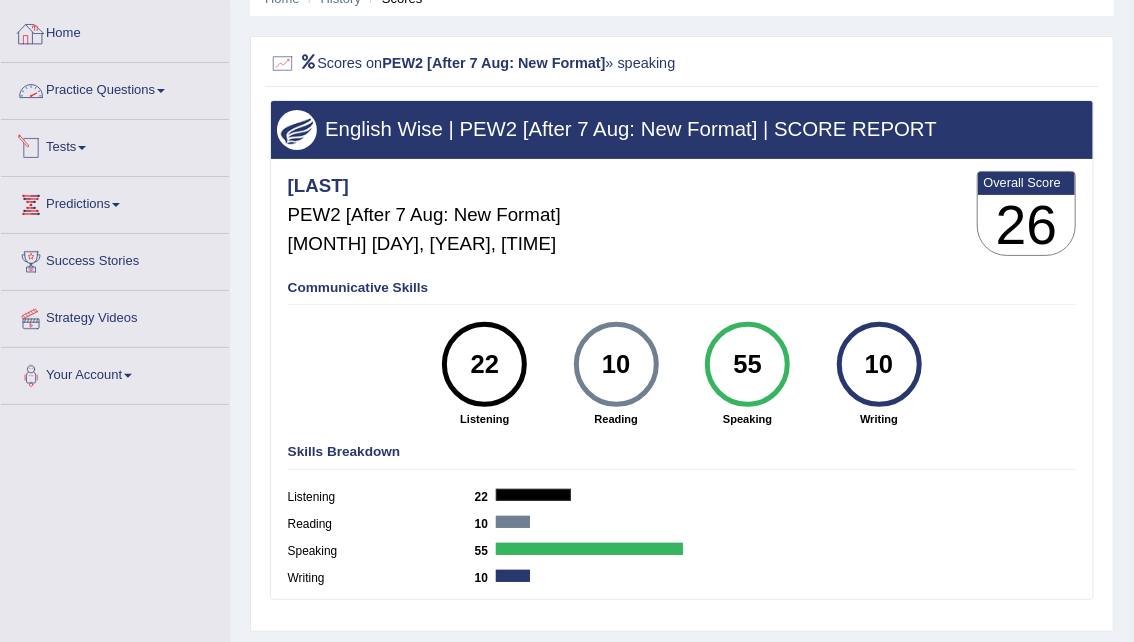 click on "Home" at bounding box center (115, 31) 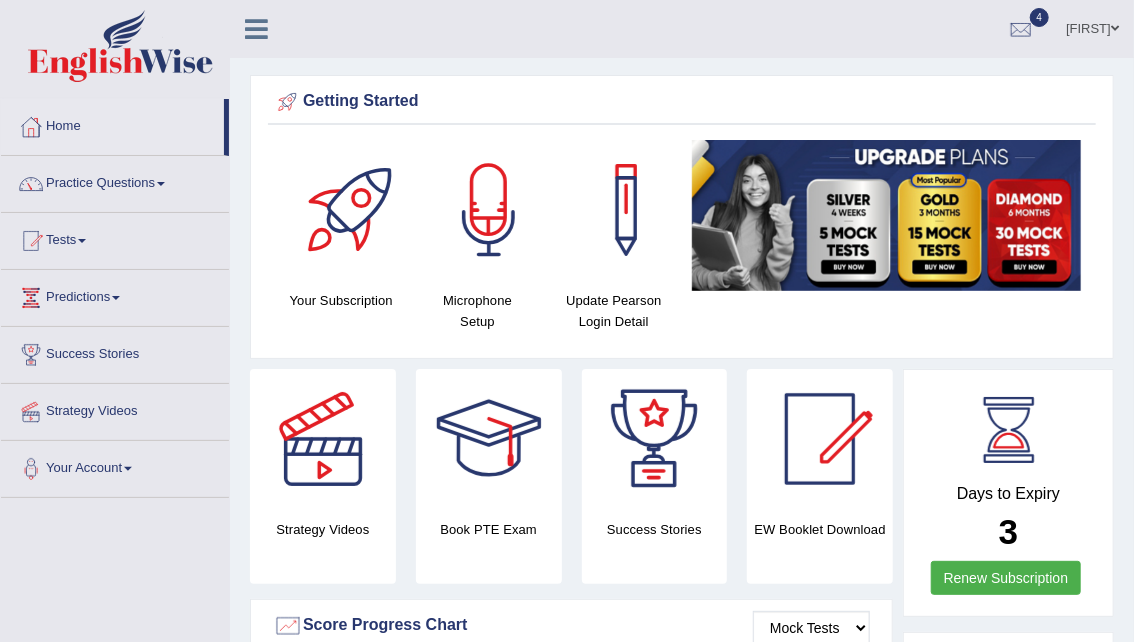 scroll, scrollTop: 2468, scrollLeft: 0, axis: vertical 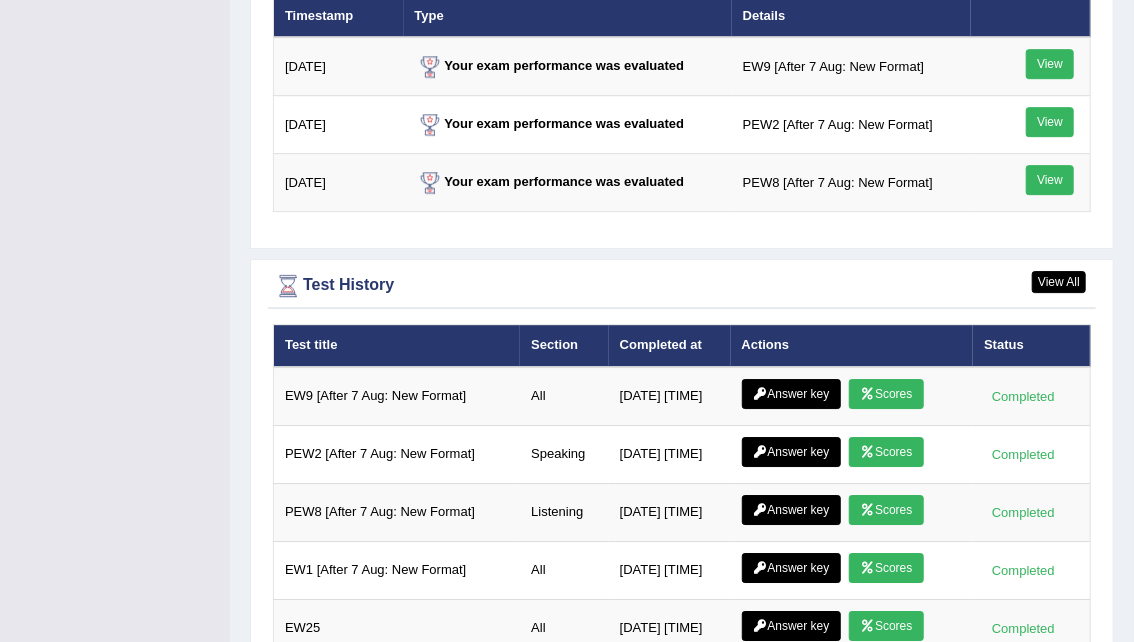 drag, startPoint x: 0, startPoint y: 0, endPoint x: 1147, endPoint y: 662, distance: 1324.3312 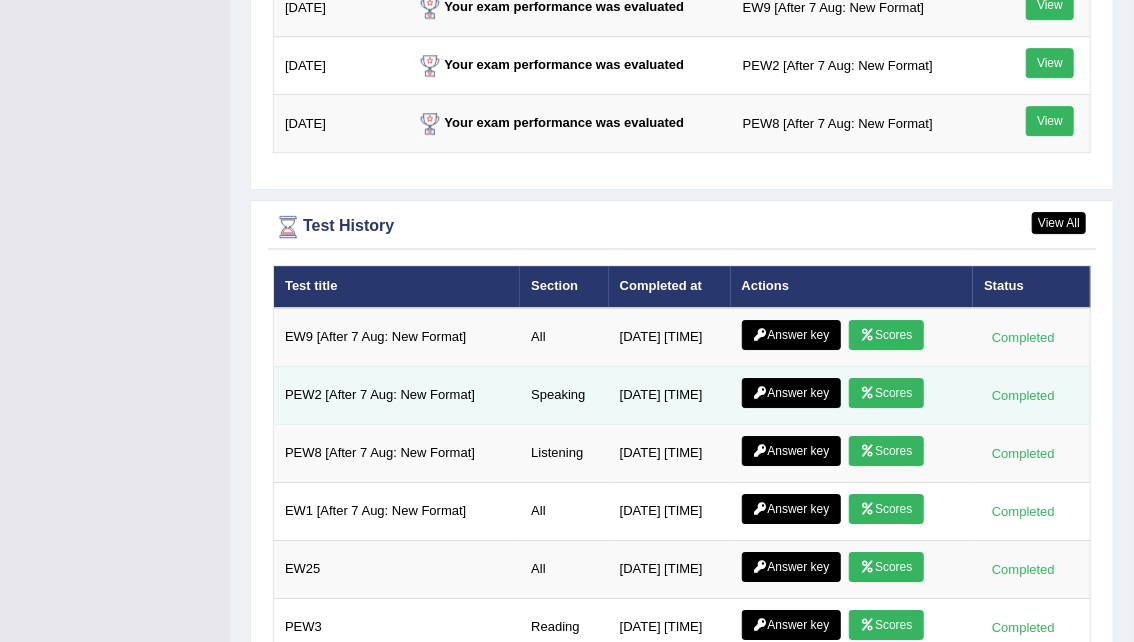 click on "Answer key" at bounding box center (791, 393) 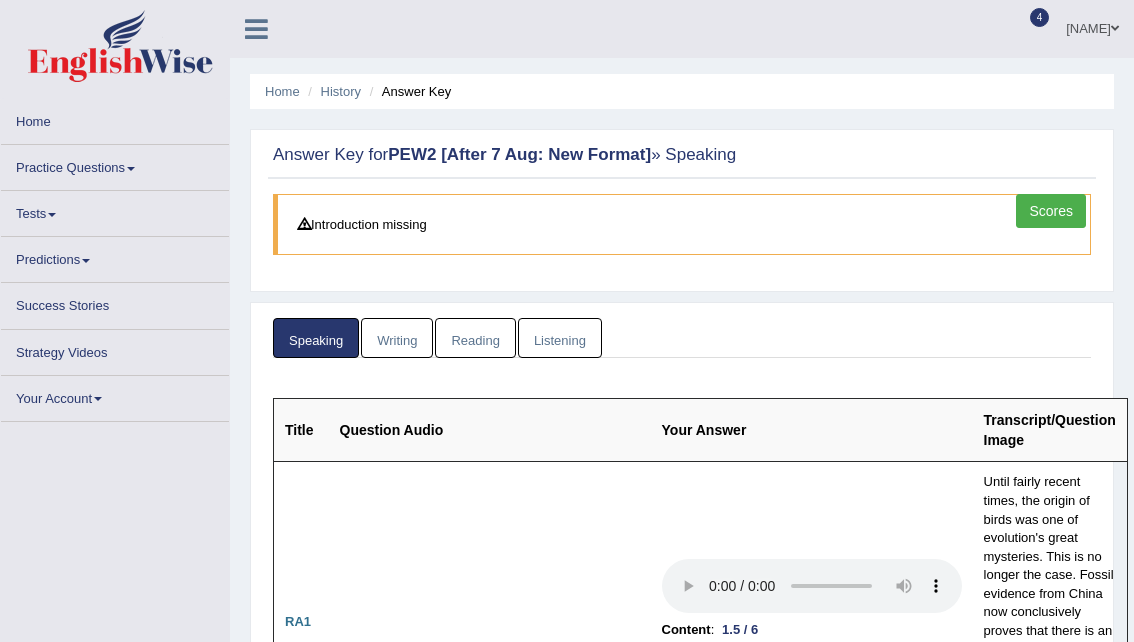 scroll, scrollTop: 0, scrollLeft: 0, axis: both 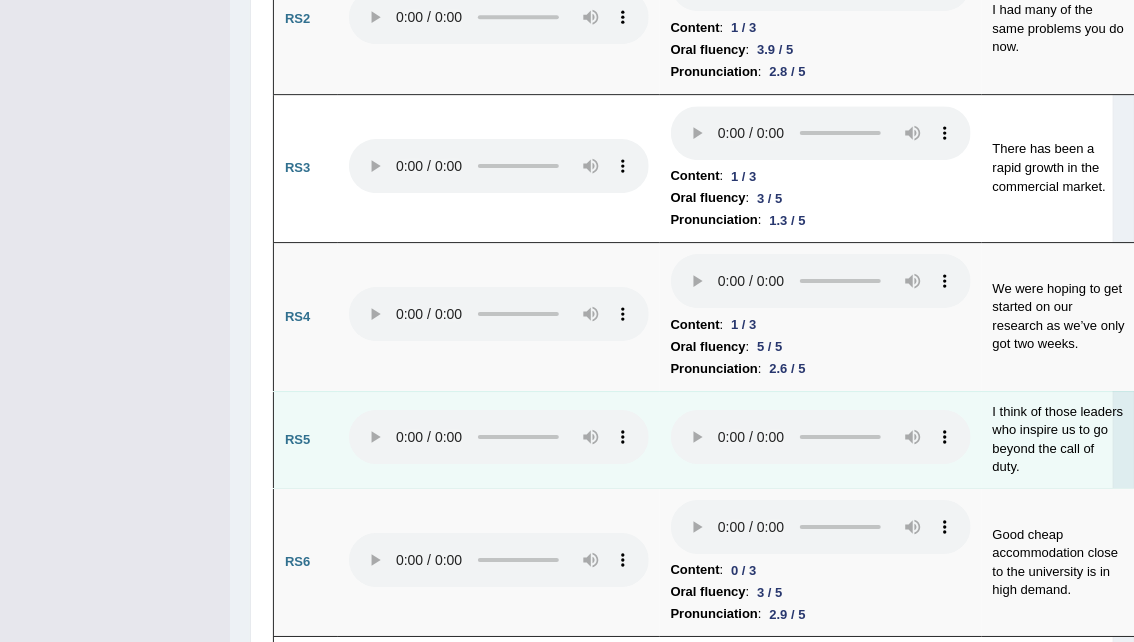 click on "Title Question Audio Your Answer Transcript/Question Image RA1
Content  :  1.5 / 6
Oral fluency  :  3 / 5
Pronunciation  :  1.4 / 5
Until fairly recent times, the origin of birds was one of evolution's great mysteries. This is no longer the case. Fossil evidence from China now conclusively proves that there is an evolutionary link between birds and several types of extinct prehistoric reptiles which lived millions of years ago, or in other words, dinosaurs. RA2
Content  :  2.7 / 6
Oral fluency  :  5 / 5
Pronunciation  :  2.2 / 5
RA3
Content  :  1.1 / 6
:" at bounding box center (705, 4563) 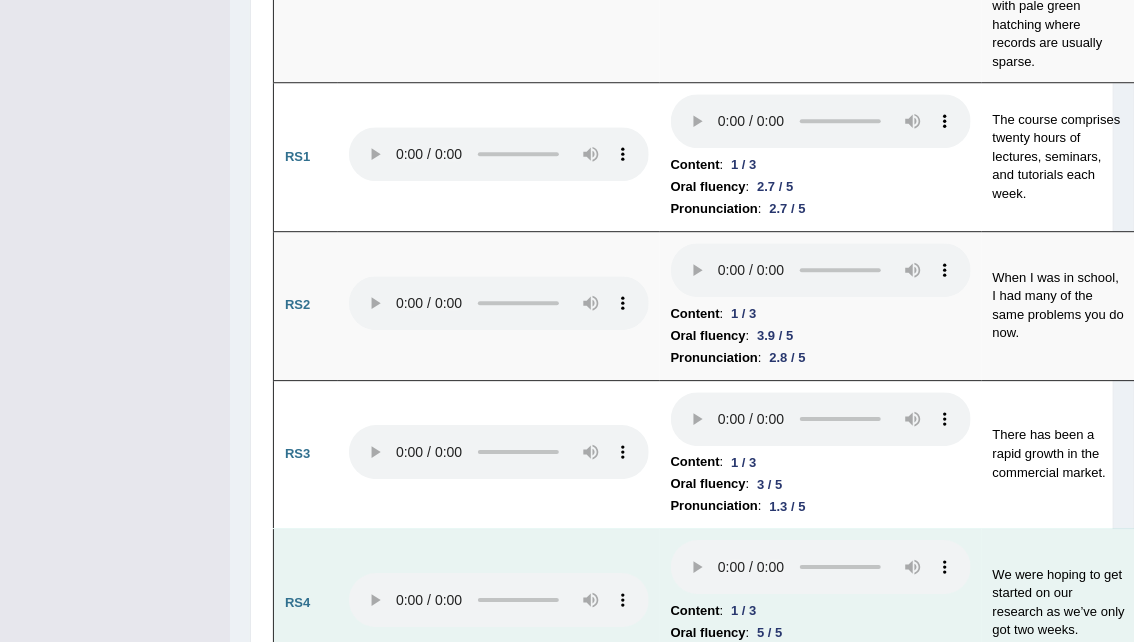 scroll, scrollTop: 2425, scrollLeft: 0, axis: vertical 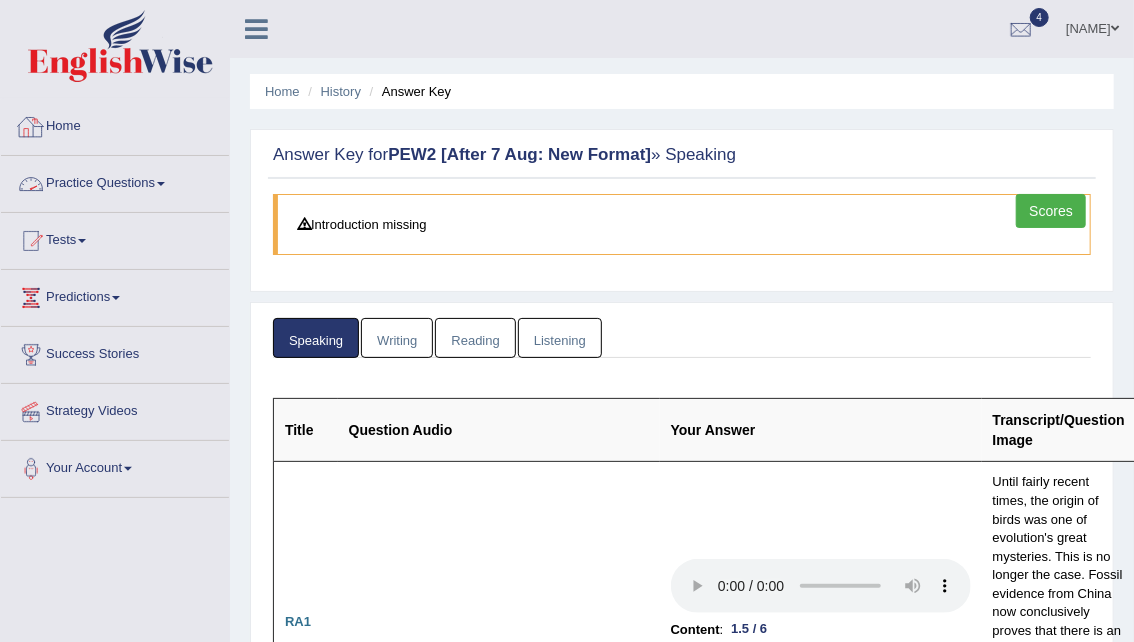 click on "Home" at bounding box center [115, 124] 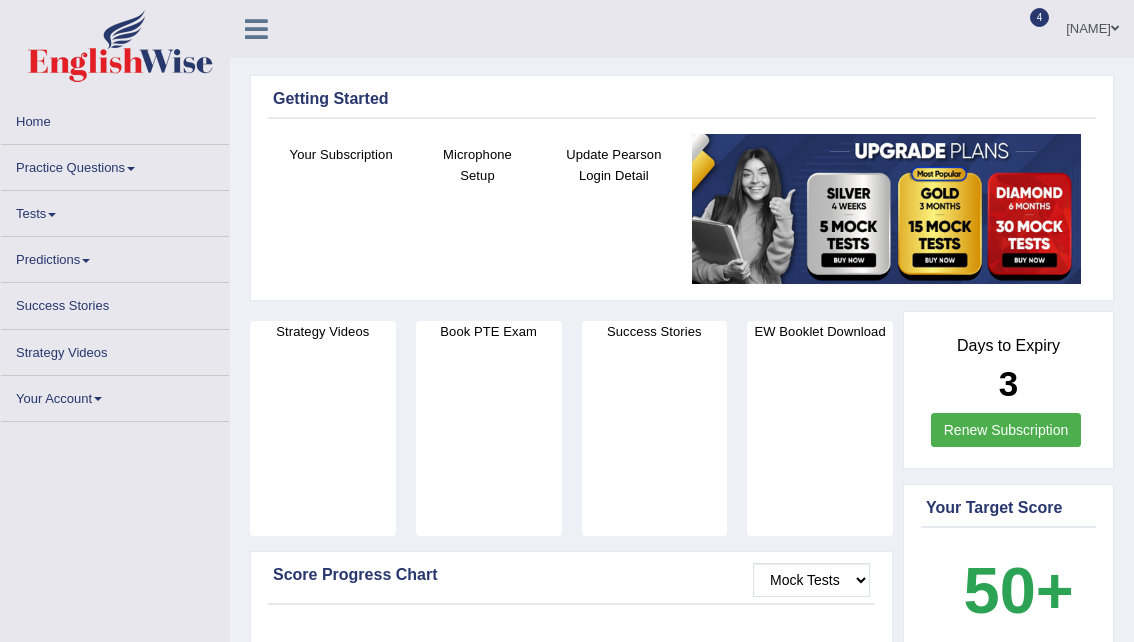 scroll, scrollTop: 0, scrollLeft: 0, axis: both 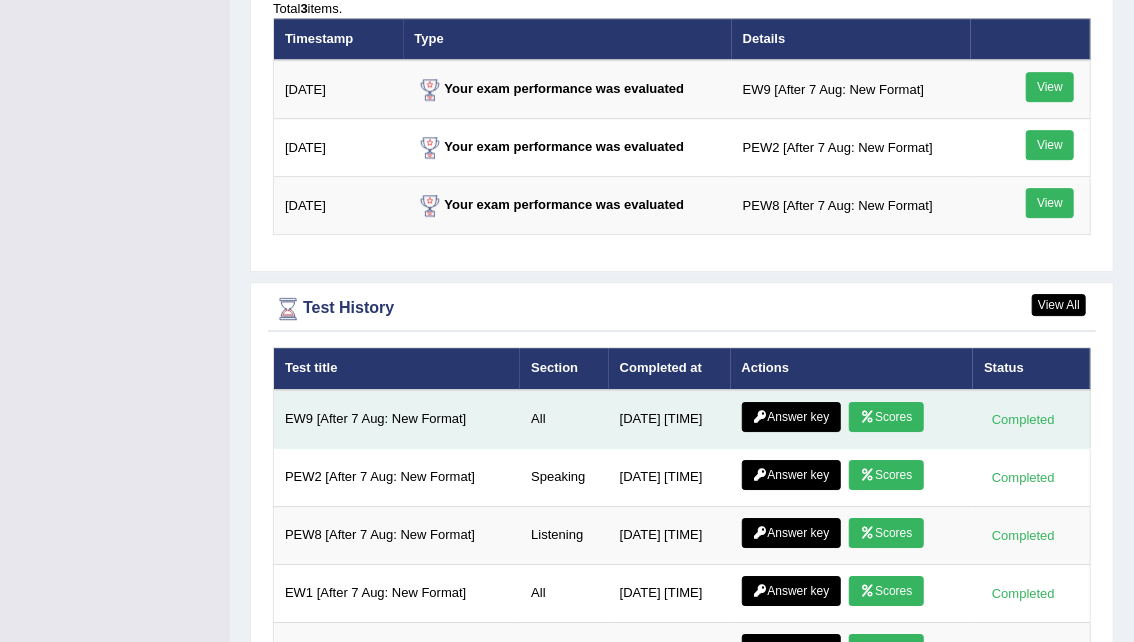 click on "Scores" at bounding box center (886, 417) 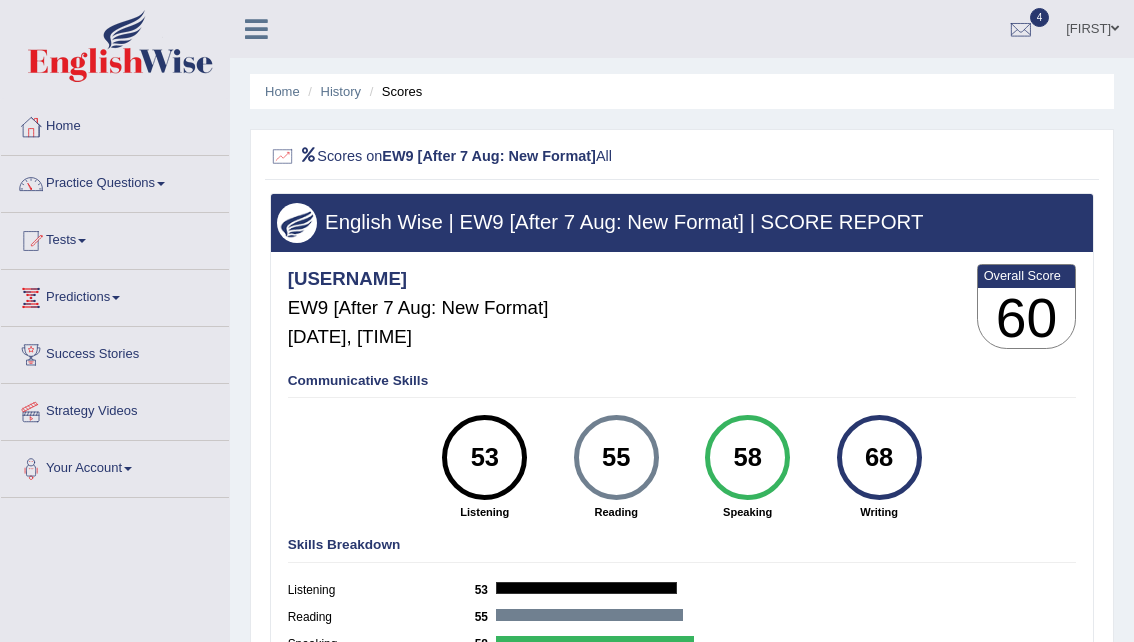 scroll, scrollTop: 0, scrollLeft: 0, axis: both 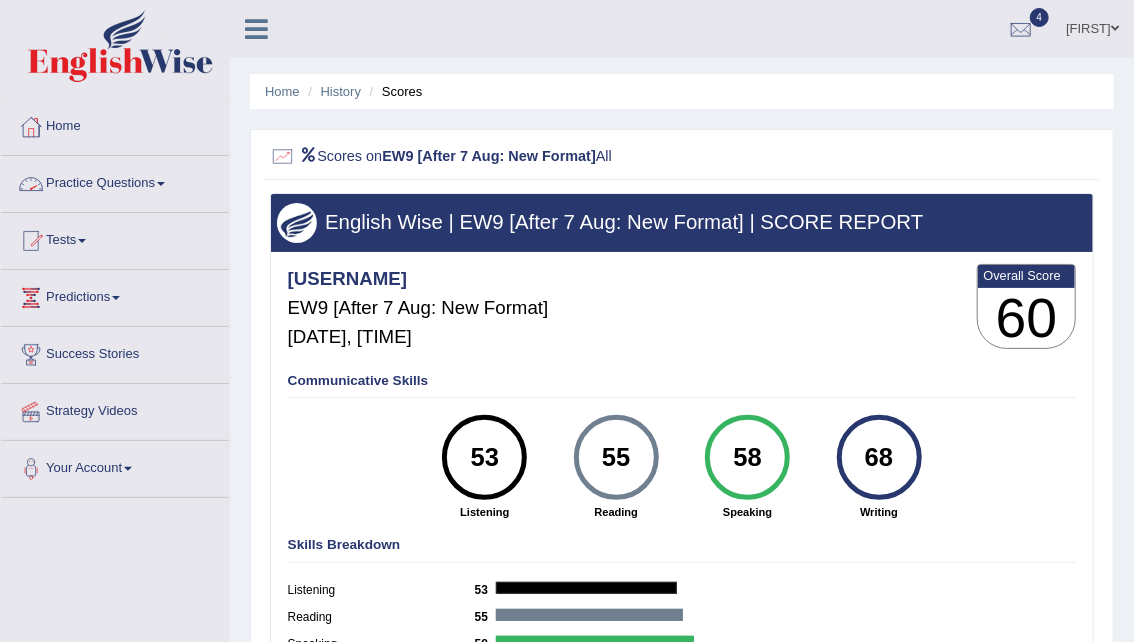 click on "Practice Questions" at bounding box center [115, 181] 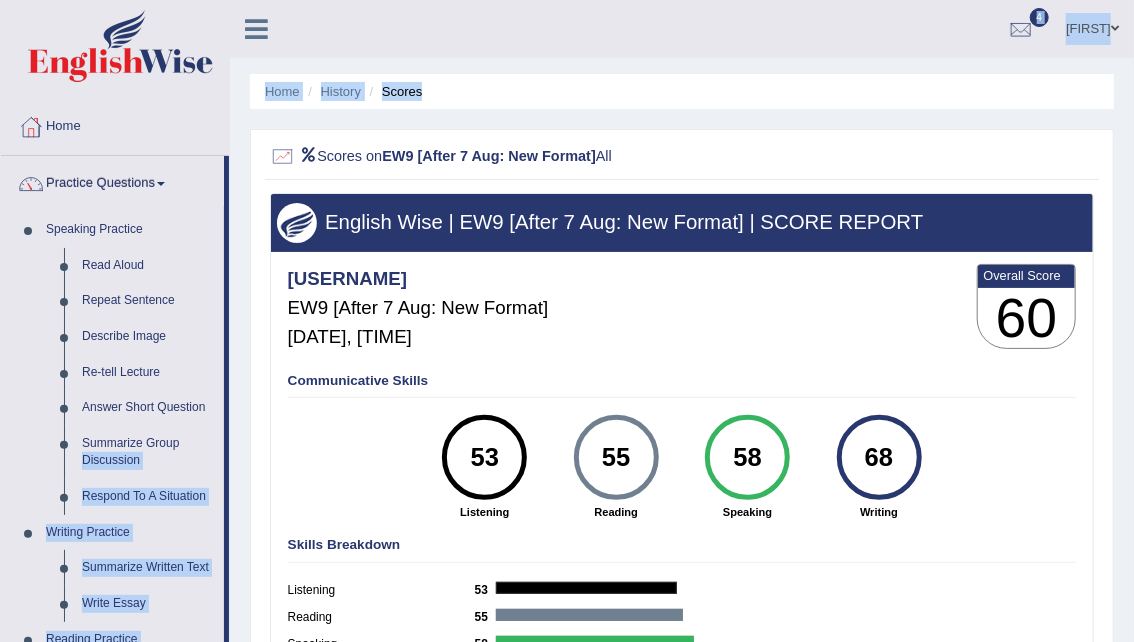 drag, startPoint x: 228, startPoint y: 433, endPoint x: 236, endPoint y: 493, distance: 60.530983 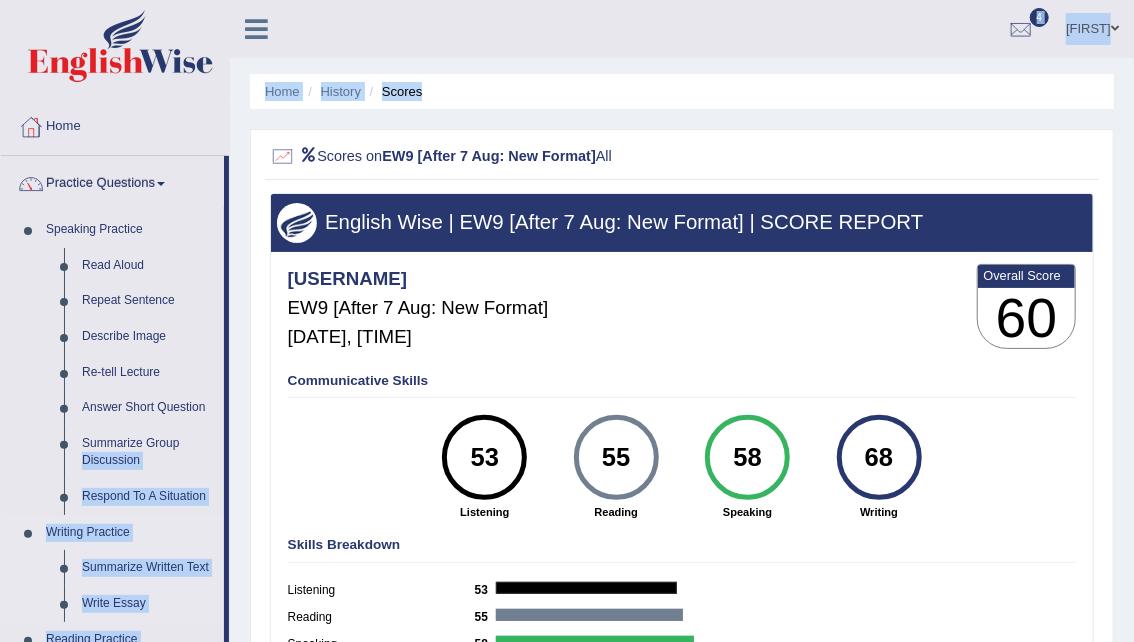 click on "Writing Practice  Summarize Written Text
Write Essay" at bounding box center (112, 568) 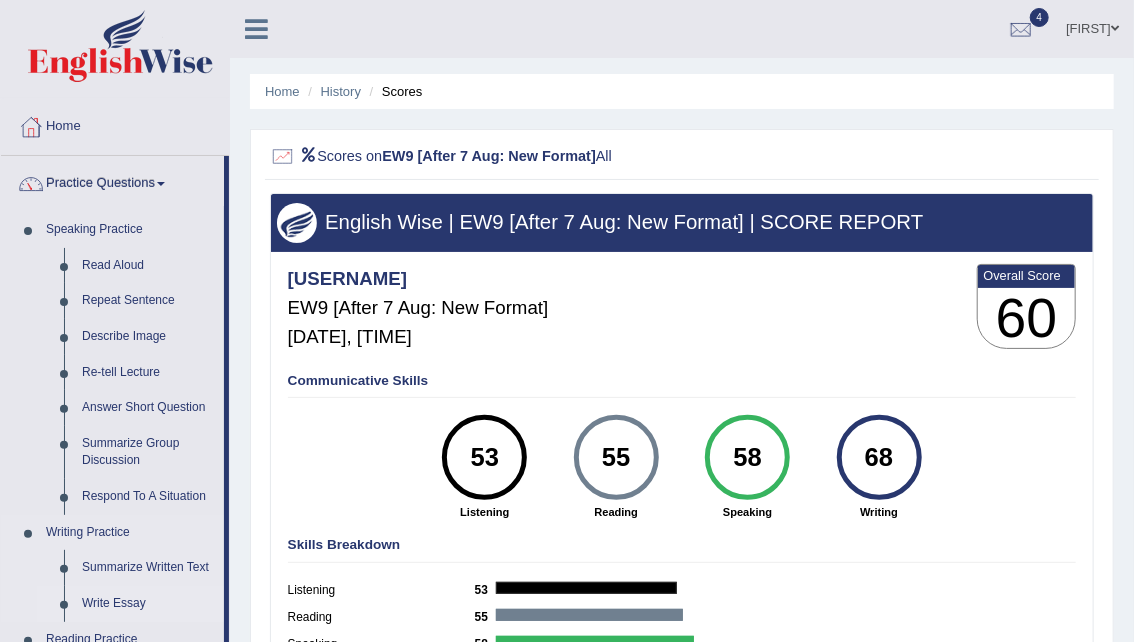 click on "Write Essay" at bounding box center [148, 604] 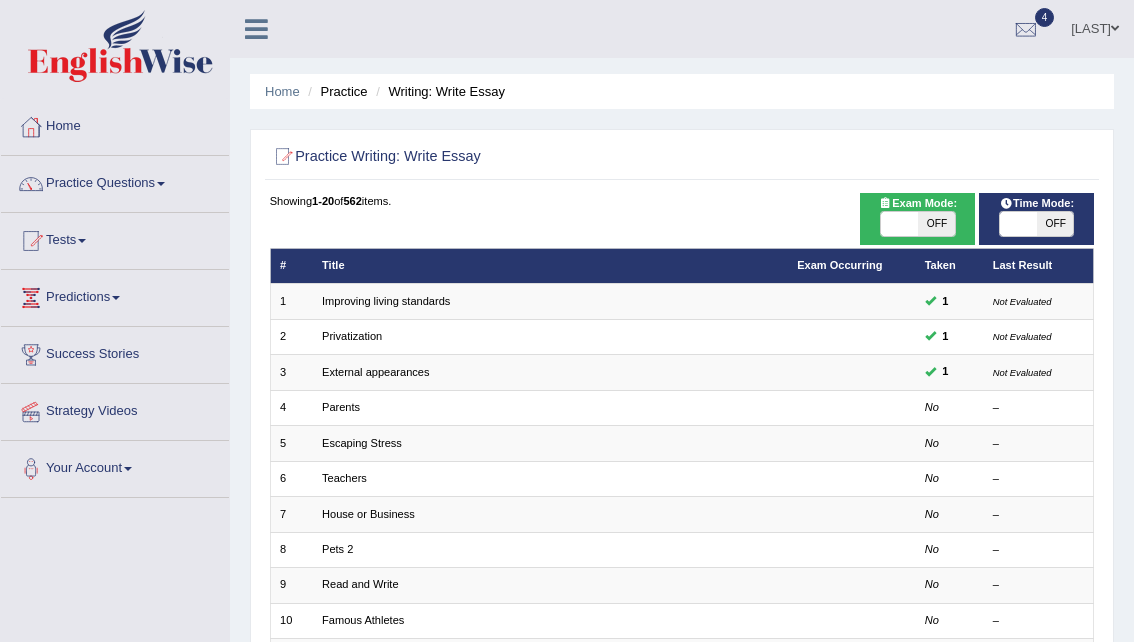 scroll, scrollTop: 0, scrollLeft: 0, axis: both 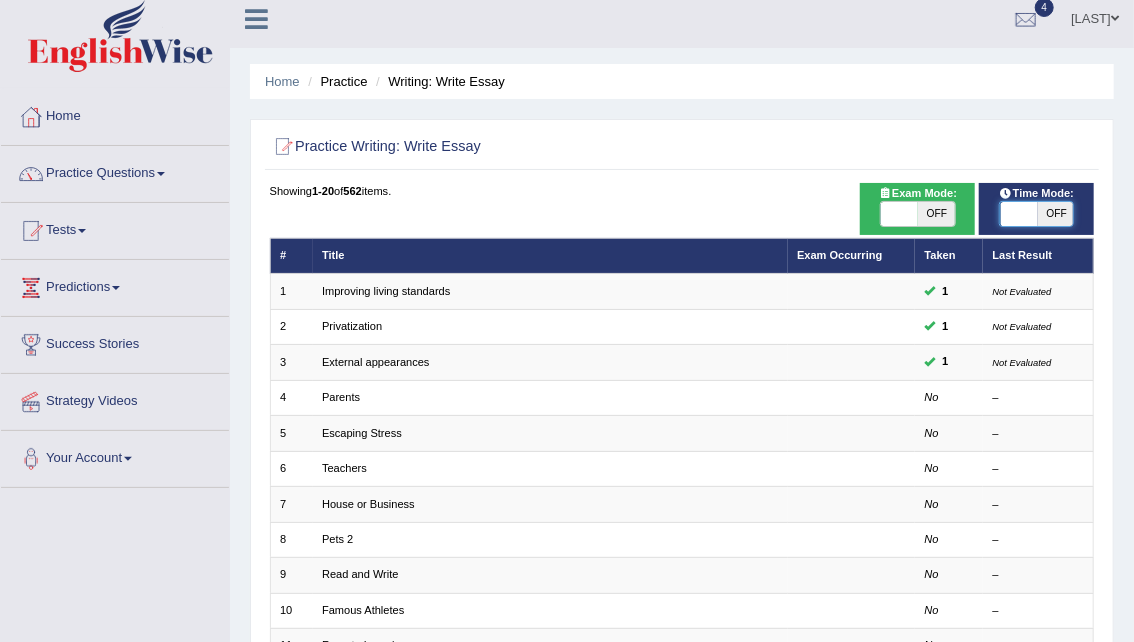 click at bounding box center (1019, 214) 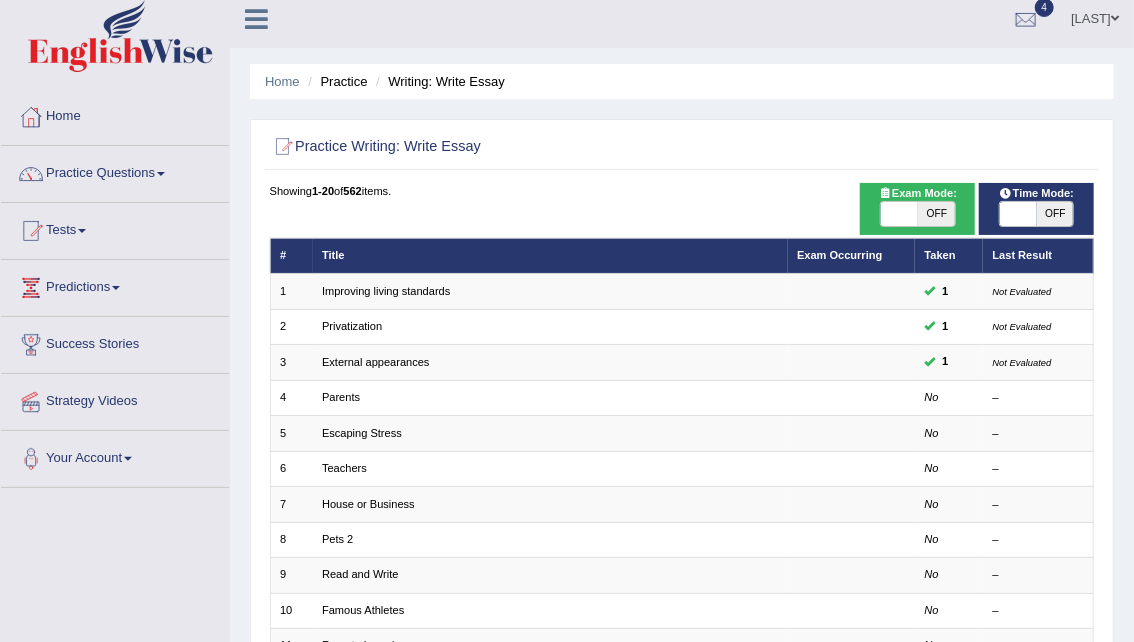 click on "OFF" at bounding box center [1055, 214] 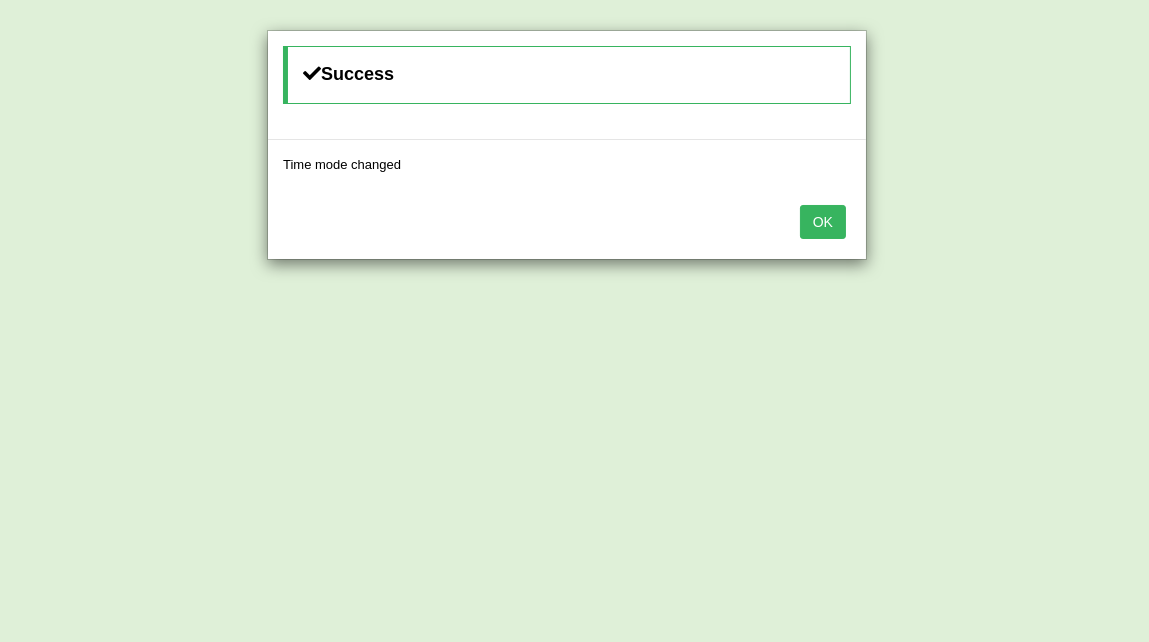 click on "OK" at bounding box center [823, 222] 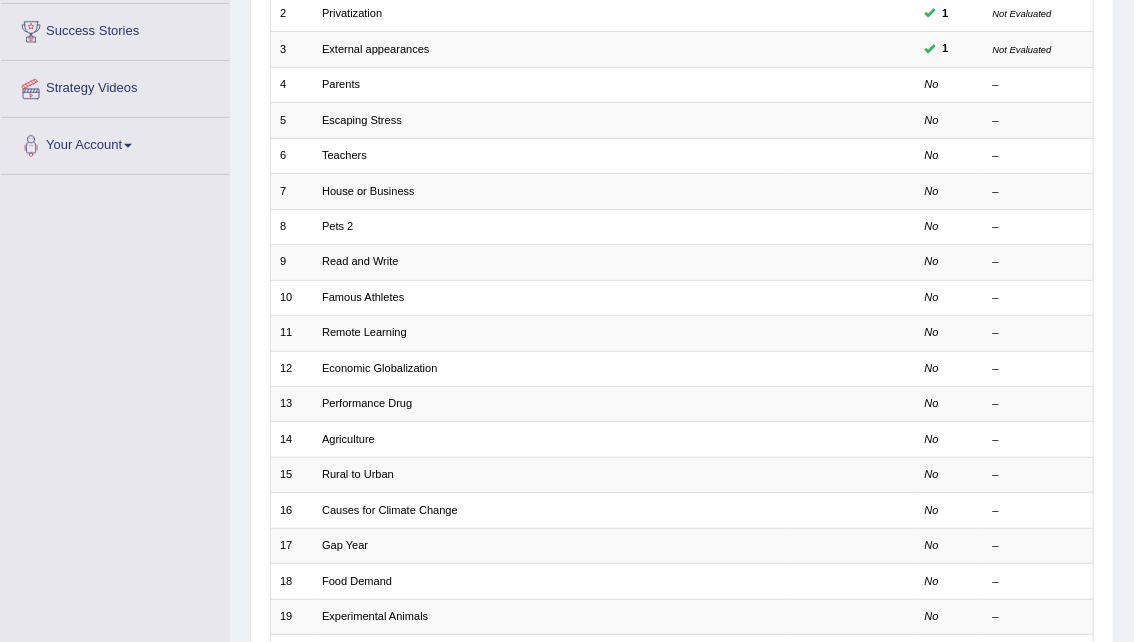 scroll, scrollTop: 327, scrollLeft: 0, axis: vertical 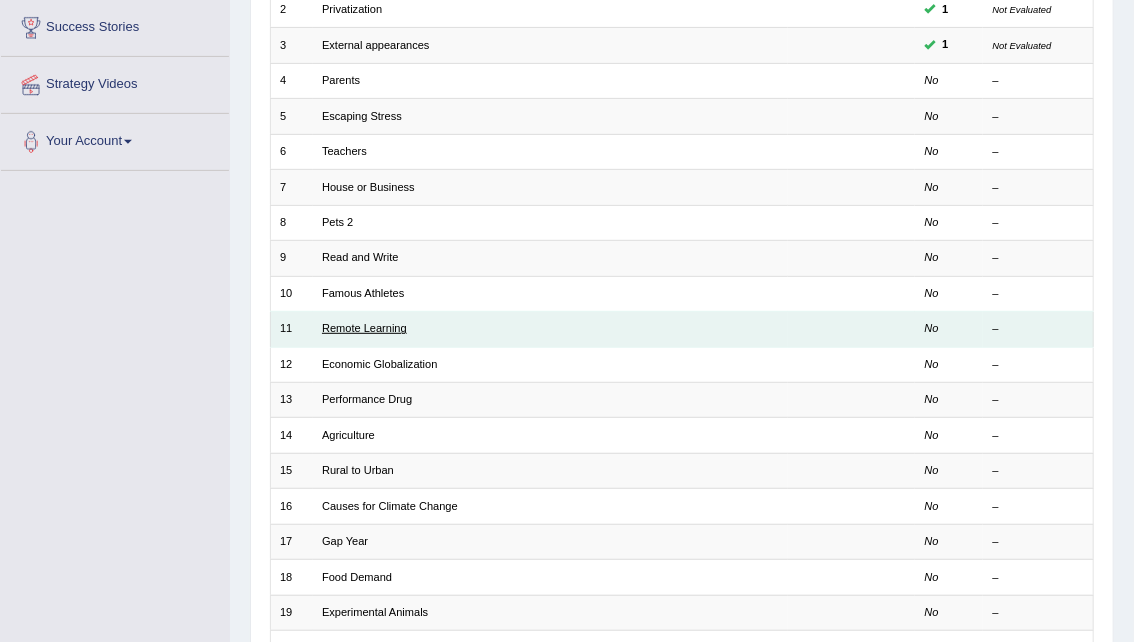 click on "Remote Learning" at bounding box center [364, 328] 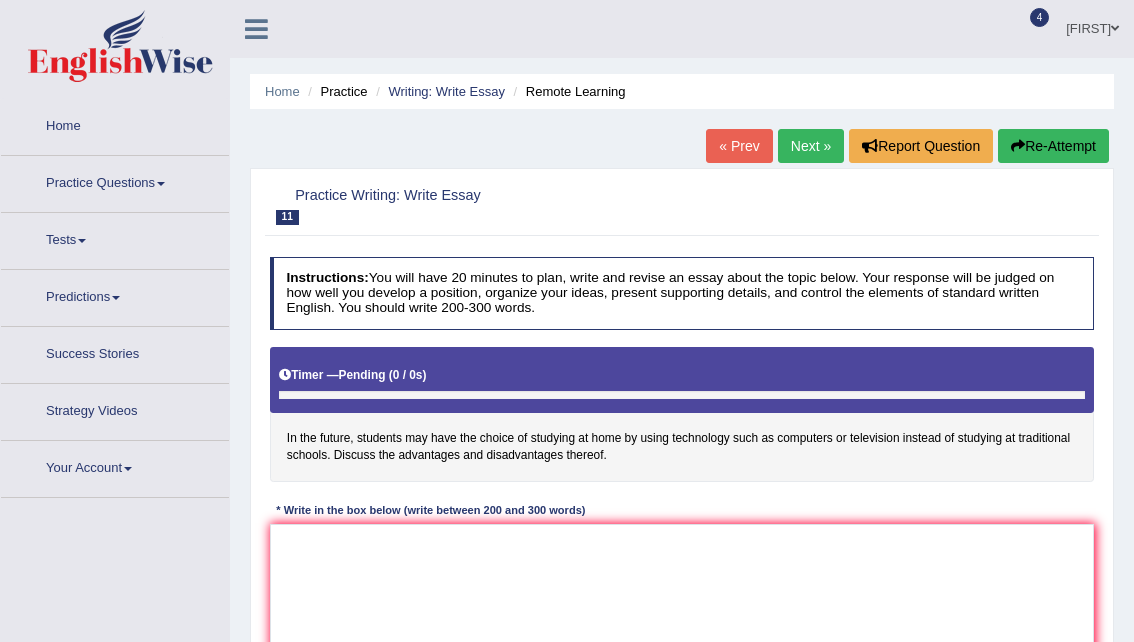 scroll, scrollTop: 0, scrollLeft: 0, axis: both 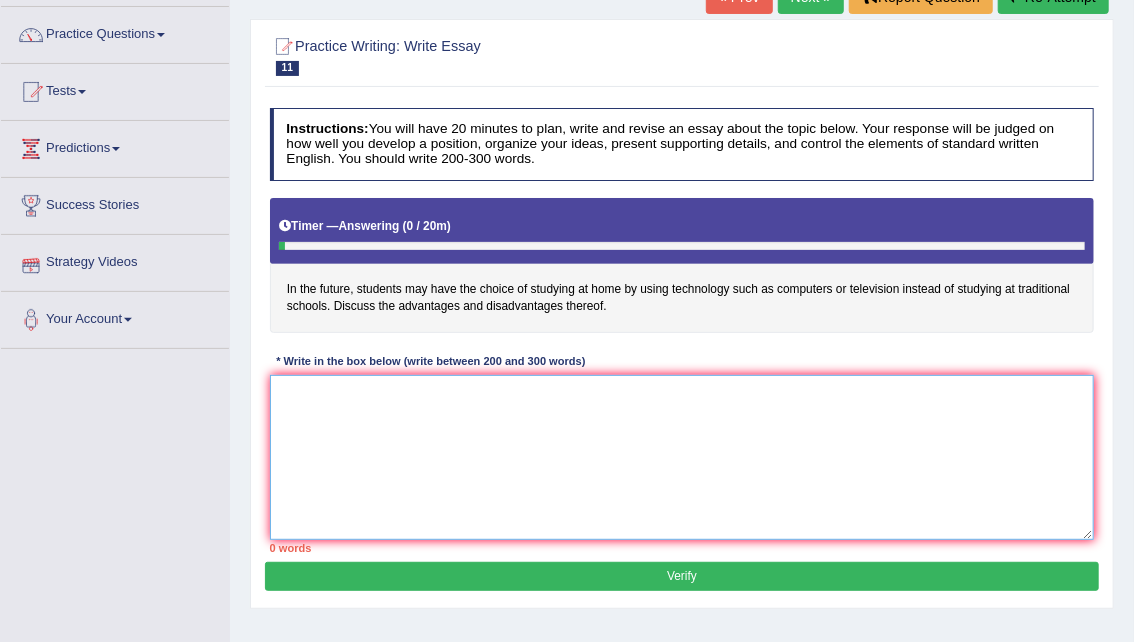 click at bounding box center [682, 457] 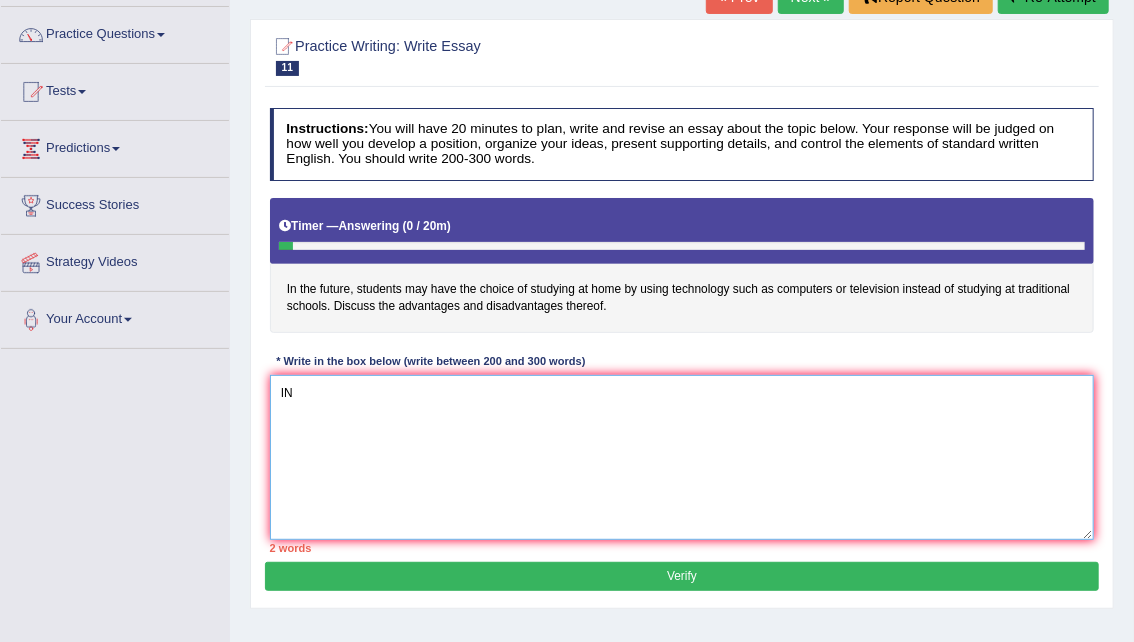 type on "I" 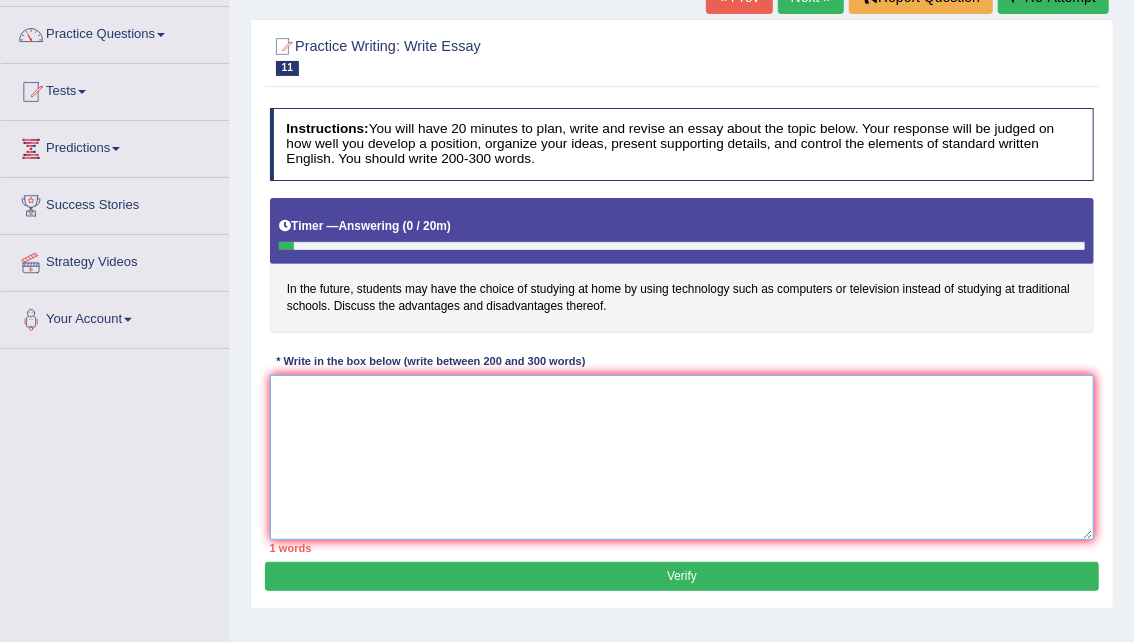 type on "i" 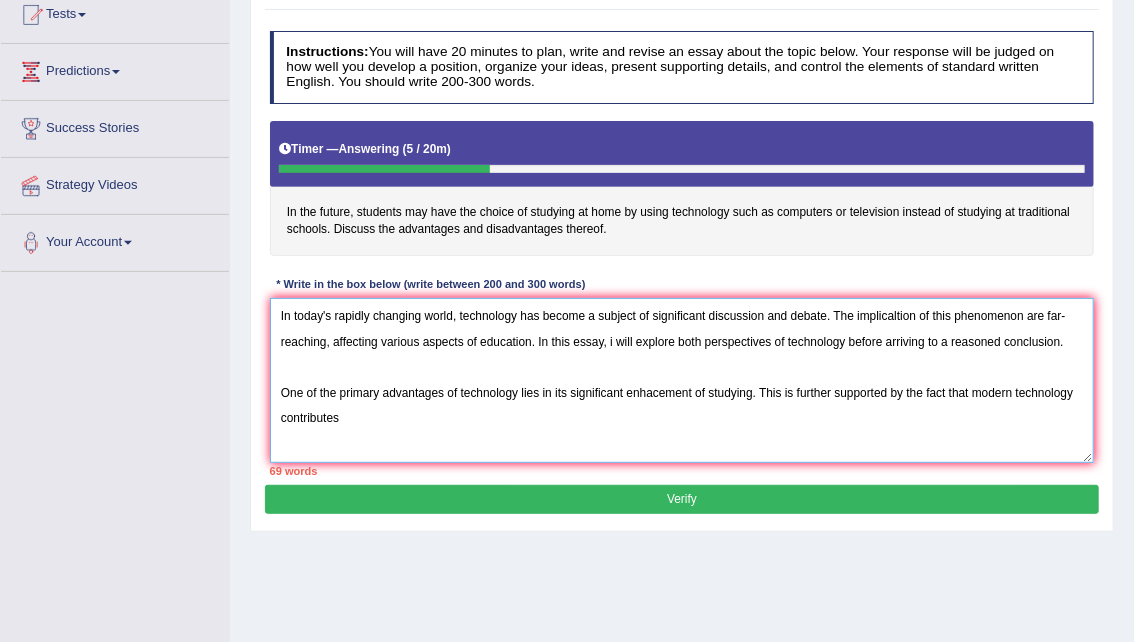 scroll, scrollTop: 226, scrollLeft: 0, axis: vertical 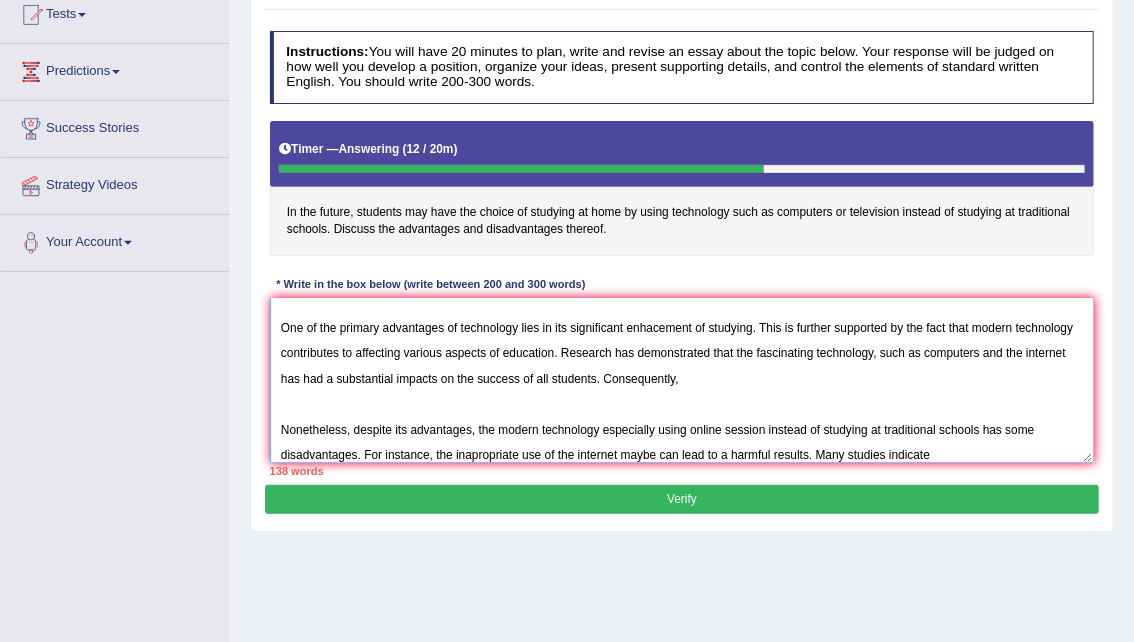 click on "In today's rapidly changing world, technology has become a subject of significant discussion and debate. The implicaltion of this phenomenon are far-reaching, affecting various aspects of education. In this essay, i will explore both perspectives of technology before arriving to a reasoned conclusion.
One of the primary advantages of technology lies in its significant enhacement of studying. This is further supported by the fact that modern technology contributes to affecting various aspects of education. Research has demonstrated that the fascinating technology, such as computers and the internet has had a substantial impacts on the success of all students. Consequently,
Nonetheless, despite its advantages, the modern technology especially using online session instead of studying at traditional schools has some disadvantages. For instance, the inapropriate use of the internet maybe can lead to a harmful results. Many studies indicate" at bounding box center [682, 380] 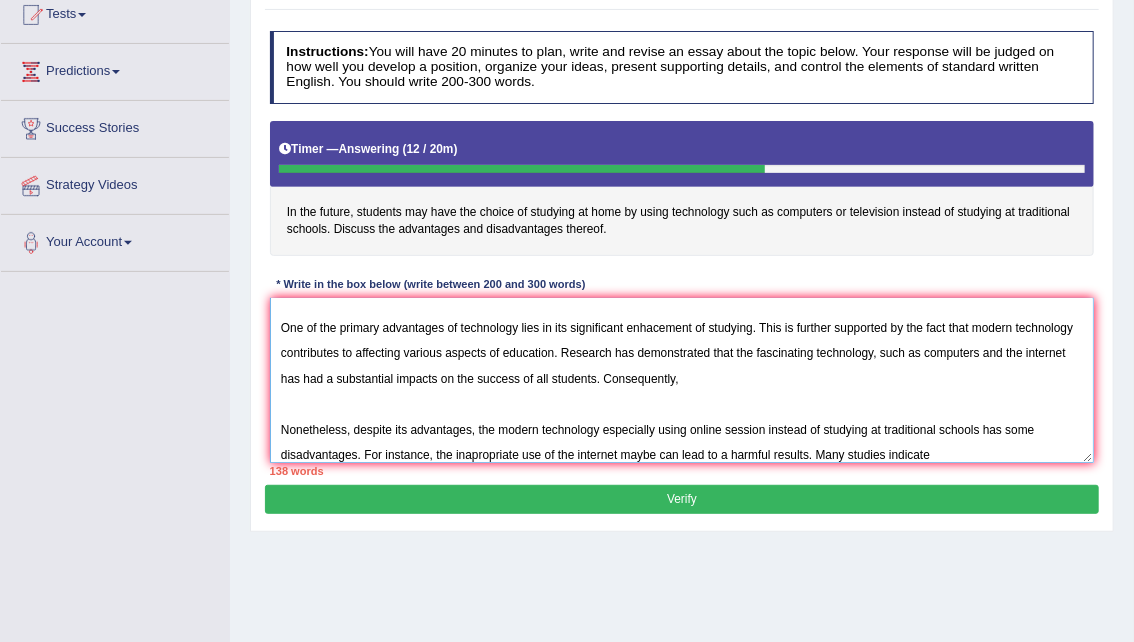 click on "In today's rapidly changing world, technology has become a subject of significant discussion and debate. The implicaltion of this phenomenon are far-reaching, affecting various aspects of education. In this essay, i will explore both perspectives of technology before arriving to a reasoned conclusion.
One of the primary advantages of technology lies in its significant enhacement of studying. This is further supported by the fact that modern technology contributes to affecting various aspects of education. Research has demonstrated that the fascinating technology, such as computers and the internet has had a substantial impacts on the success of all students. Consequently,
Nonetheless, despite its advantages, the modern technology especially using online session instead of studying at traditional schools has some disadvantages. For instance, the inapropriate use of the internet maybe can lead to a harmful results. Many studies indicate" at bounding box center (682, 380) 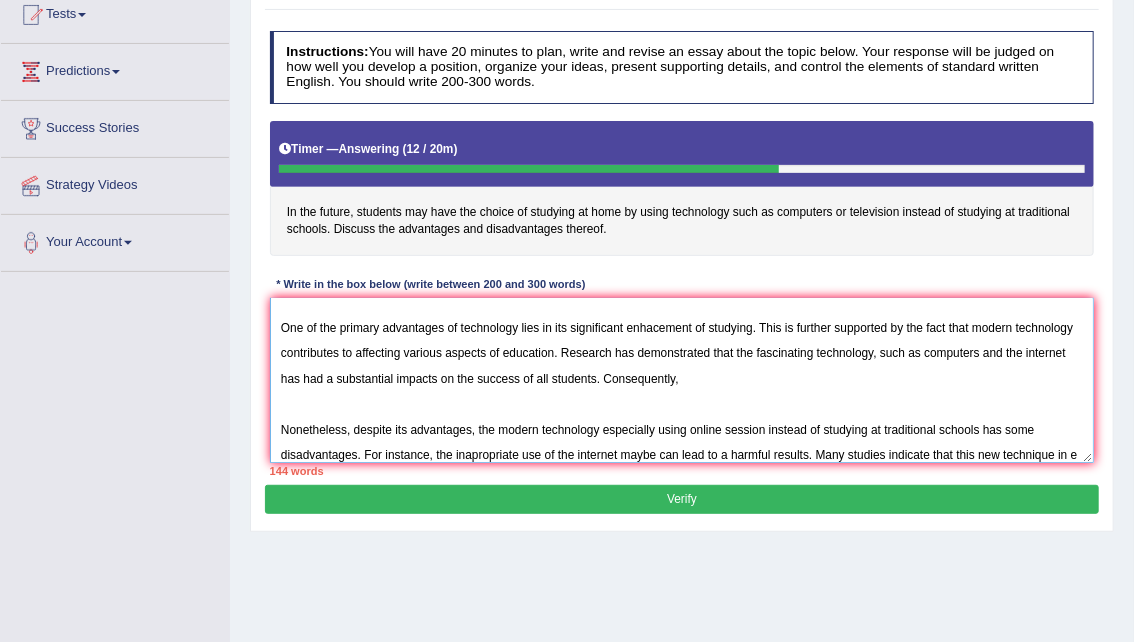 scroll, scrollTop: 107, scrollLeft: 0, axis: vertical 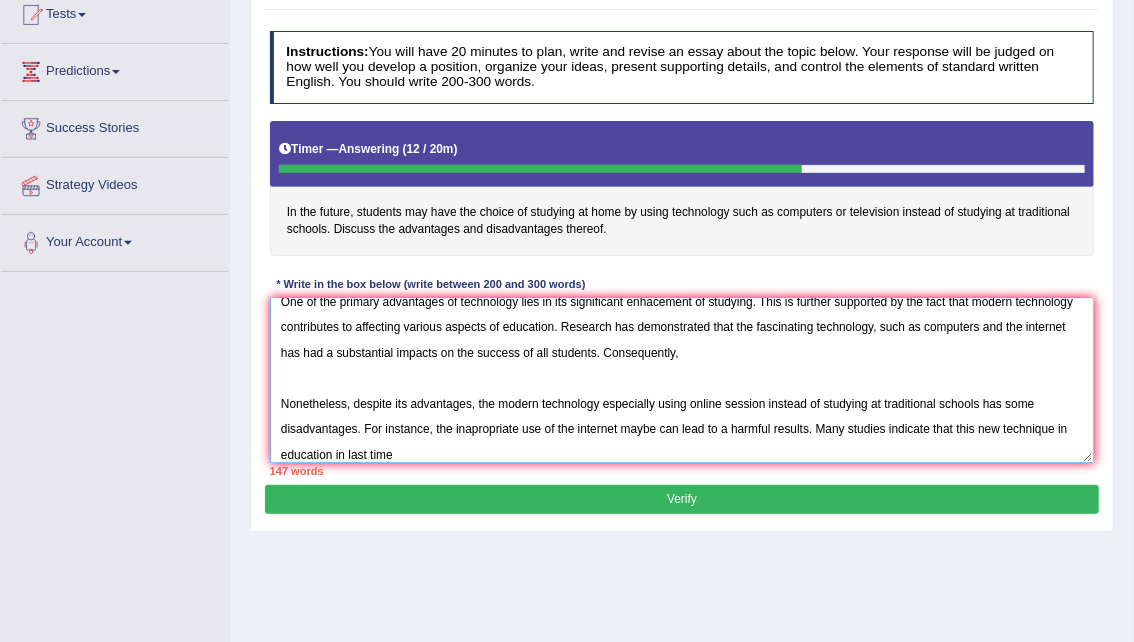 click on "In today's rapidly changing world, technology has become a subject of significant discussion and debate. The implicaltion of this phenomenon are far-reaching, affecting various aspects of education. In this essay, i will explore both perspectives of technology before arriving to a reasoned conclusion.
One of the primary advantages of technology lies in its significant enhacement of studying. This is further supported by the fact that modern technology contributes to affecting various aspects of education. Research has demonstrated that the fascinating technology, such as computers and the internet has had a substantial impacts on the success of all students. Consequently,
Nonetheless, despite its advantages, the modern technology especially using online session instead of studying at traditional schools has some disadvantages. For instance, the inapropriate use of the internet maybe can lead to a harmful results. Many studies indicate that this new technique in education in last time" at bounding box center (682, 380) 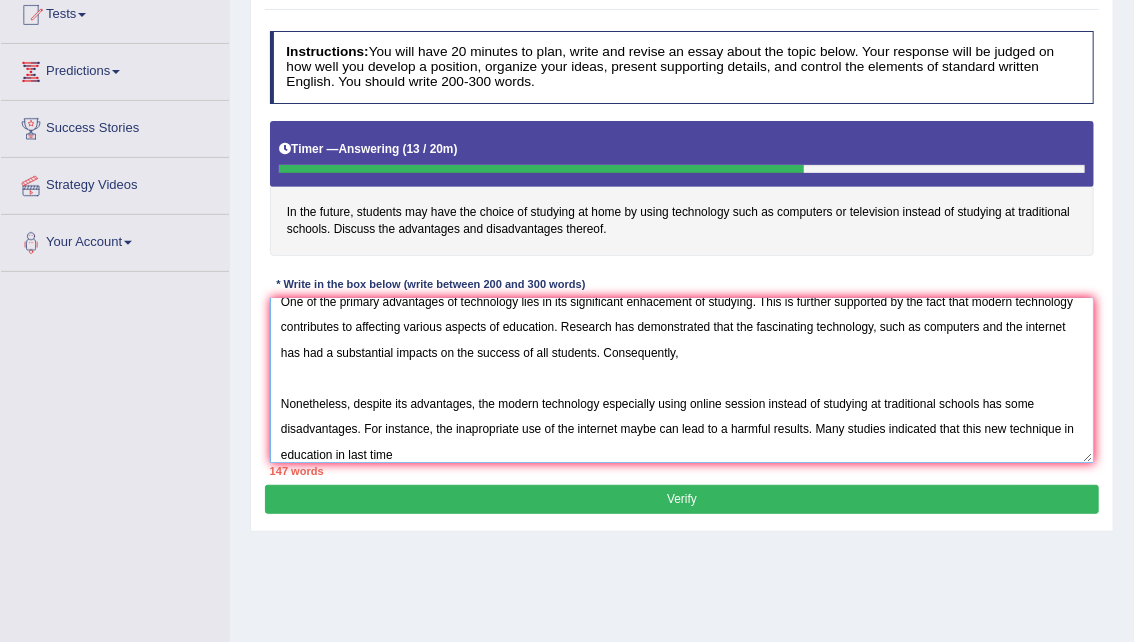 click on "In today's rapidly changing world, technology has become a subject of significant discussion and debate. The implicaltion of this phenomenon are far-reaching, affecting various aspects of education. In this essay, i will explore both perspectives of technology before arriving to a reasoned conclusion.
One of the primary advantages of technology lies in its significant enhacement of studying. This is further supported by the fact that modern technology contributes to affecting various aspects of education. Research has demonstrated that the fascinating technology, such as computers and the internet has had a substantial impacts on the success of all students. Consequently,
Nonetheless, despite its advantages, the modern technology especially using online session instead of studying at traditional schools has some disadvantages. For instance, the inapropriate use of the internet maybe can lead to a harmful results. Many studies indicated that this new technique in education in last time" at bounding box center (682, 380) 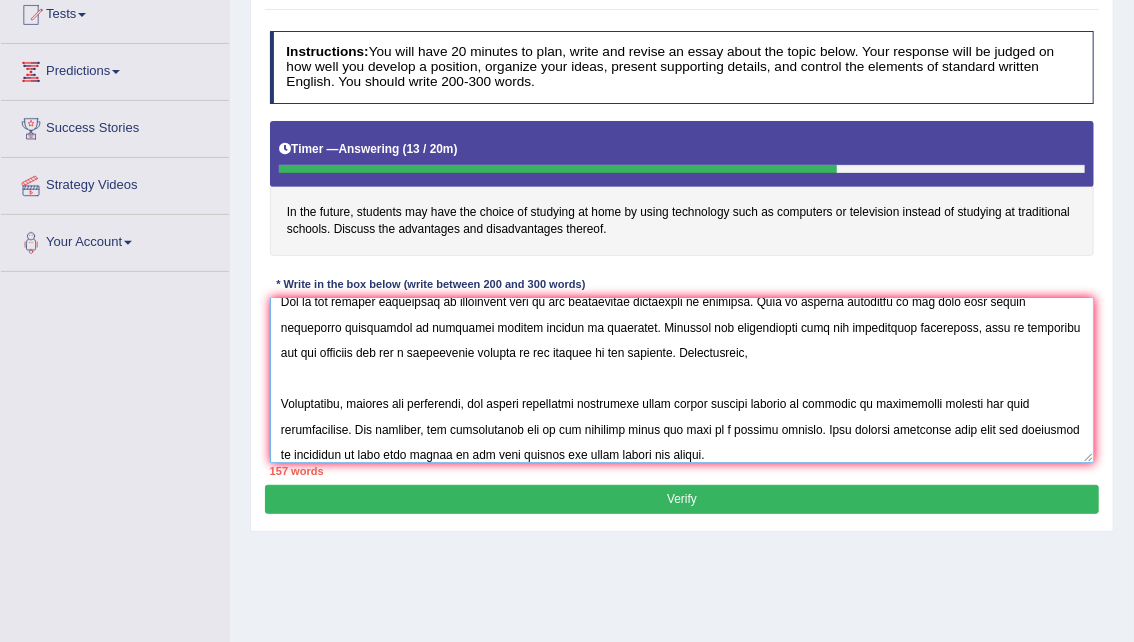 scroll, scrollTop: 167, scrollLeft: 0, axis: vertical 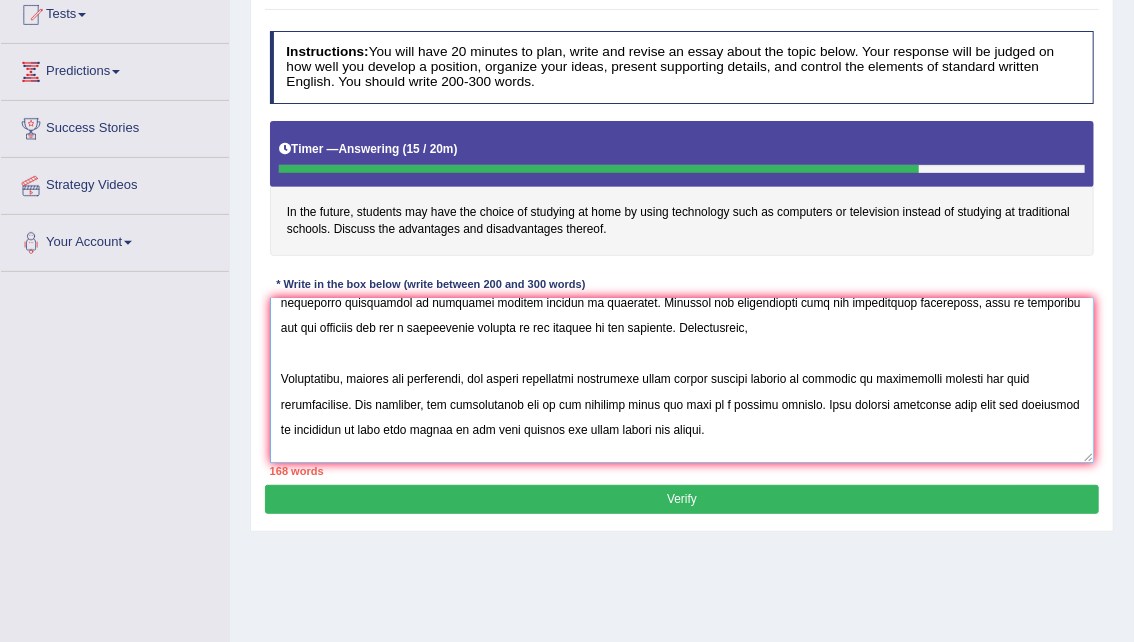 click at bounding box center [682, 380] 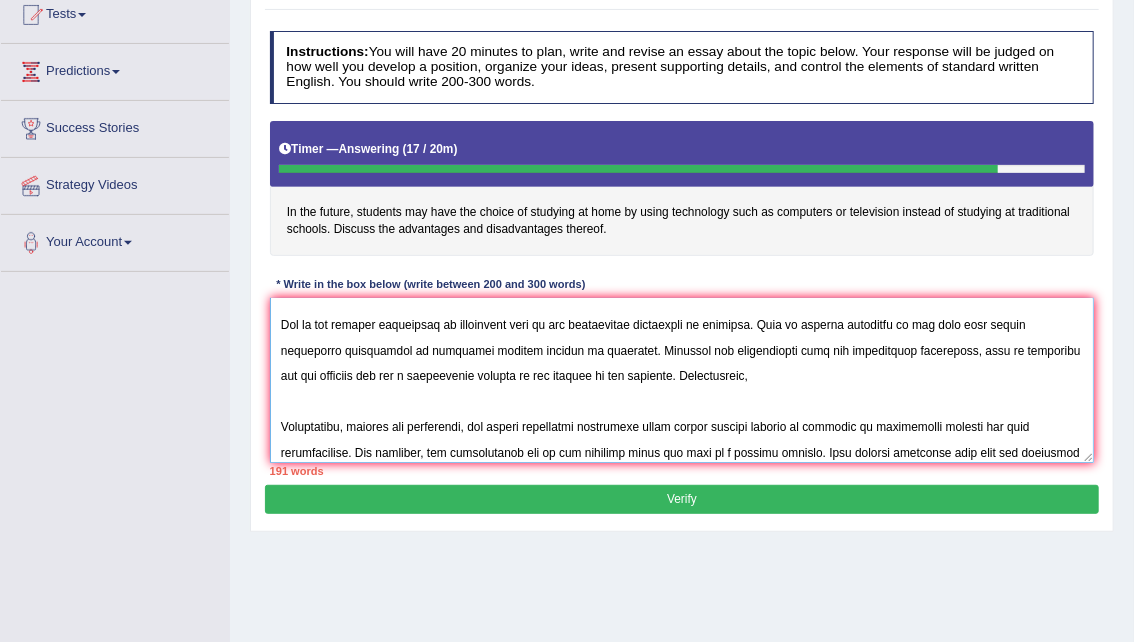 scroll, scrollTop: 108, scrollLeft: 0, axis: vertical 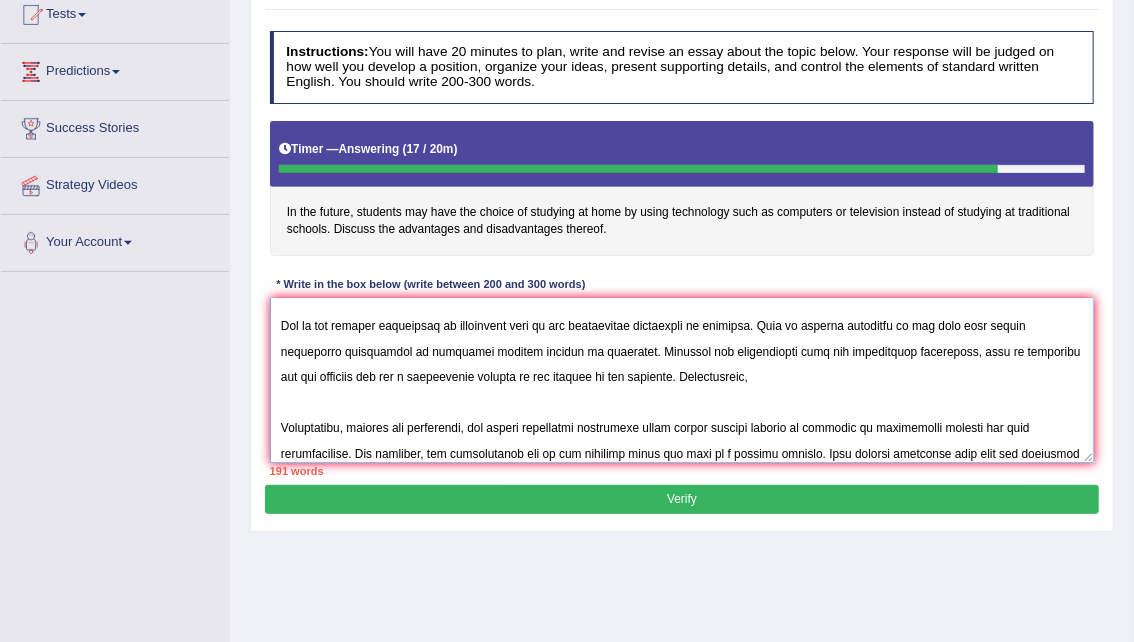 click at bounding box center (682, 380) 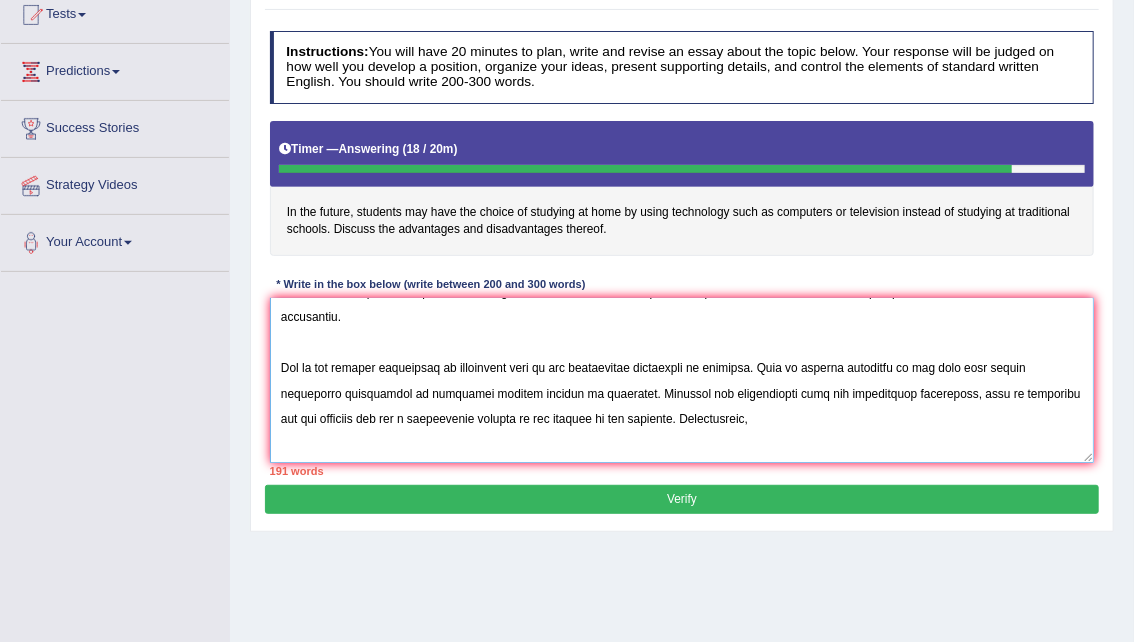 scroll, scrollTop: 85, scrollLeft: 0, axis: vertical 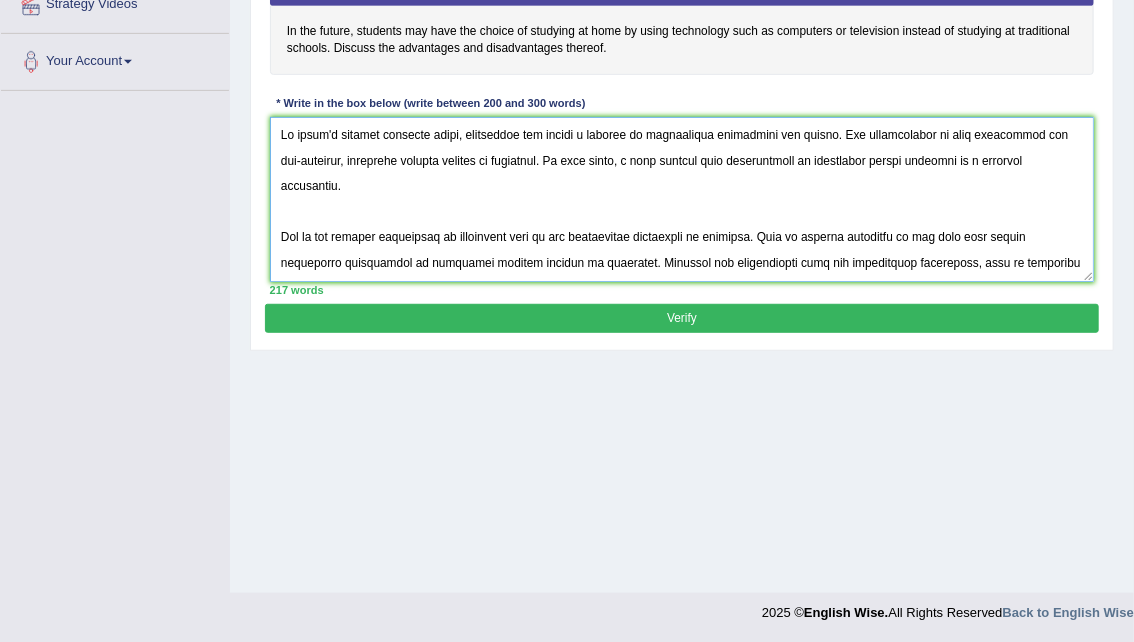 type on "In today's rapidly changing world, technology has become a subject of significant discussion and debate. The implicaltion of this phenomenon are far-reaching, affecting various aspects of education. In this essay, i will explore both perspectives of technology before arriving to a reasoned conclusion.
One of the primary advantages of technology lies in its significant enhacement of studying. This is further supported by the fact that modern technology contributes to affecting various aspects of education. Research has demonstrated that the fascinating technology, such as computers and the internet has had a substantial impacts on the success of all students. Consequently, the new method of education nowadays is become a very important need because it save our time, and in sthe same time it is effective method.
Nonetheless, despite its advantages, the modern technology especially using online session instead of studying at traditional schools has some disadvantages. For instance, the inapropriate use of t..." 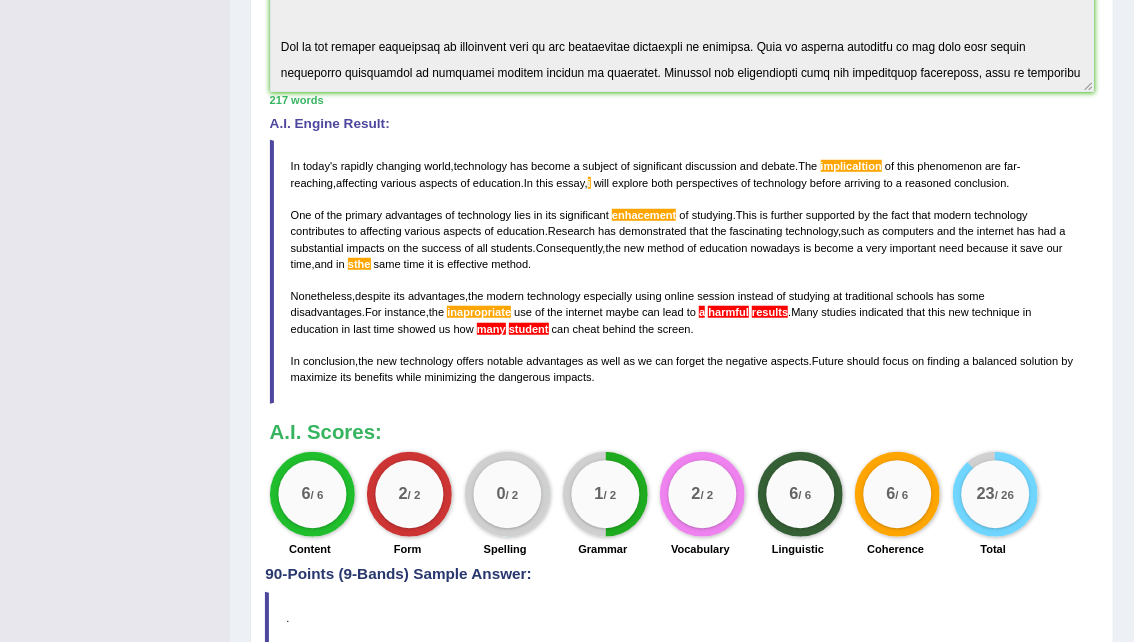 scroll, scrollTop: 557, scrollLeft: 0, axis: vertical 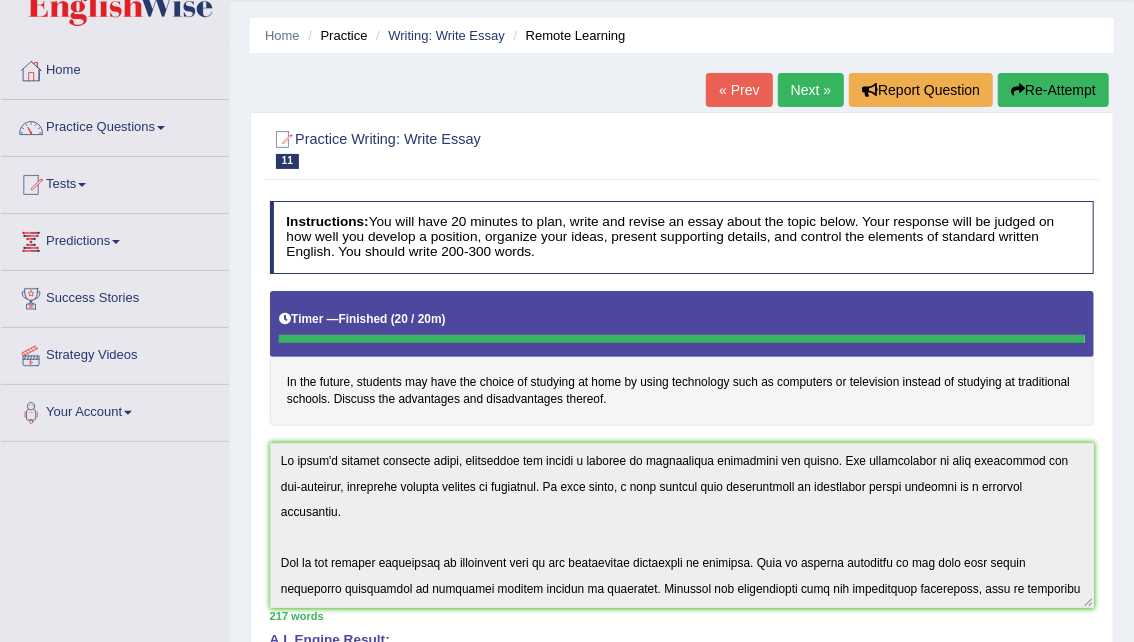 click on "Practice Questions" at bounding box center [115, 125] 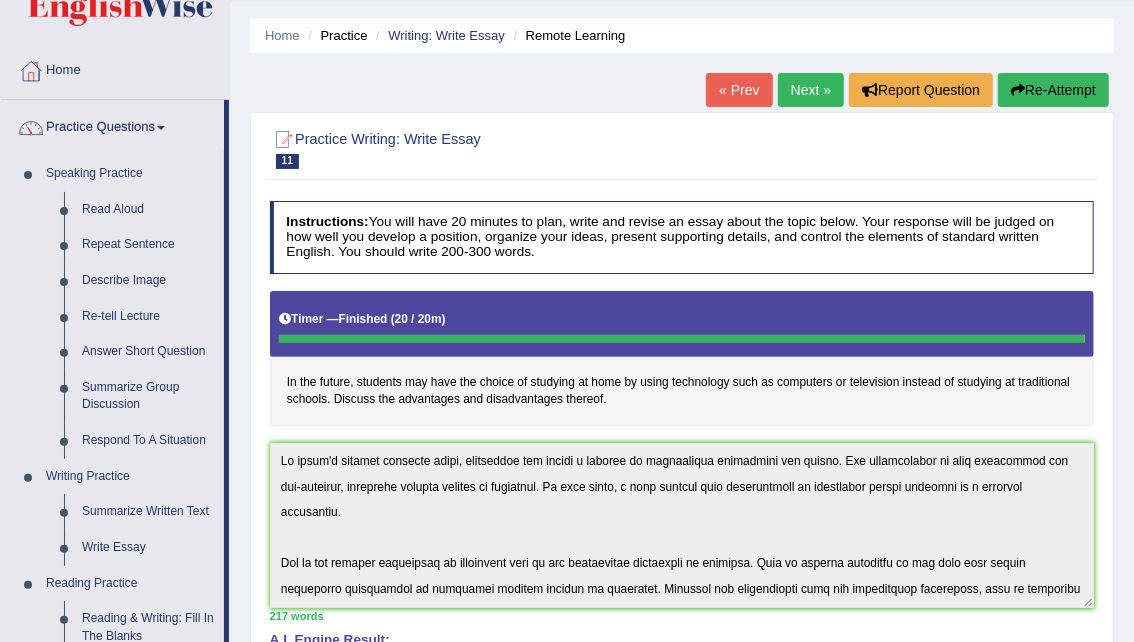 drag, startPoint x: 227, startPoint y: 162, endPoint x: 237, endPoint y: 219, distance: 57.870544 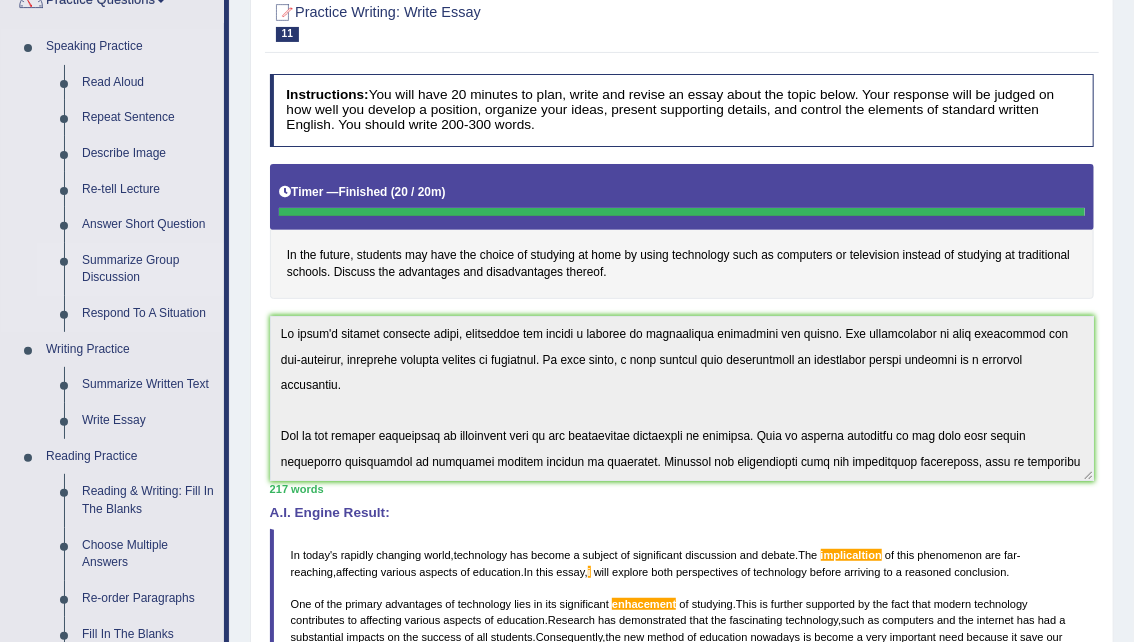 scroll, scrollTop: 245, scrollLeft: 0, axis: vertical 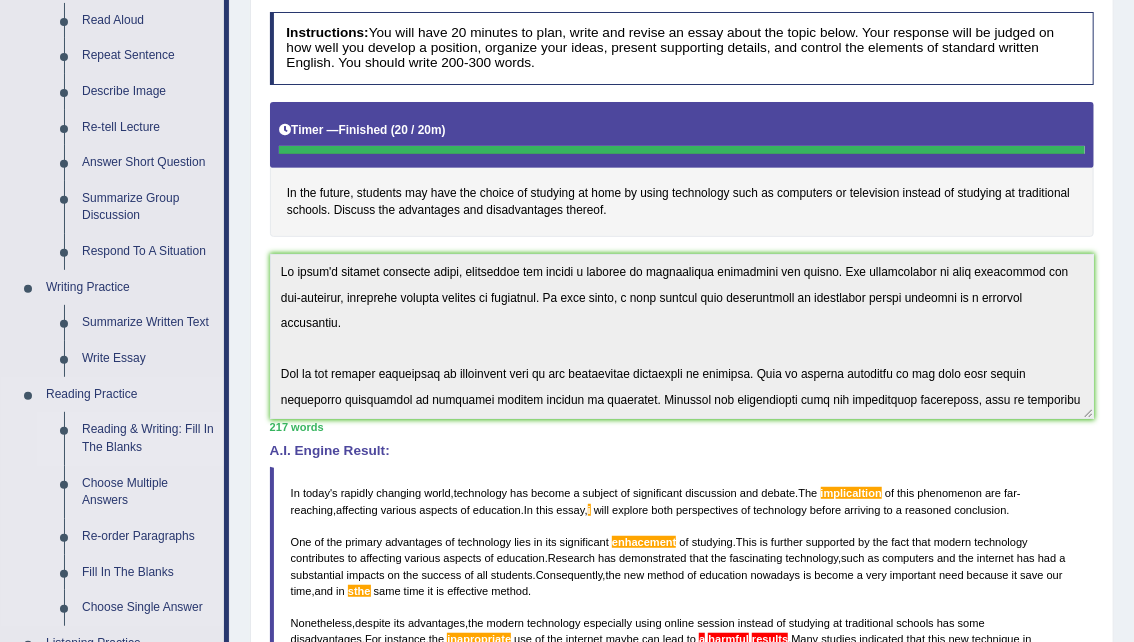 click on "Reading & Writing: Fill In The Blanks" at bounding box center [148, 438] 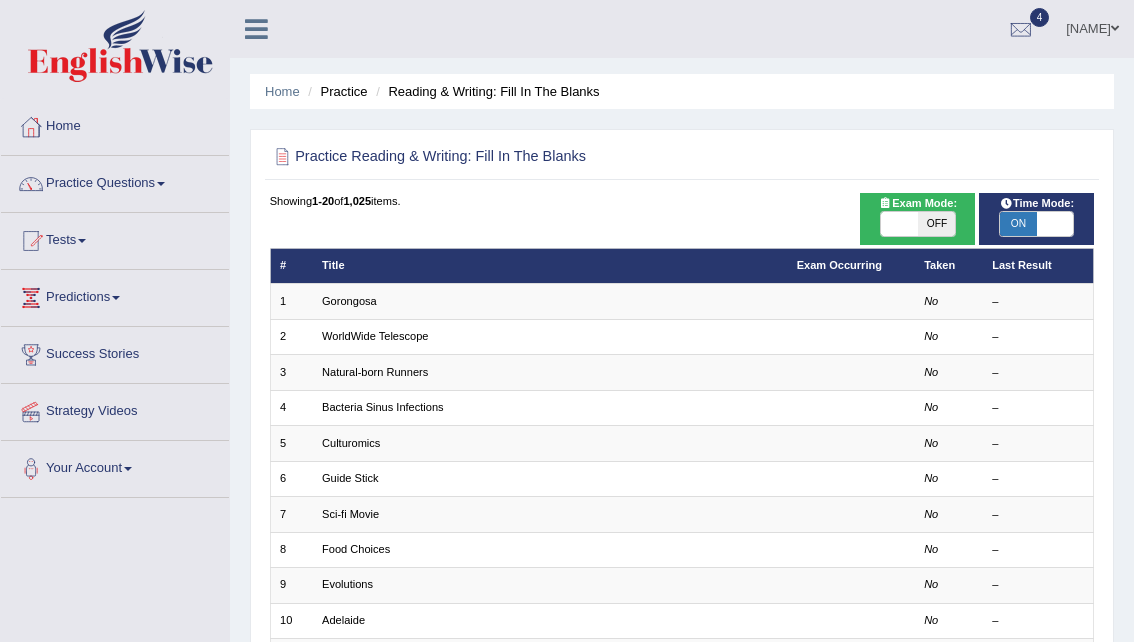 scroll, scrollTop: 0, scrollLeft: 0, axis: both 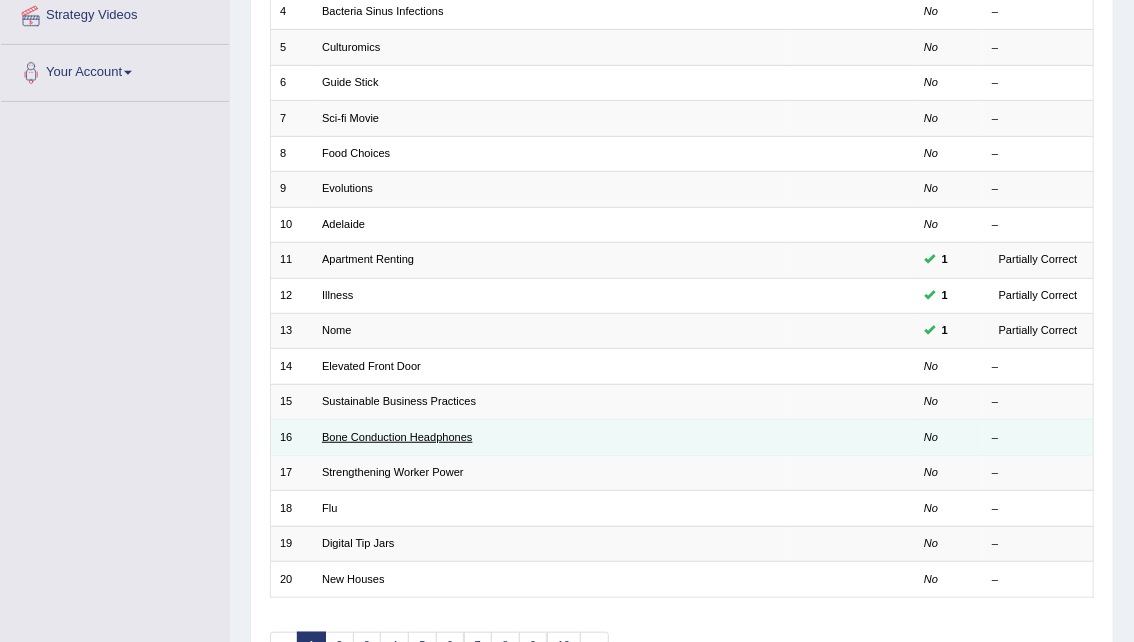 click on "Bone Conduction Headphones" at bounding box center (397, 437) 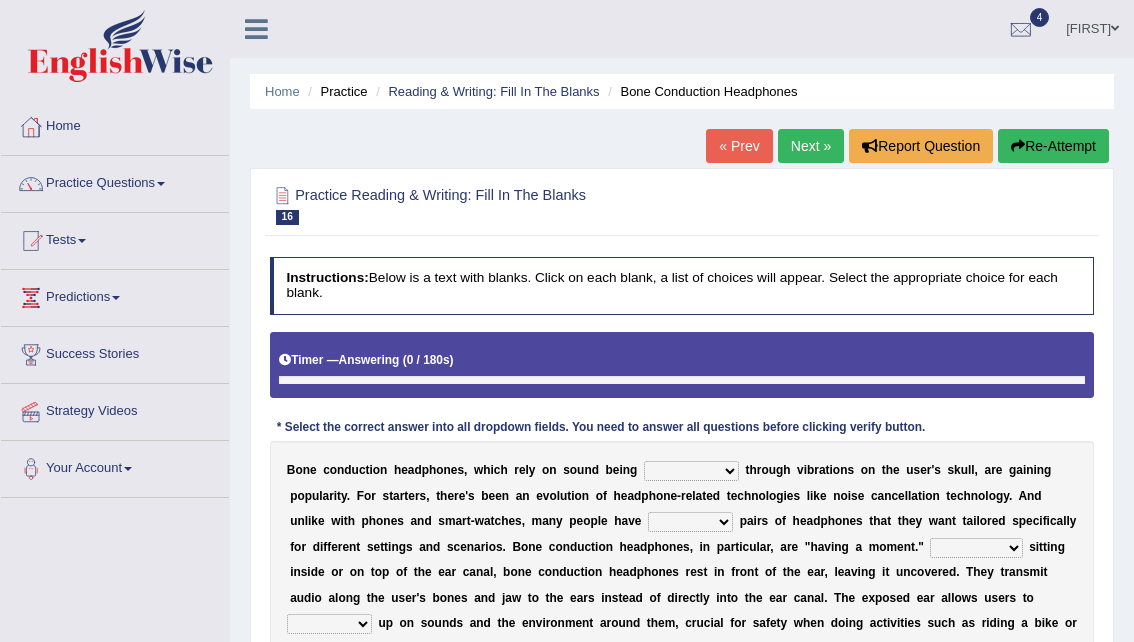 scroll, scrollTop: 0, scrollLeft: 0, axis: both 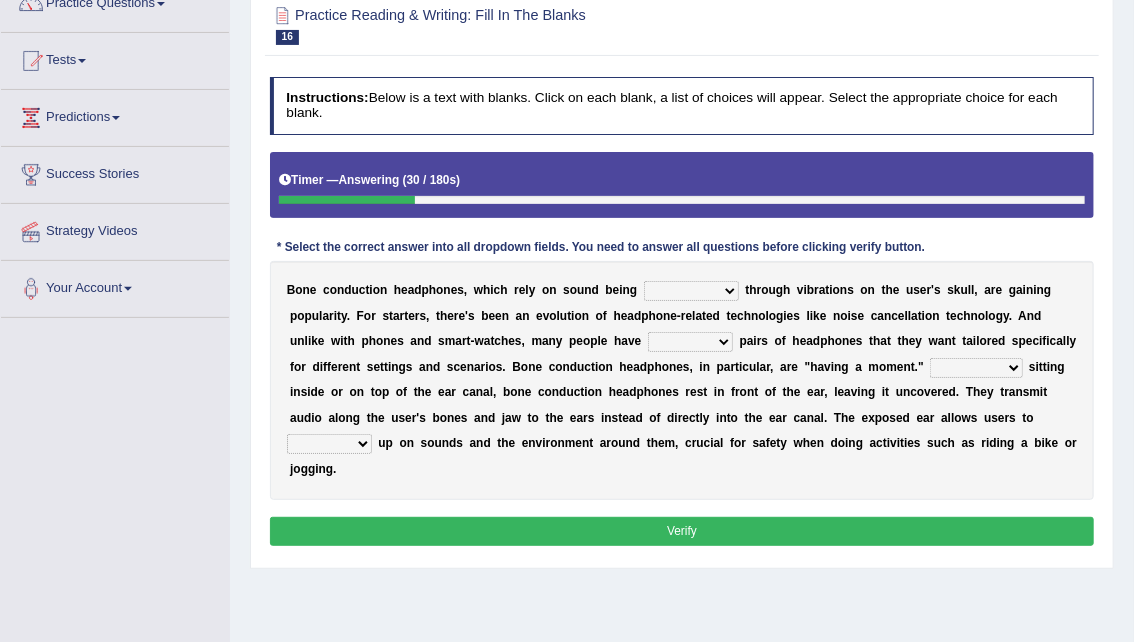 click on "formed counted transformed transmitted" at bounding box center (691, 291) 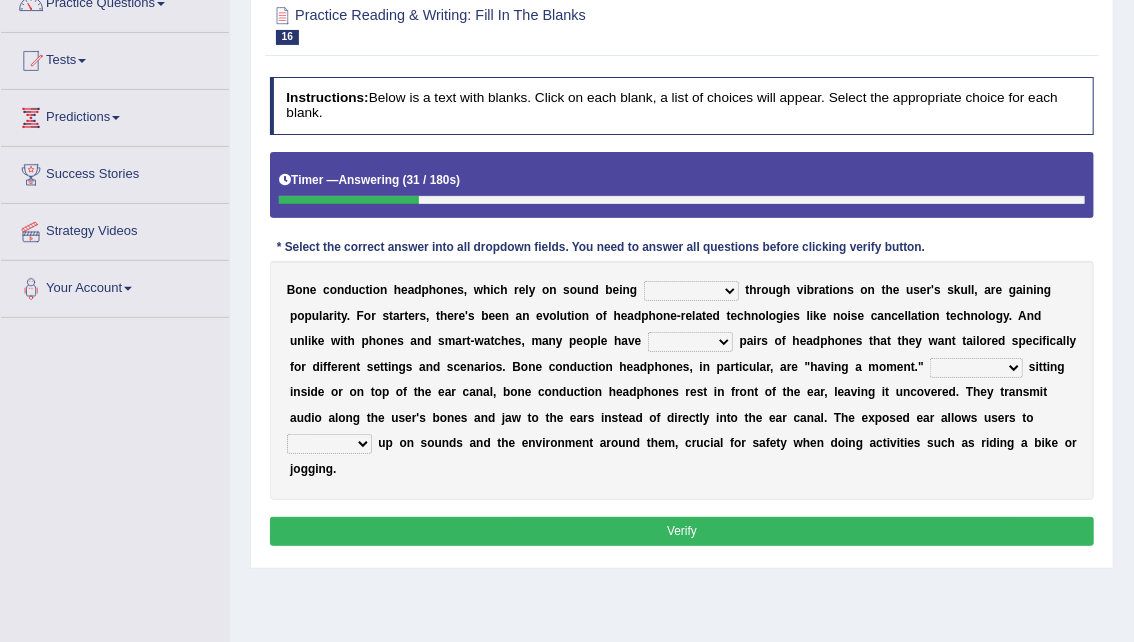 click on "formed counted transformed transmitted" at bounding box center [691, 291] 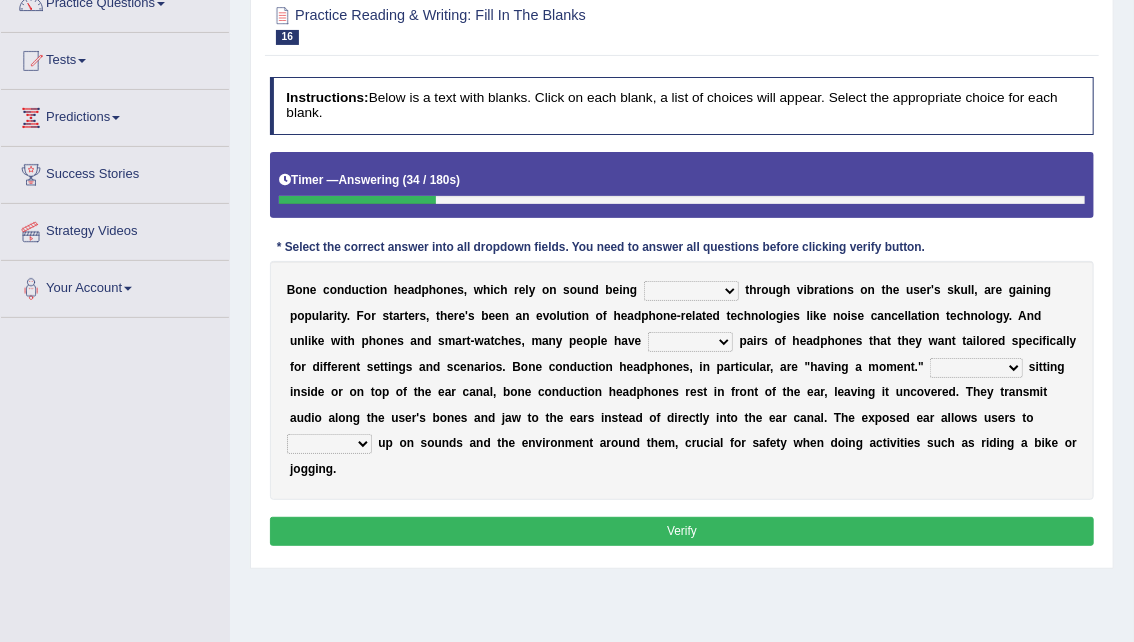 click on "formed counted transformed transmitted" at bounding box center [691, 291] 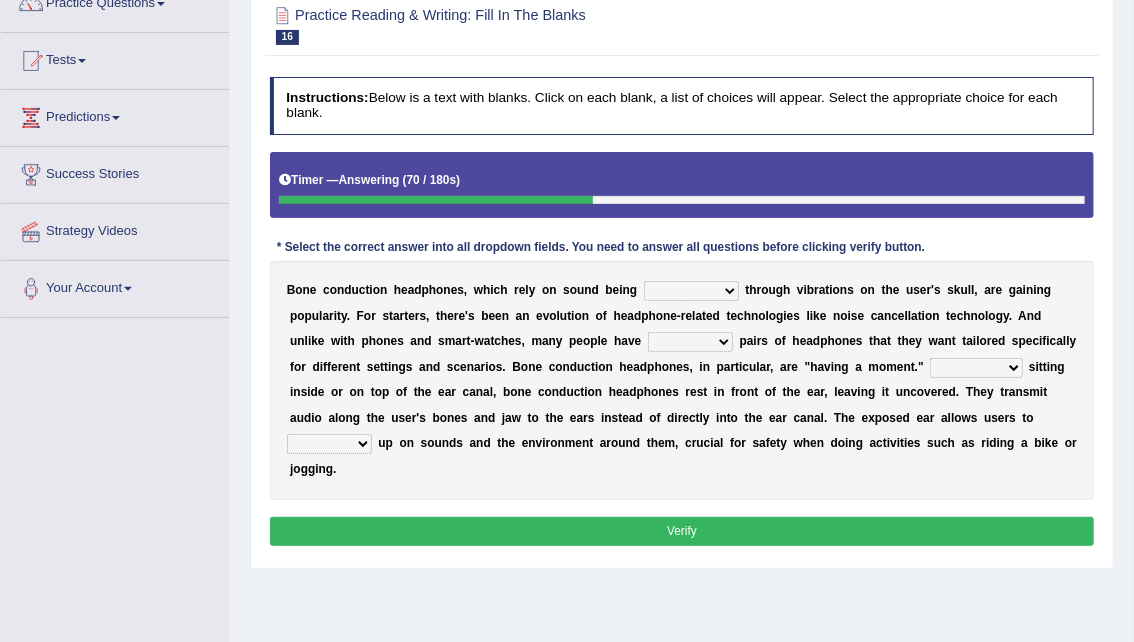 select on "transmitted" 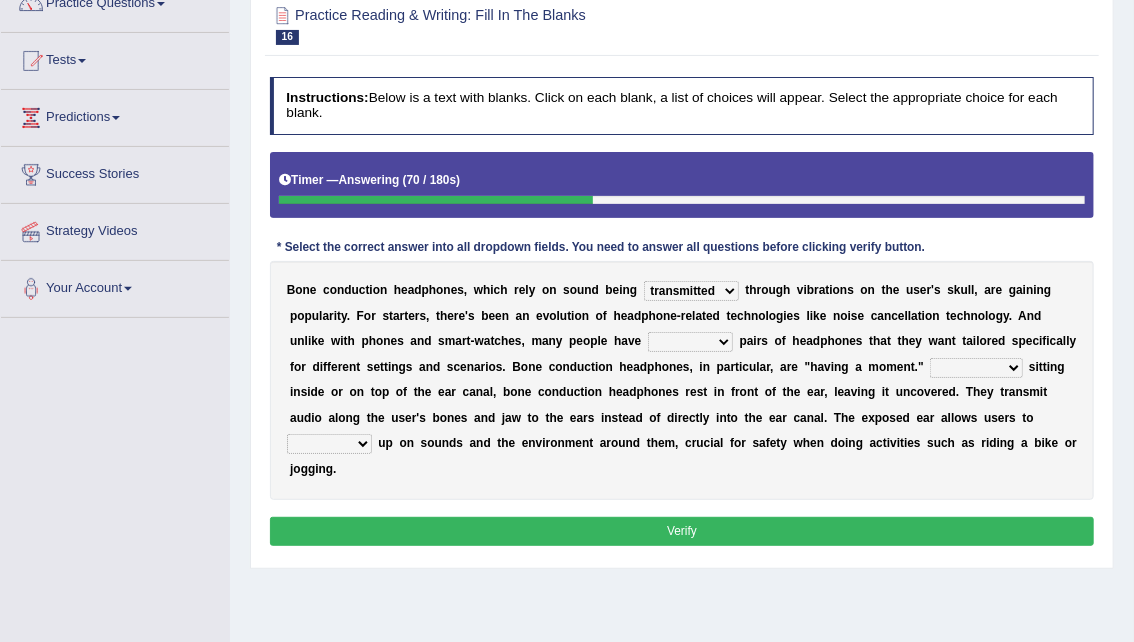 click on "formed counted transformed transmitted" at bounding box center [691, 291] 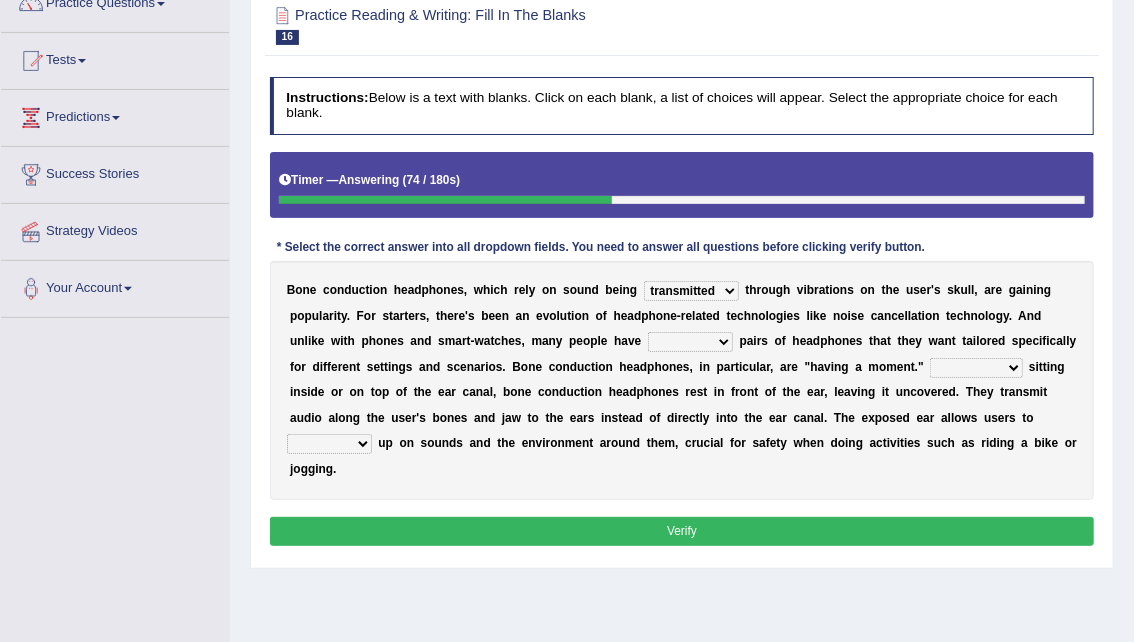 click on "composite multiple imperfect integral" at bounding box center [690, 342] 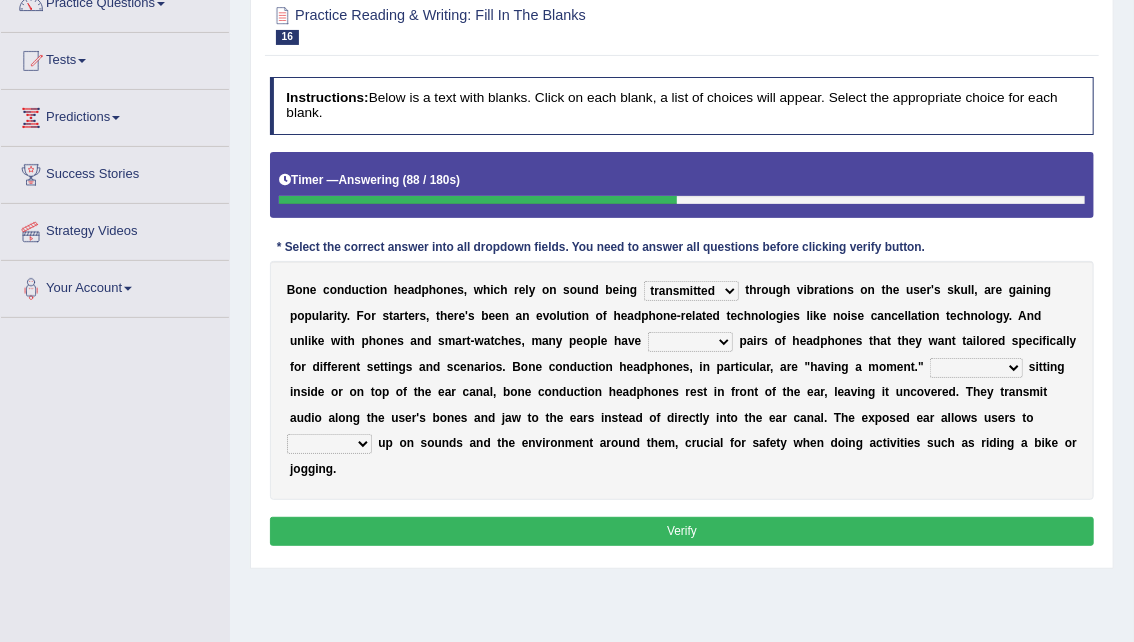 select on "multiple" 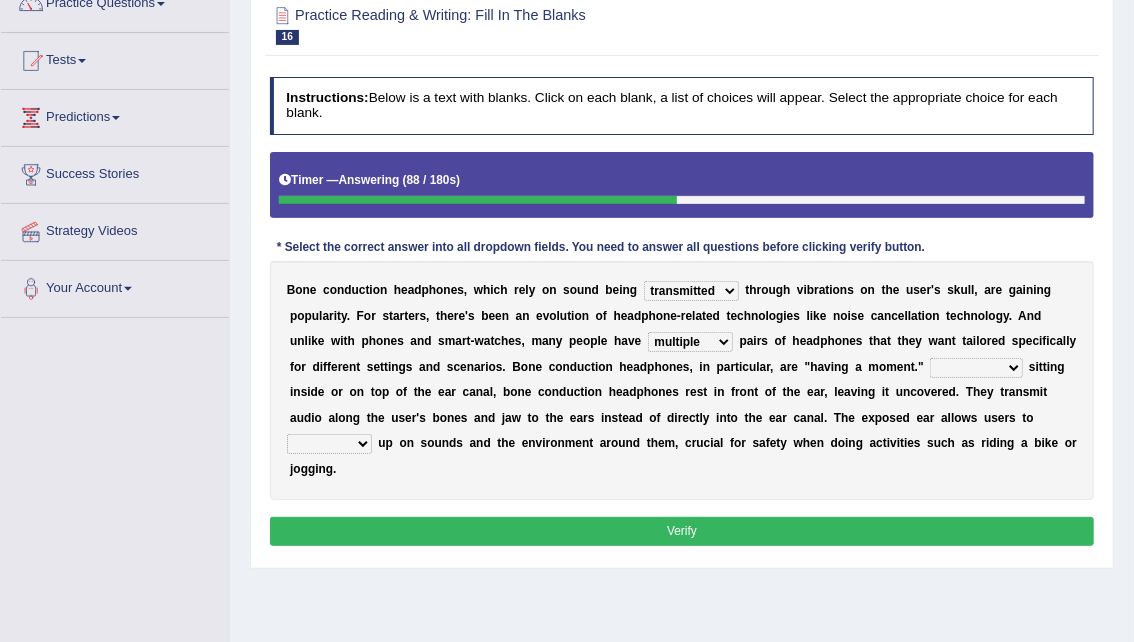 click on "composite multiple imperfect integral" at bounding box center (690, 342) 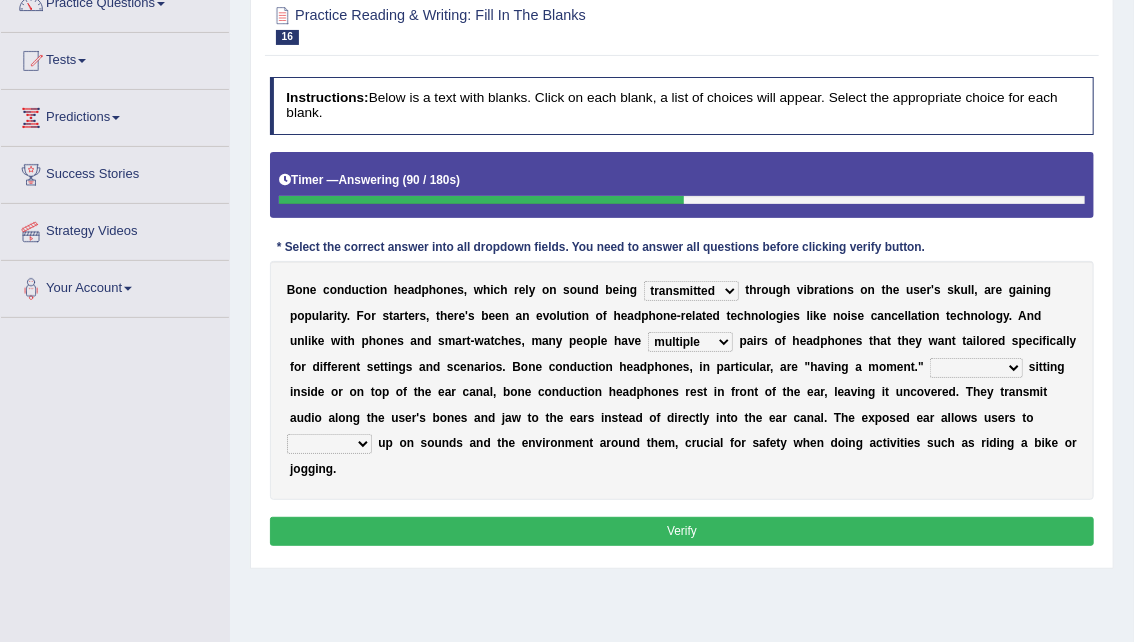 click on "More than Despite of Less than Rather than" at bounding box center [976, 368] 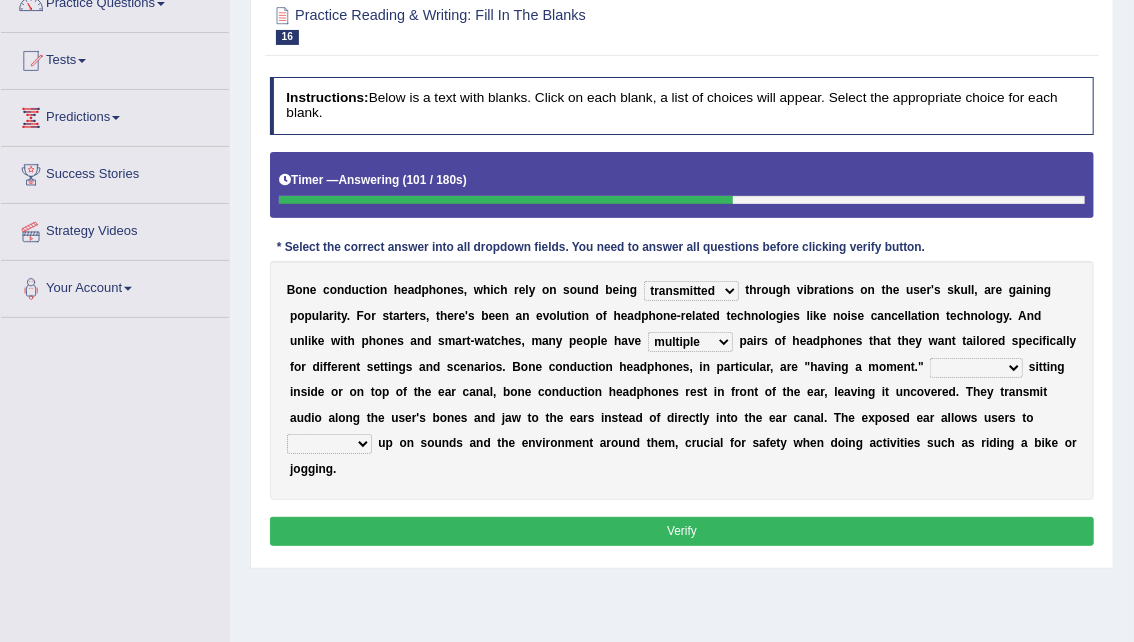 select on "Despite of" 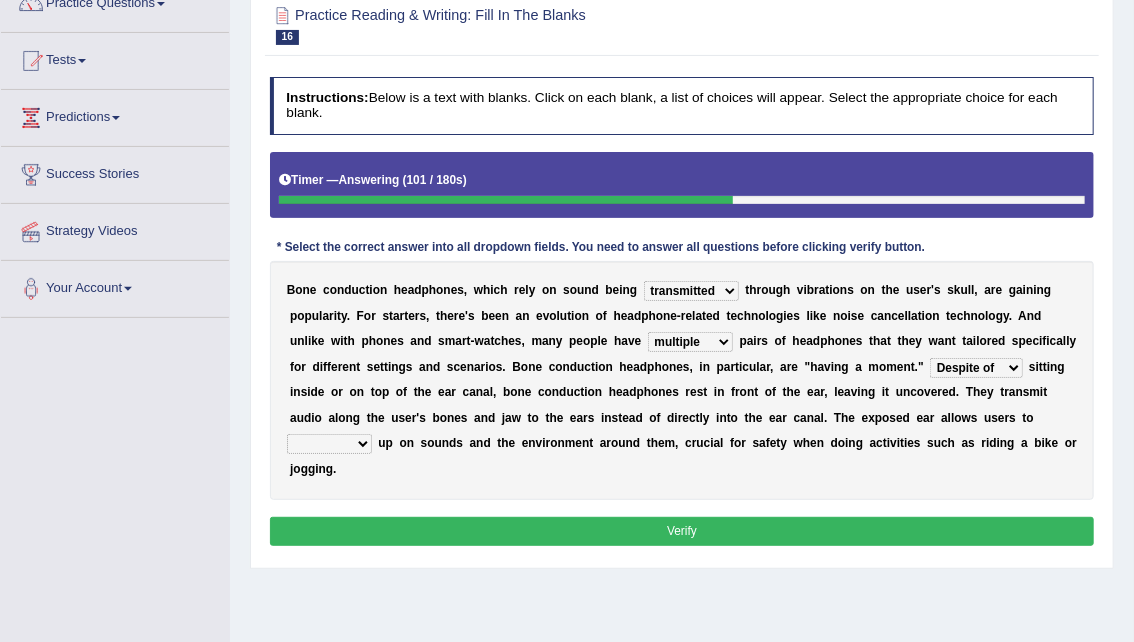 click on "More than Despite of Less than Rather than" at bounding box center [976, 368] 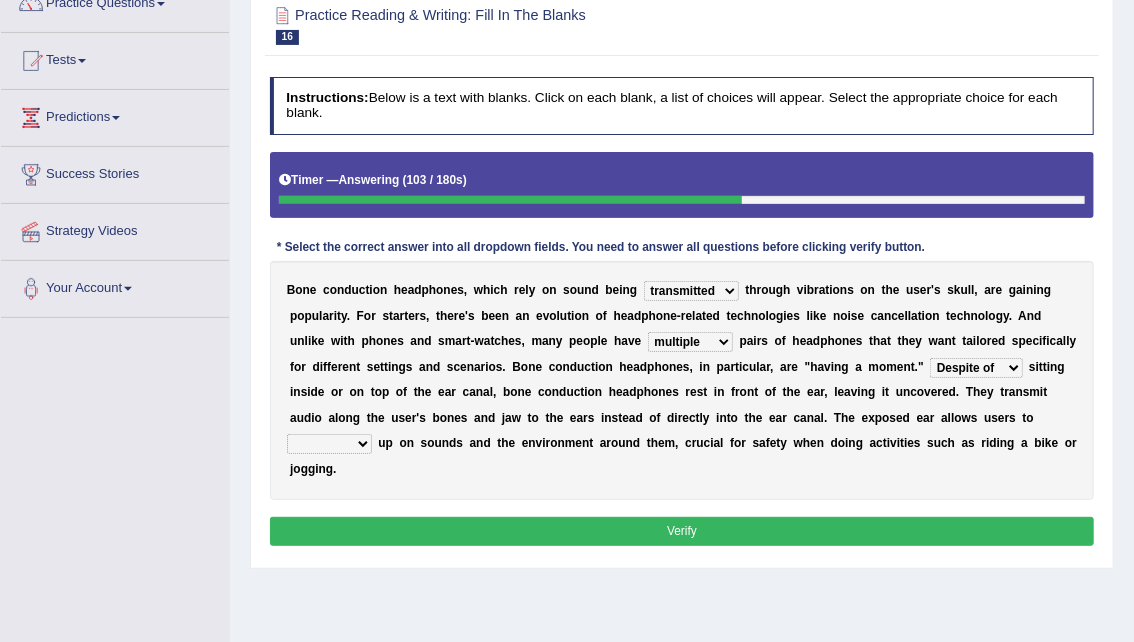 click on "level take make pick" at bounding box center (329, 444) 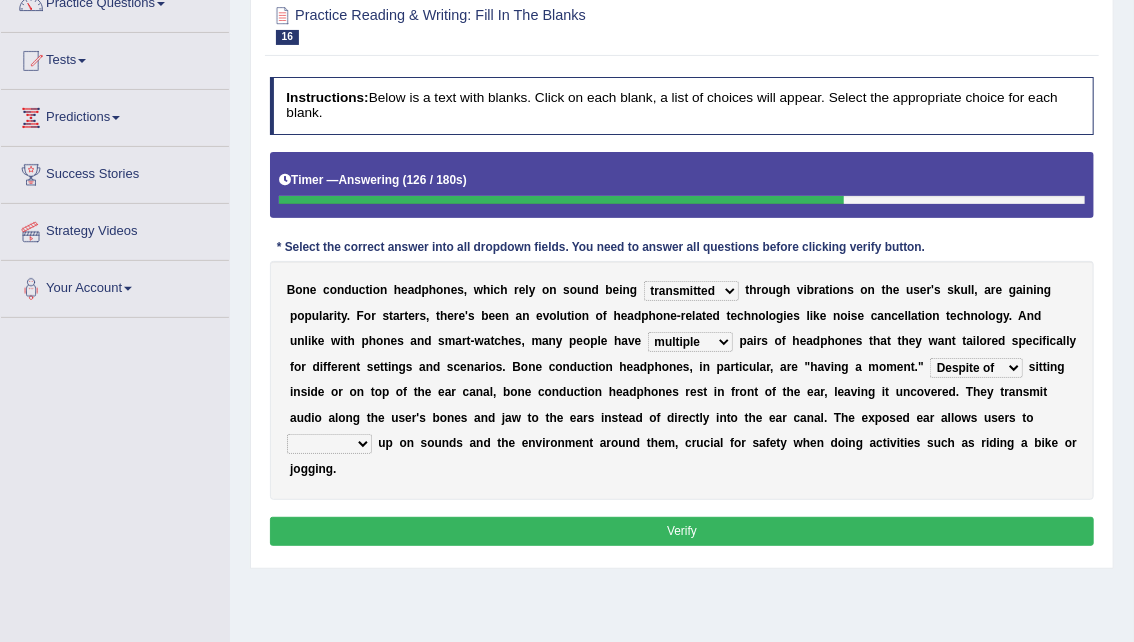 click on "level take make pick" at bounding box center [329, 444] 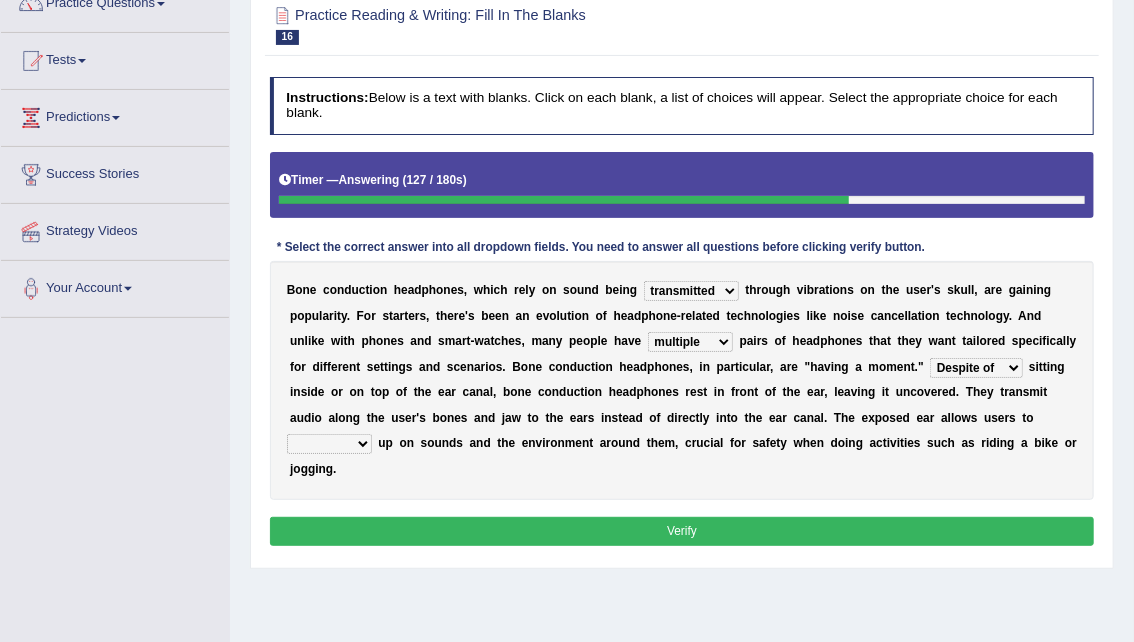 click on "level take make pick" at bounding box center [329, 444] 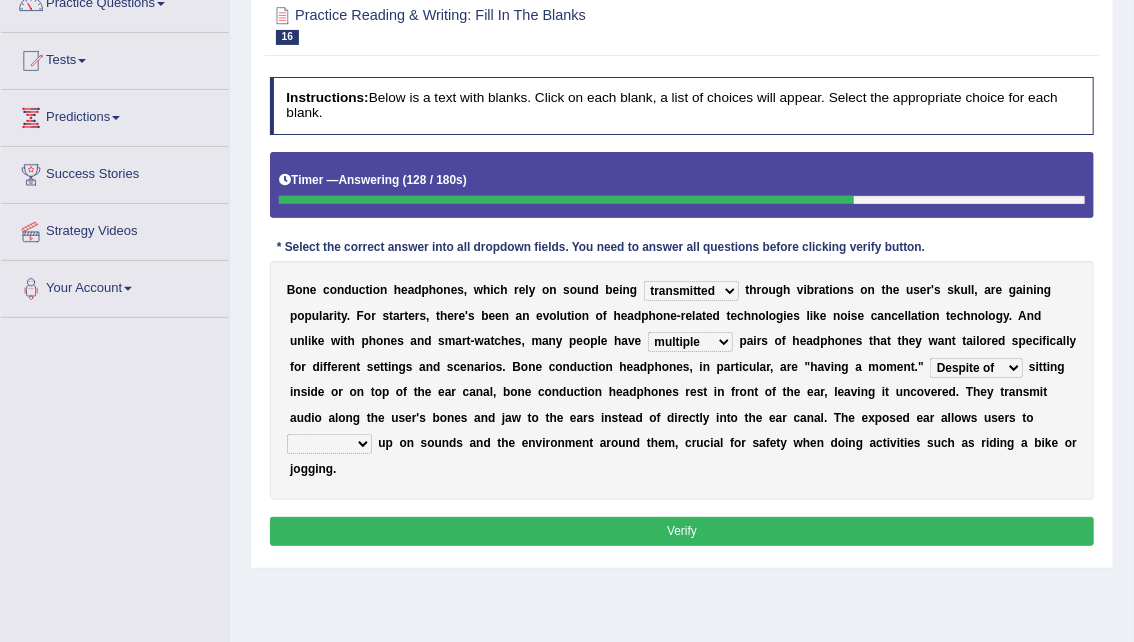 select on "level" 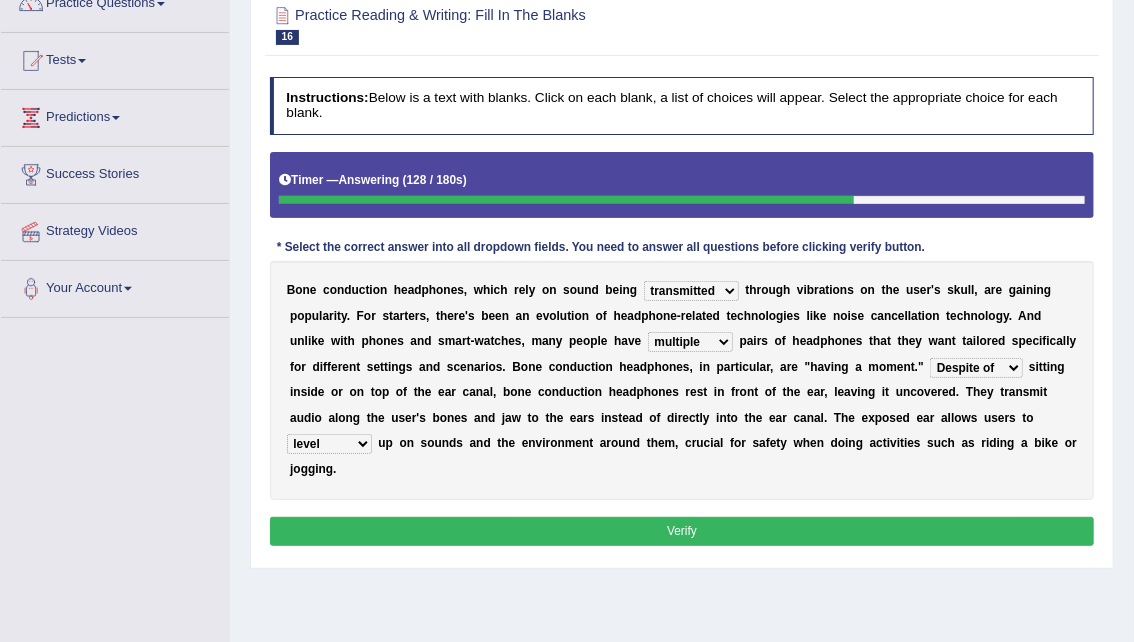 click on "level take make pick" at bounding box center [329, 444] 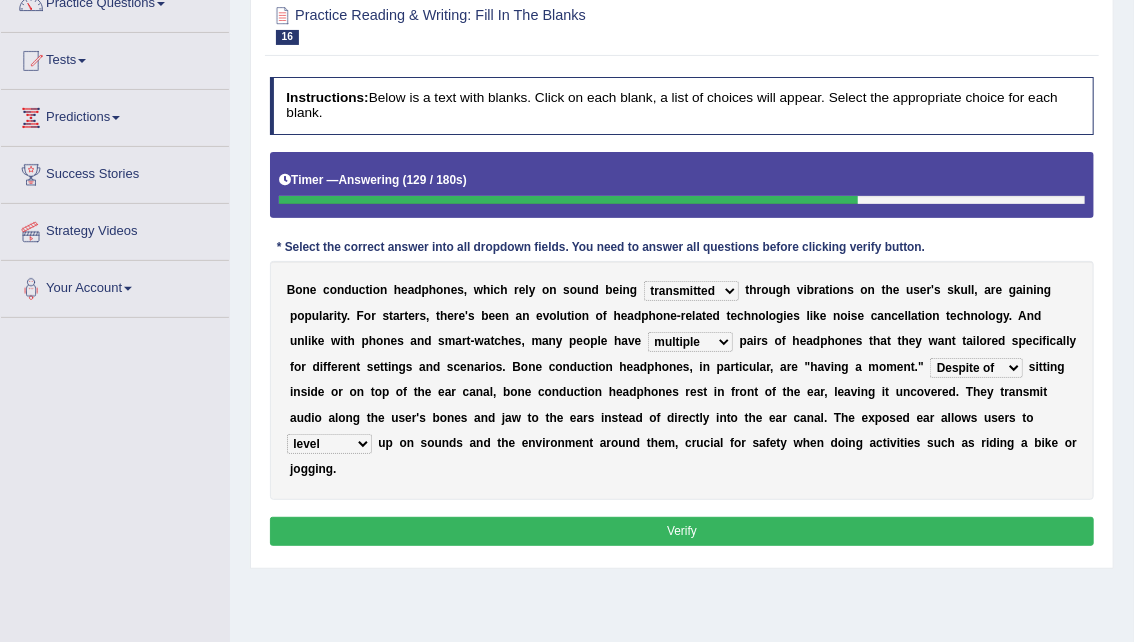 click on "Verify" at bounding box center [682, 531] 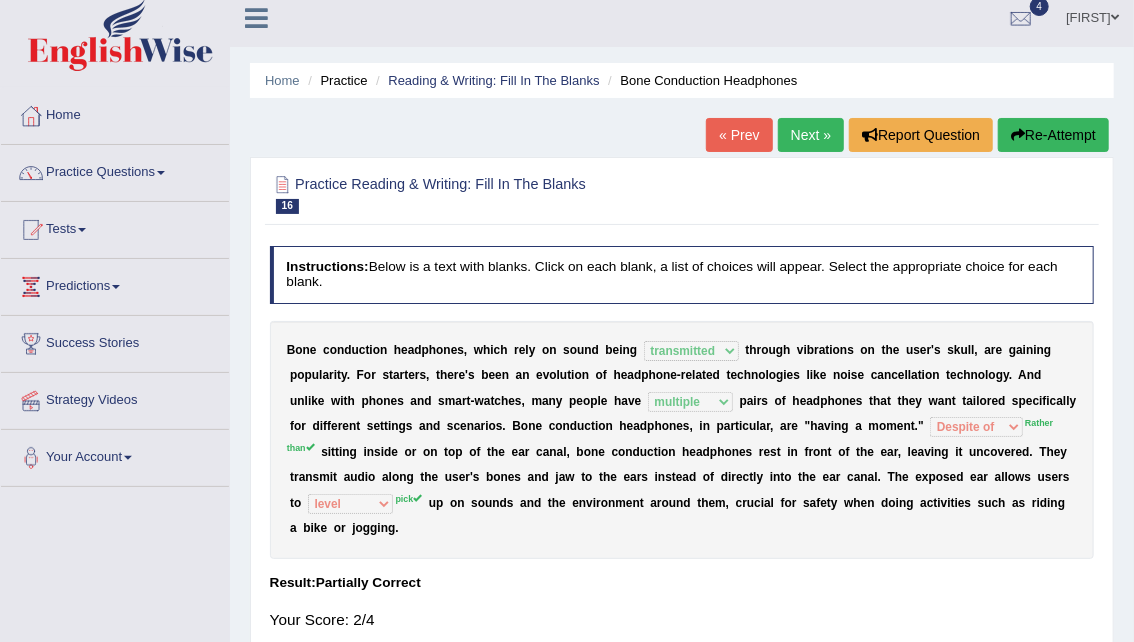 scroll, scrollTop: 5, scrollLeft: 0, axis: vertical 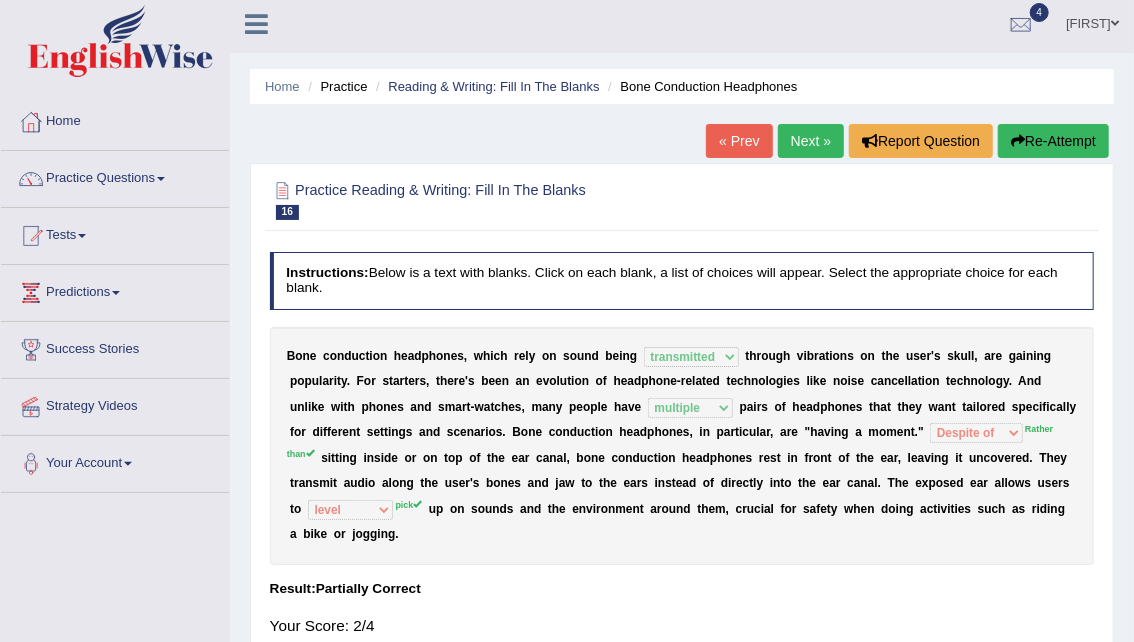 click on "Next »" at bounding box center (811, 141) 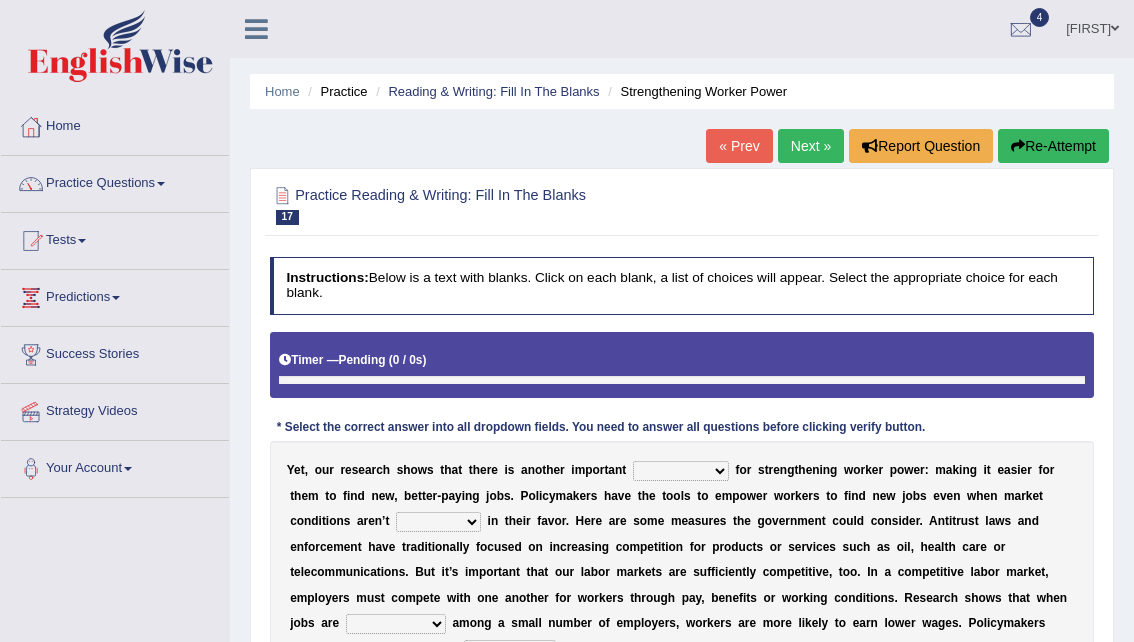 scroll, scrollTop: 0, scrollLeft: 0, axis: both 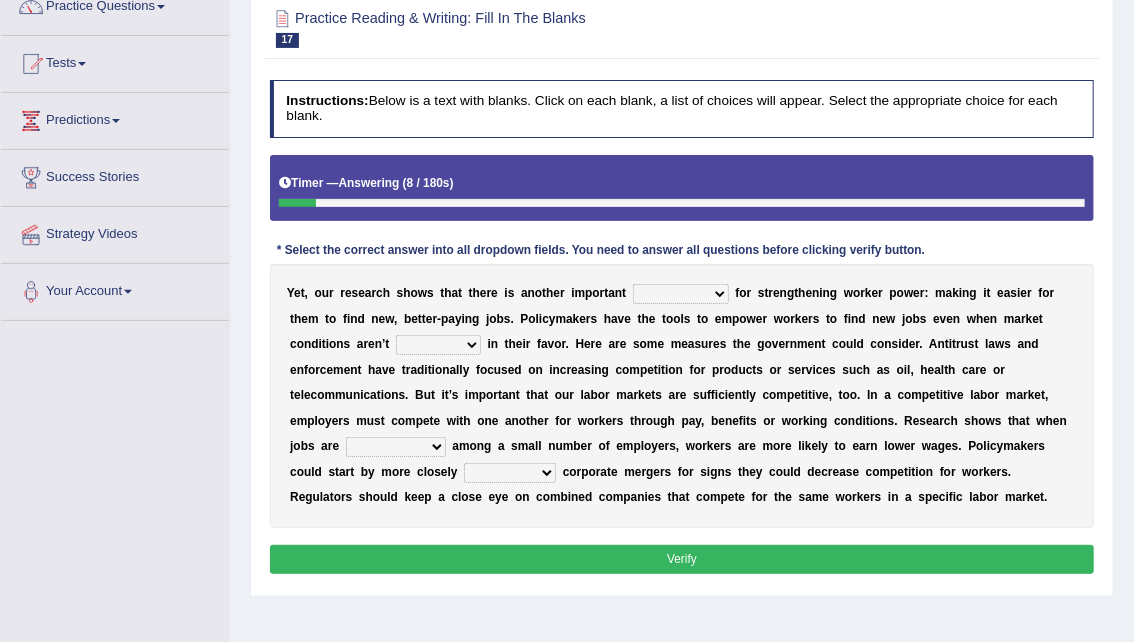 click on "avail engagement avenue annual" at bounding box center (681, 294) 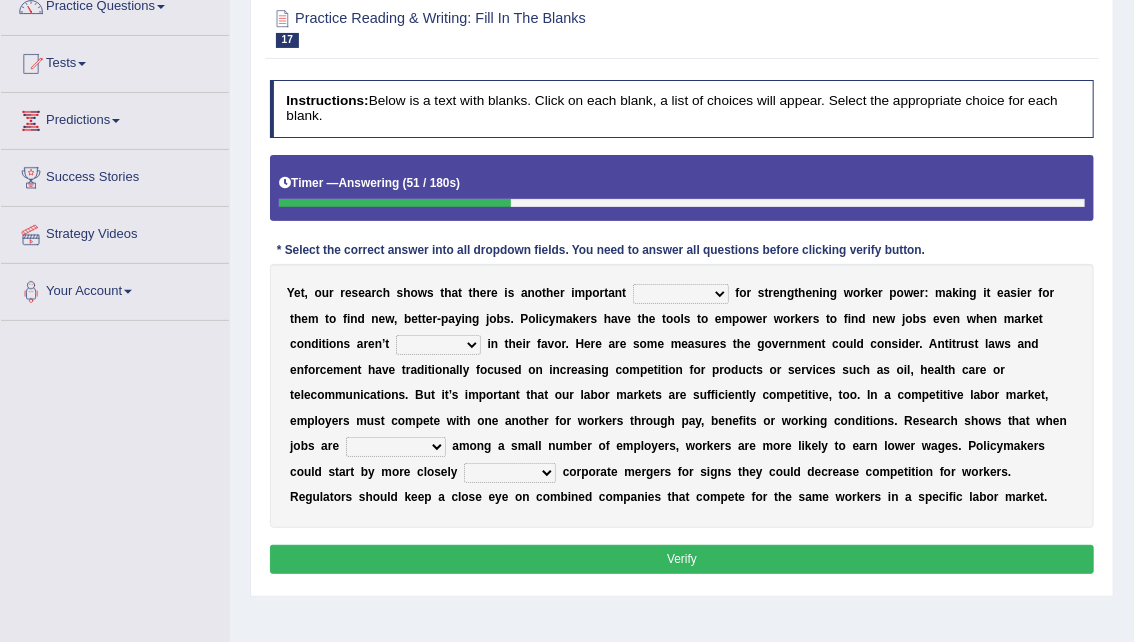 select on "avail" 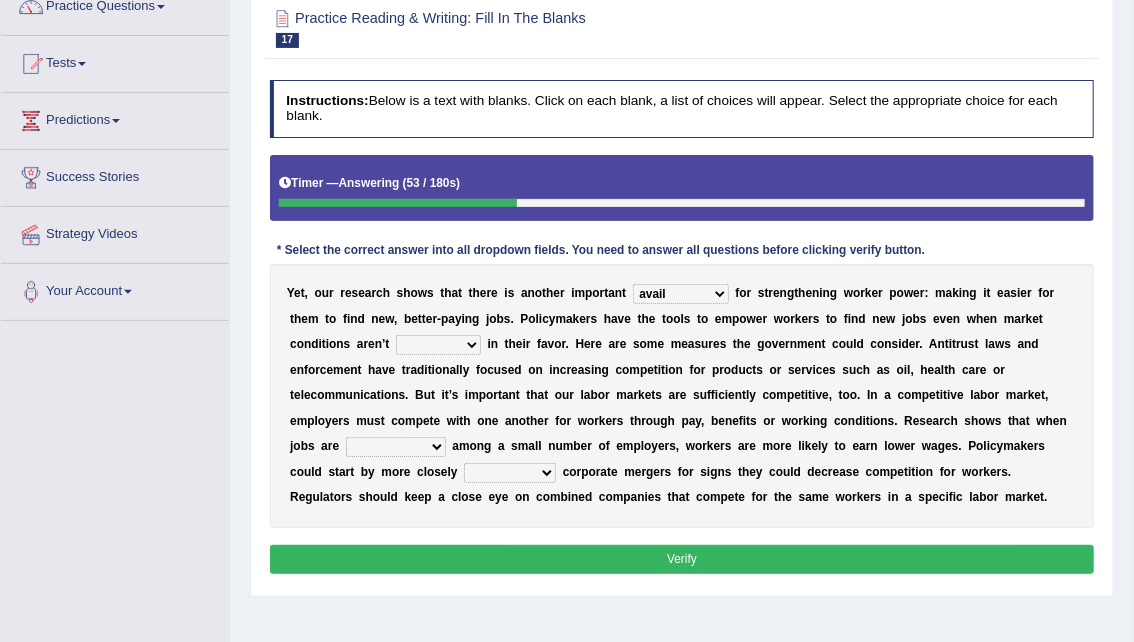 click on "profitable titchy temperate tilted" at bounding box center (438, 345) 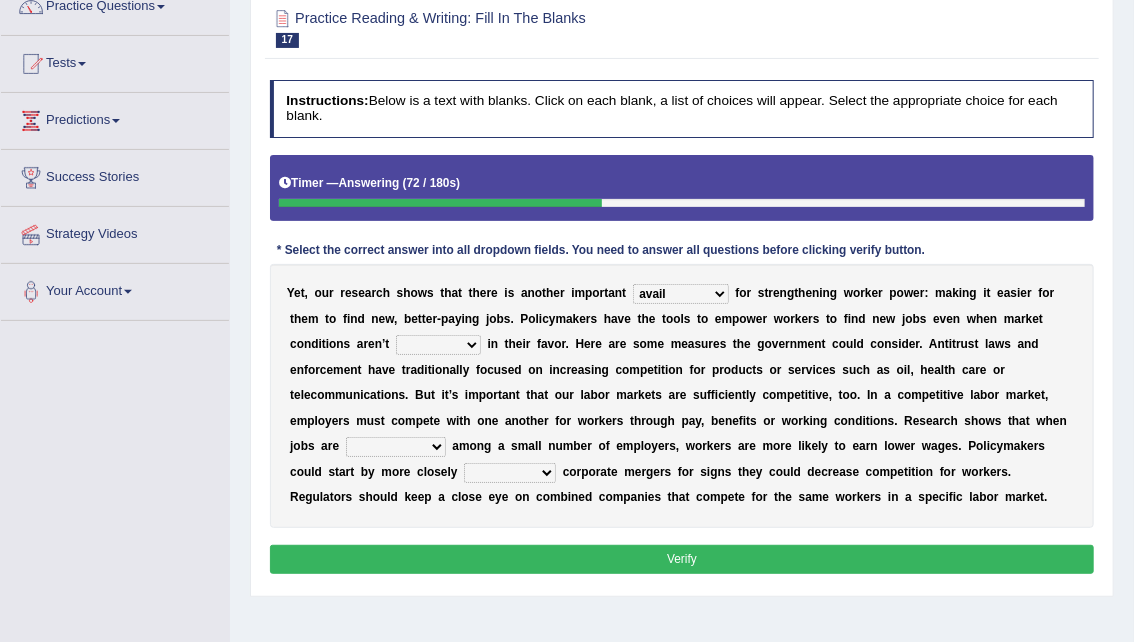 select on "profitable" 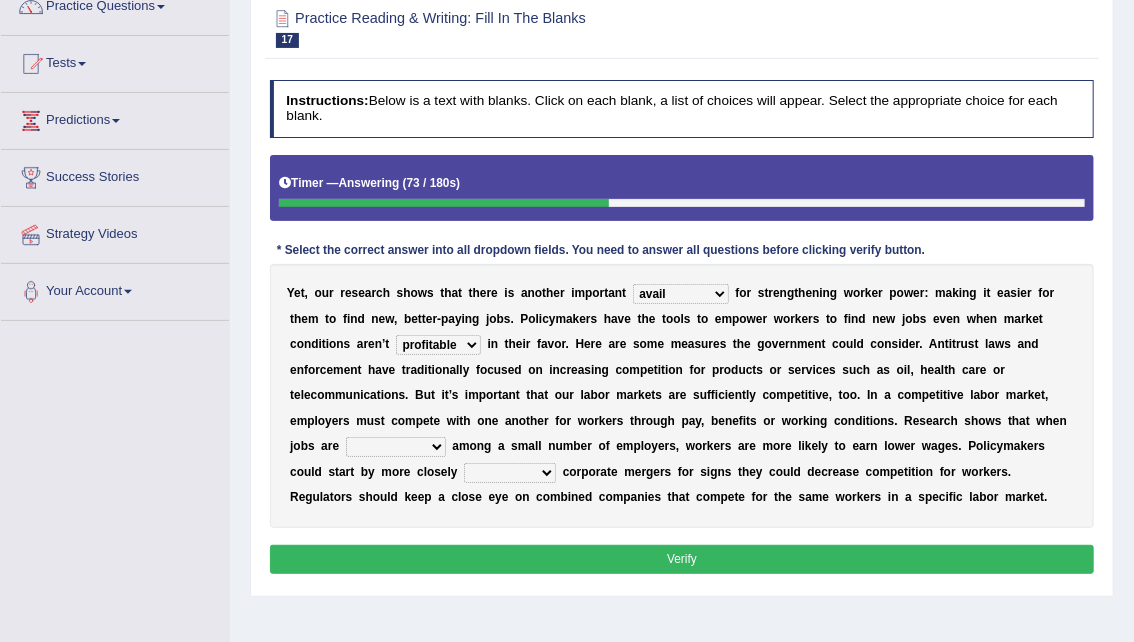 drag, startPoint x: 396, startPoint y: 458, endPoint x: 404, endPoint y: 438, distance: 21.540659 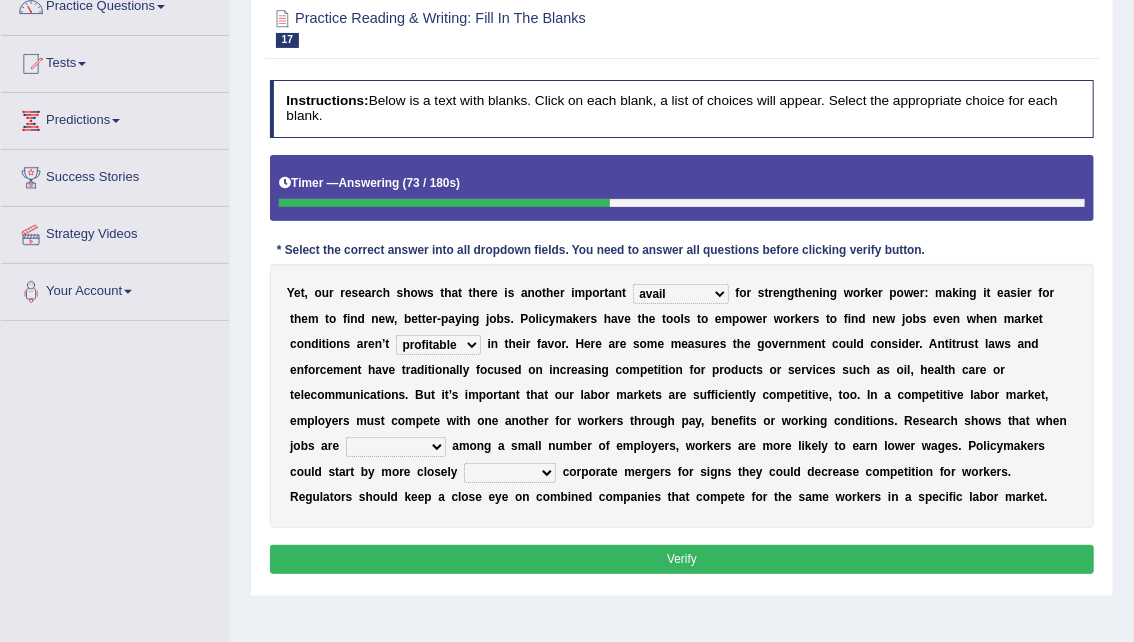 click on "constrained tremendous concentric concentrated" at bounding box center [396, 447] 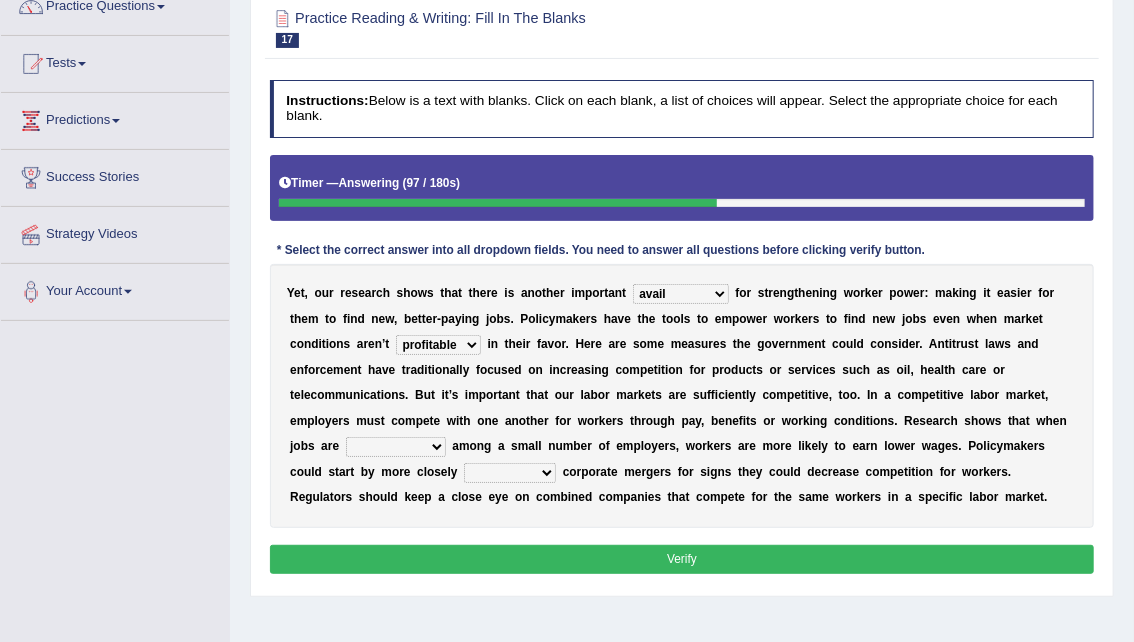 select on "tremendous" 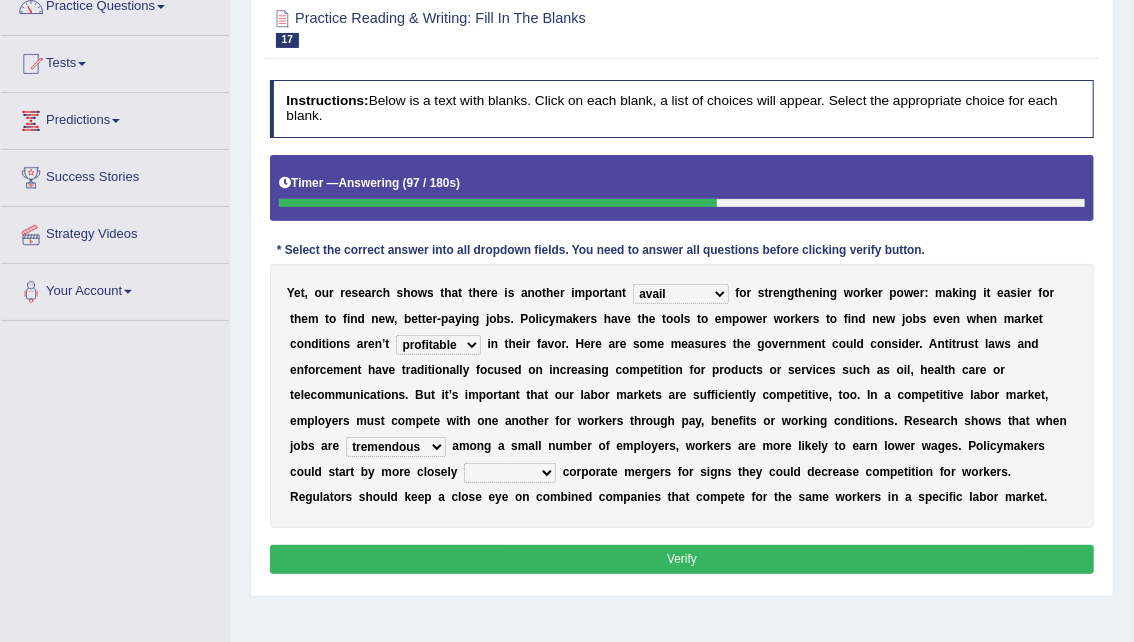 click on "constrained tremendous concentric concentrated" at bounding box center (396, 447) 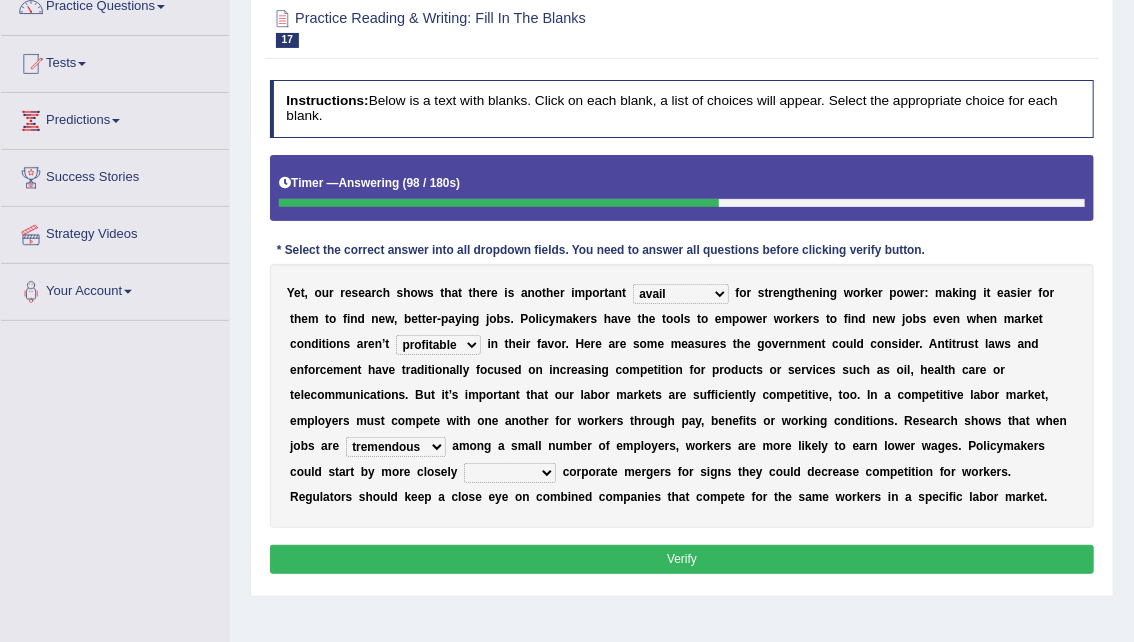 click on "Y e t ,    o u r    r e s e a r c h    s h o w s    t h a t    t h e r e    i s    a n o t h e r    i m p o r t a n t    avail engagement avenue annual    f o r    s t r e n g t h e n i n g    w o r k e r    p o w e r :    m a k i n g    i t    e a s i e r    f o r    t h e m    t o    f i n d    n e w ,    b e t t e r - p a y i n g    j o b s .    P o l i c y m a k e r s    h a v e    t h e    t o o l s    t o    e m p o w e r    w o r k e r s    t o    f i n d    n e w    j o b s    e v e n    w h e n    m a r k e t    c o n d i t i o n s    a r e n ’ t    profitable titchy temperate tilted    i n    t h e i r    f a v o r .    H e r e    a r e    s o m e    m e a s u r e s    t h e    g o v e r n m e n t    c o u l d    c o n s i d e r .    A n t i t r u s t    l a w s    a n d    e n f o r c e m e n t    h a v e    t r a d i t i o n a l l y    f o c u s e d    o n    i n c r e a s i n g    c o m p e t i t i o n    f o r    p r o d u c t s o" at bounding box center (682, 396) 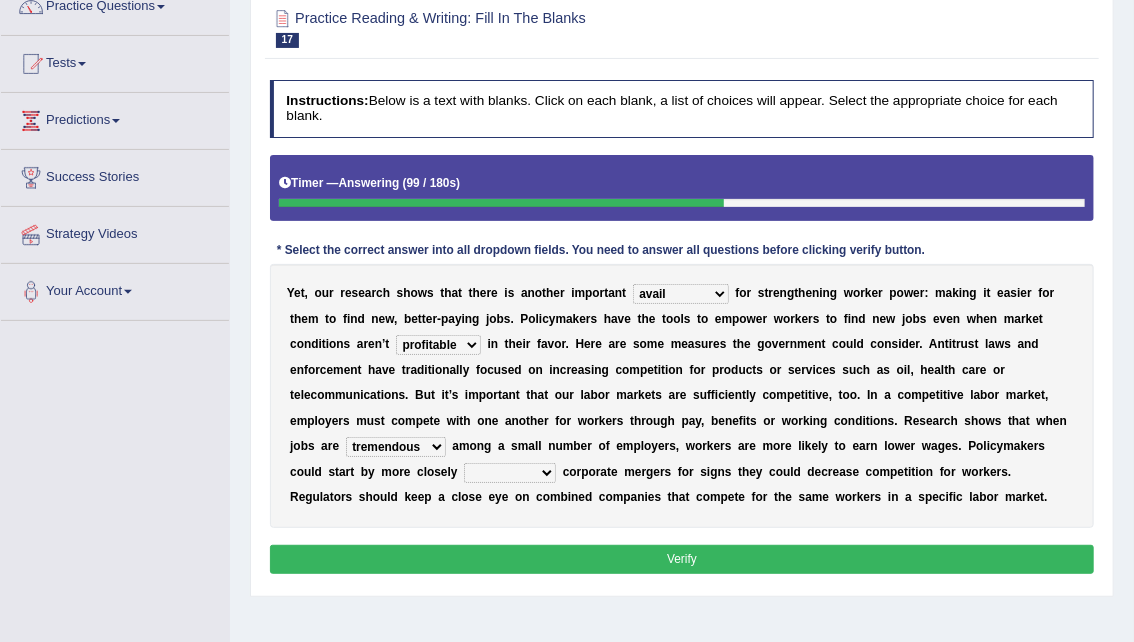 click on "scrutinizing originating scripting emulating" at bounding box center (510, 473) 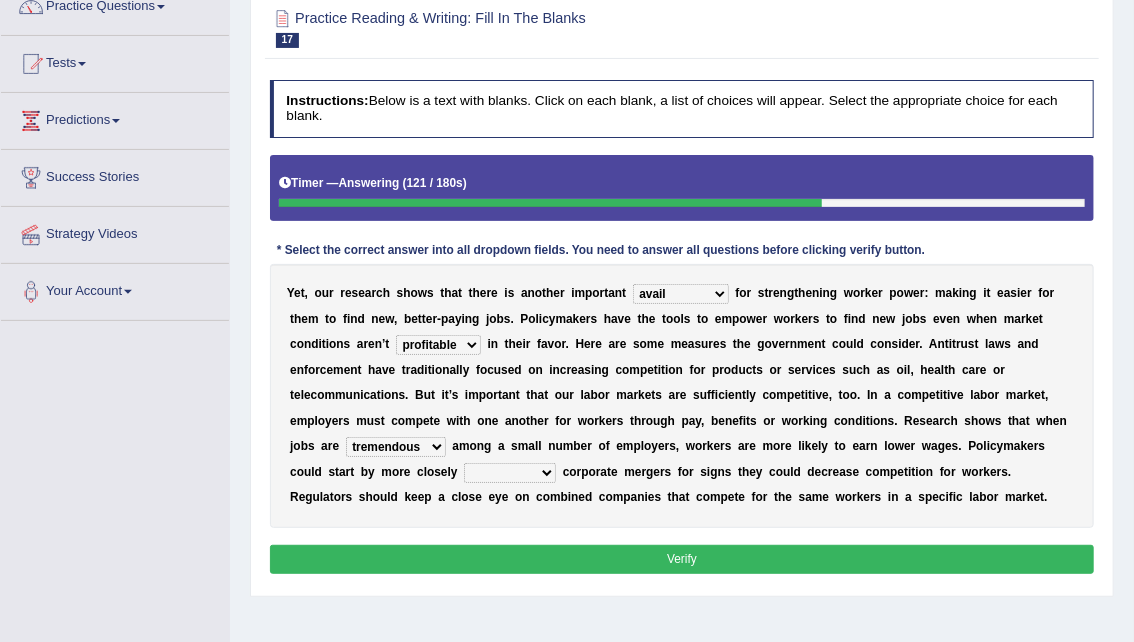 select on "emulating" 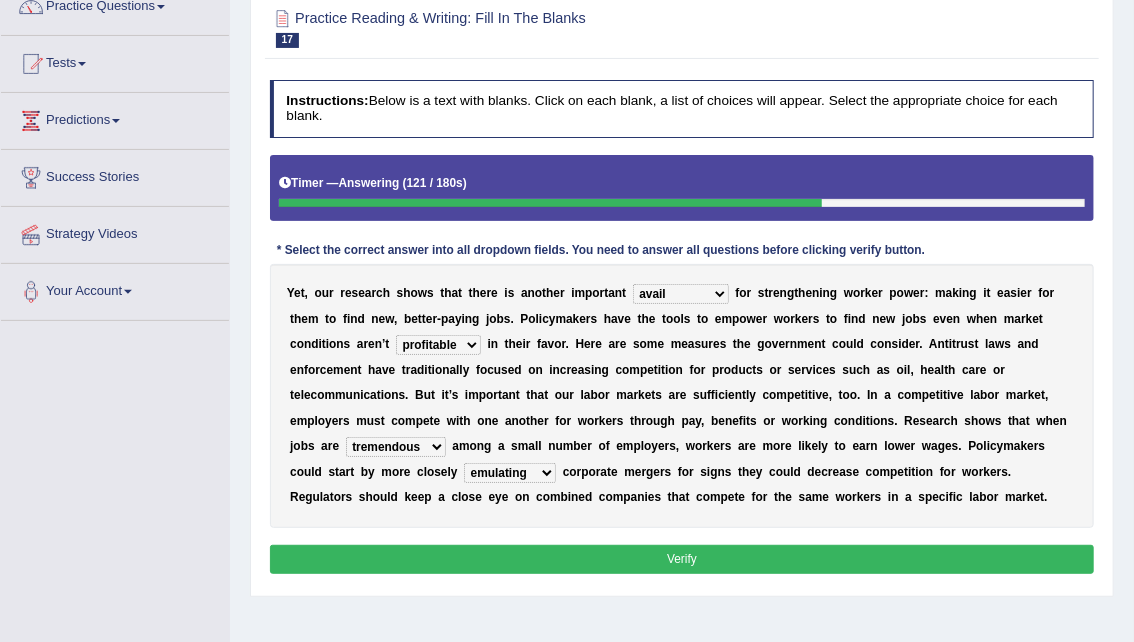 click on "scrutinizing originating scripting emulating" at bounding box center (510, 473) 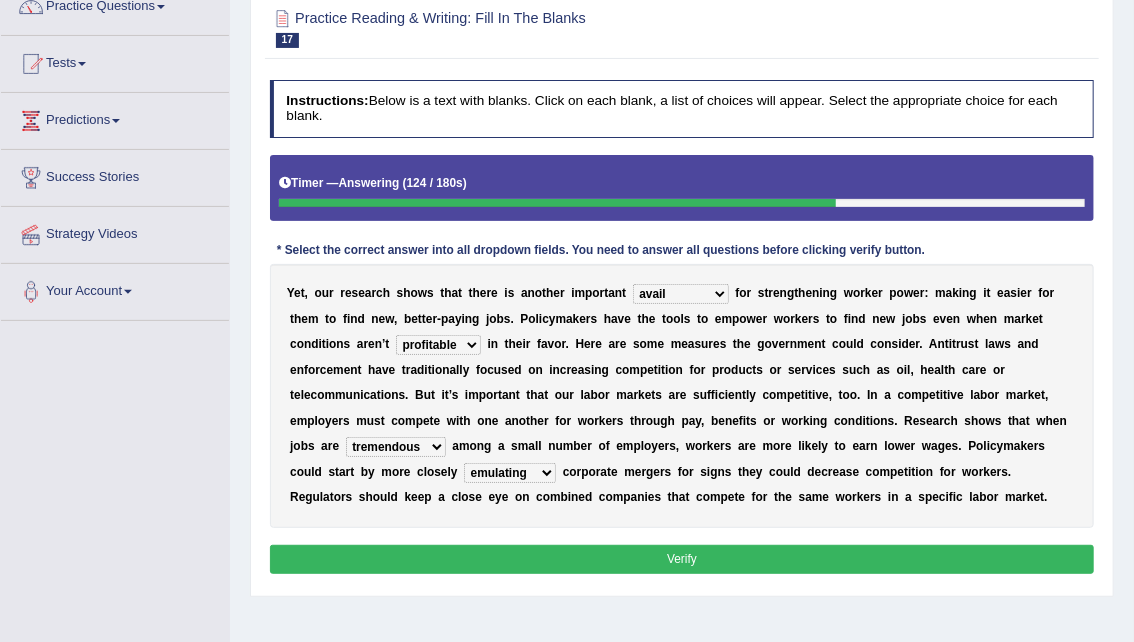 click on "avail engagement avenue annual" at bounding box center [681, 294] 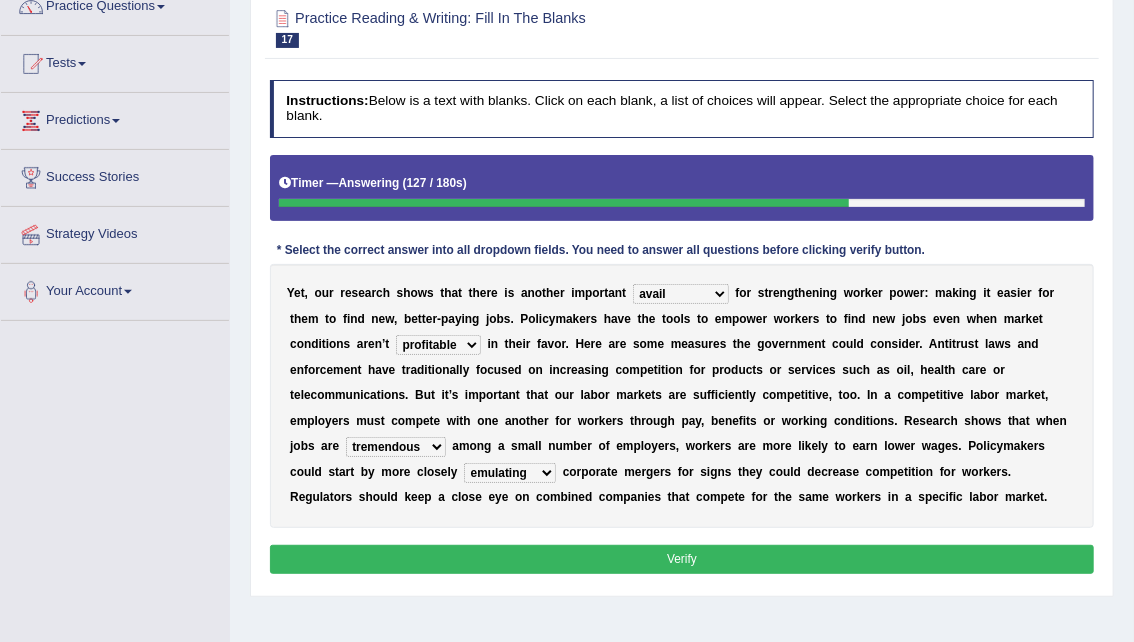 select on "engagement" 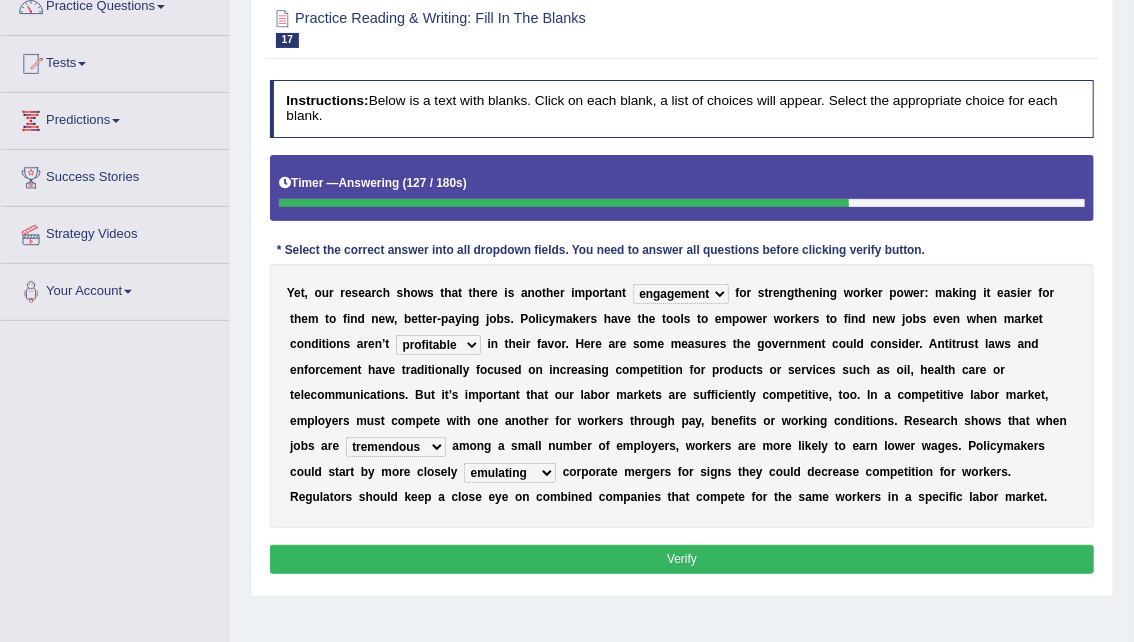 click on "avail engagement avenue annual" at bounding box center (681, 294) 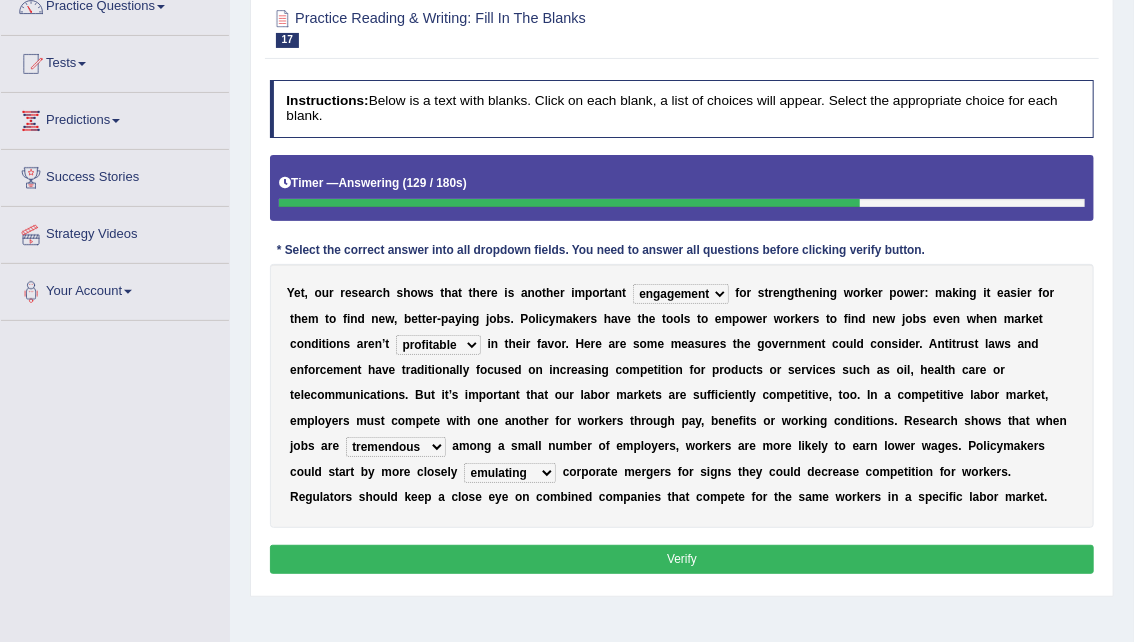 click on "Verify" at bounding box center (682, 559) 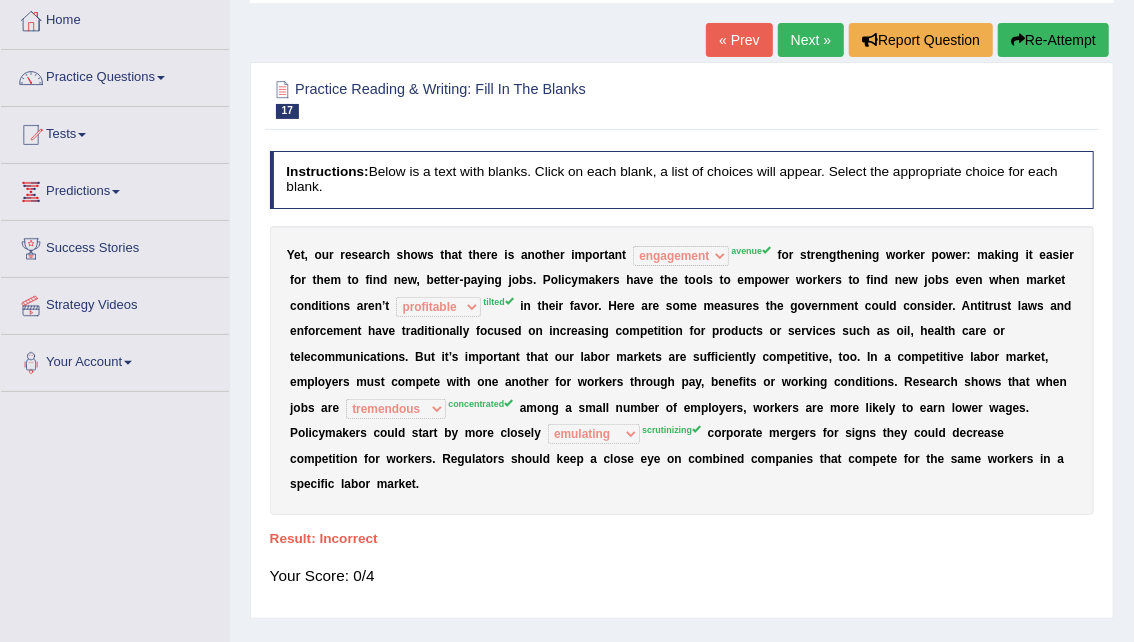 scroll, scrollTop: 107, scrollLeft: 0, axis: vertical 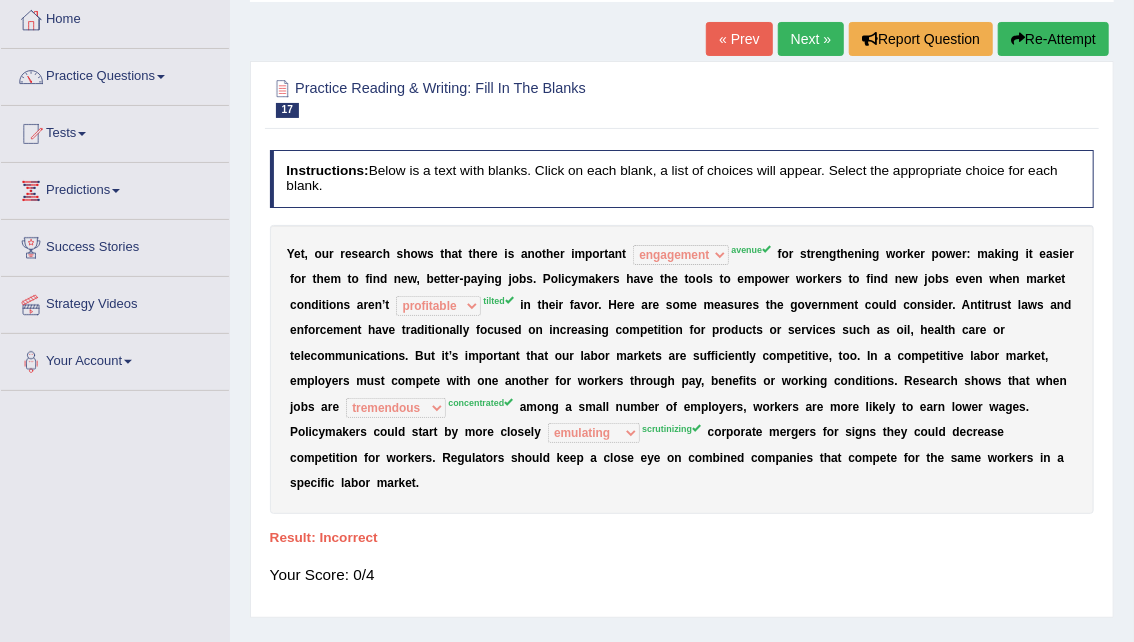 click on "Next »" at bounding box center (811, 39) 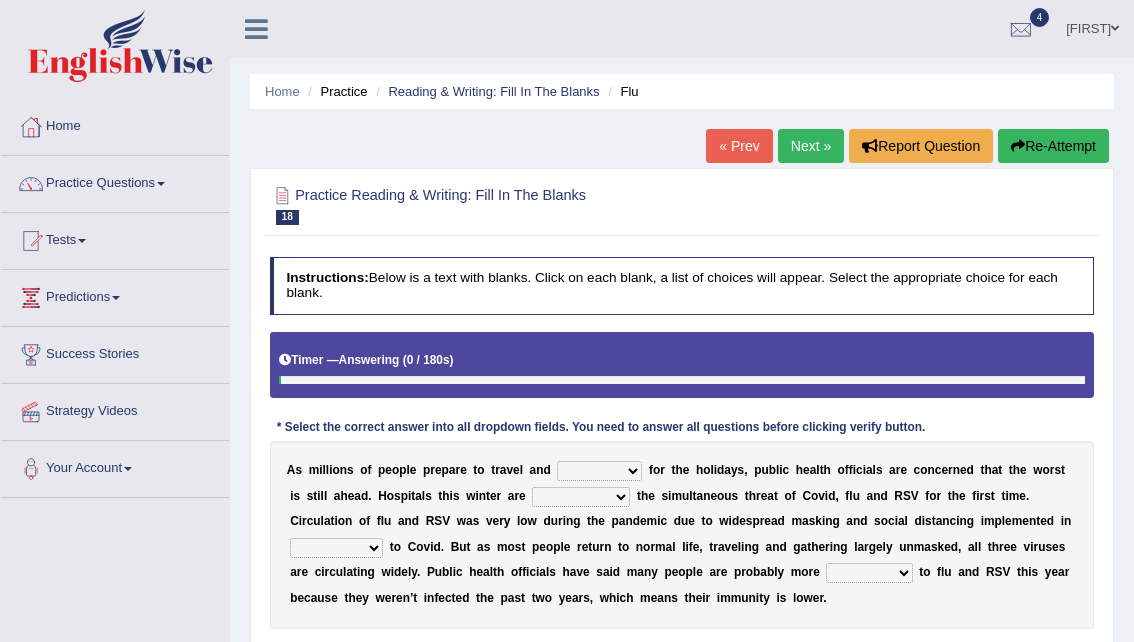 scroll, scrollTop: 0, scrollLeft: 0, axis: both 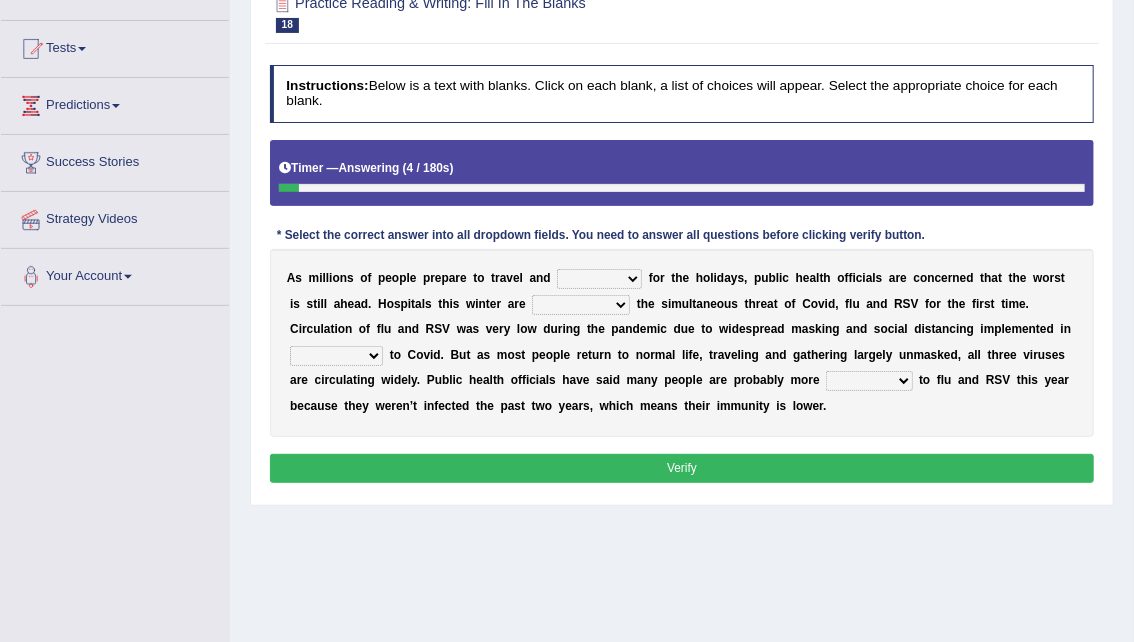 click at bounding box center [645, 278] 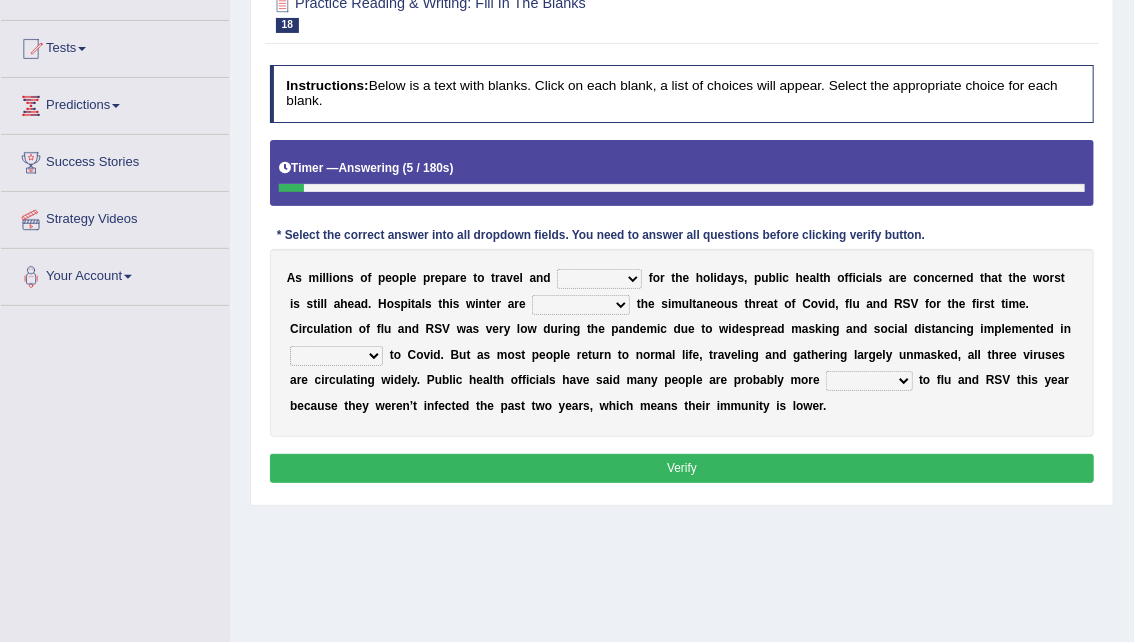 click on "gather hide slumber migrate" at bounding box center [599, 279] 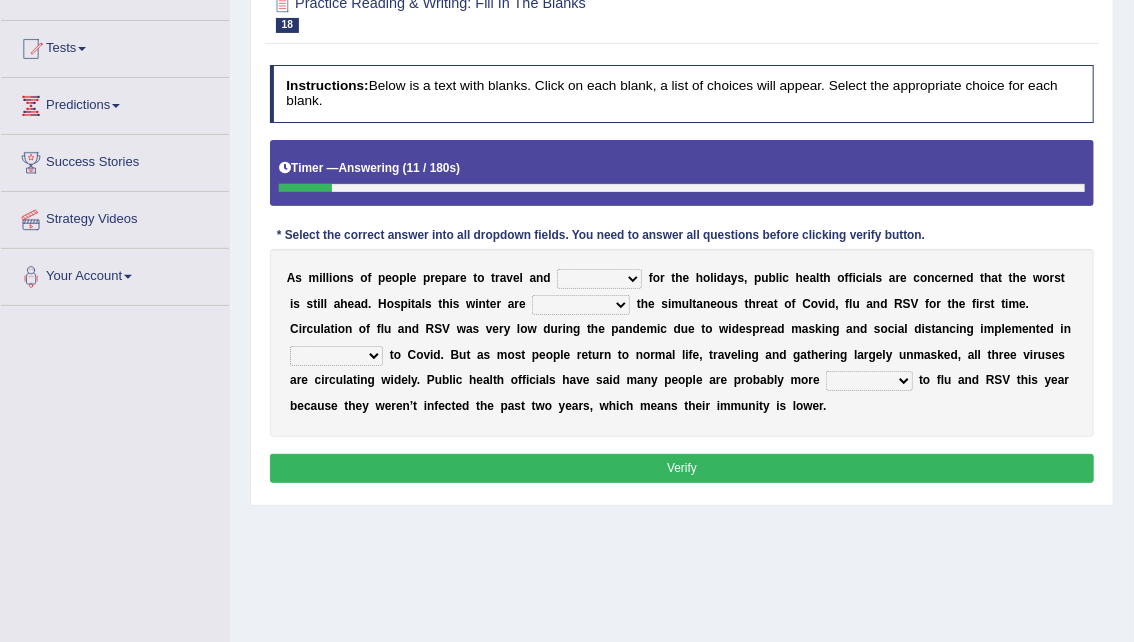 select on "gather" 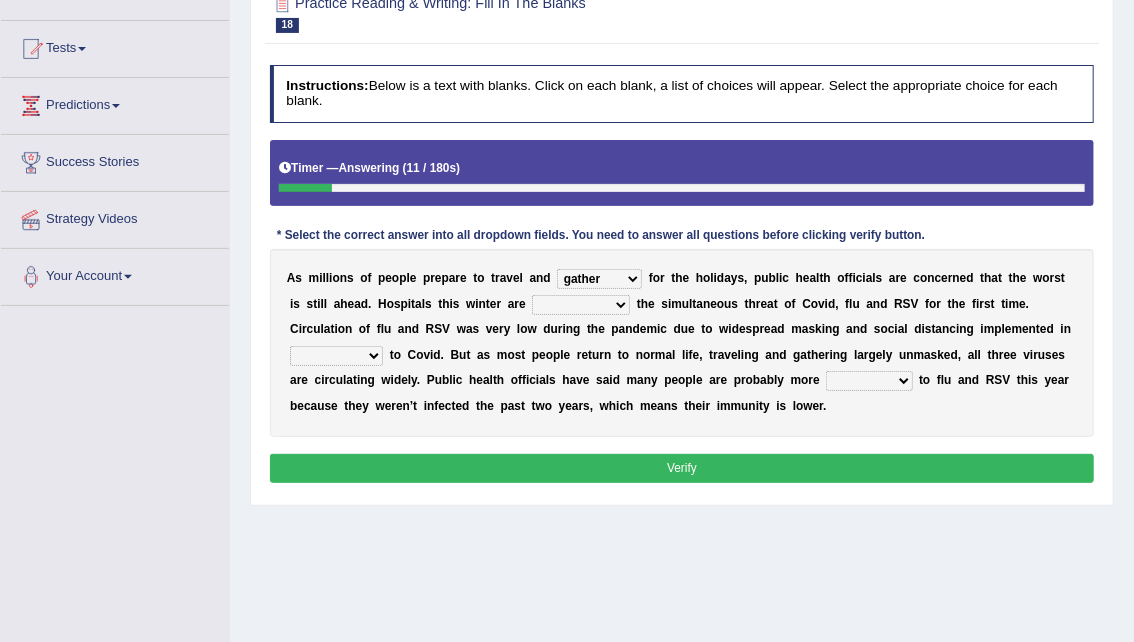 click on "gather hide slumber migrate" at bounding box center (599, 279) 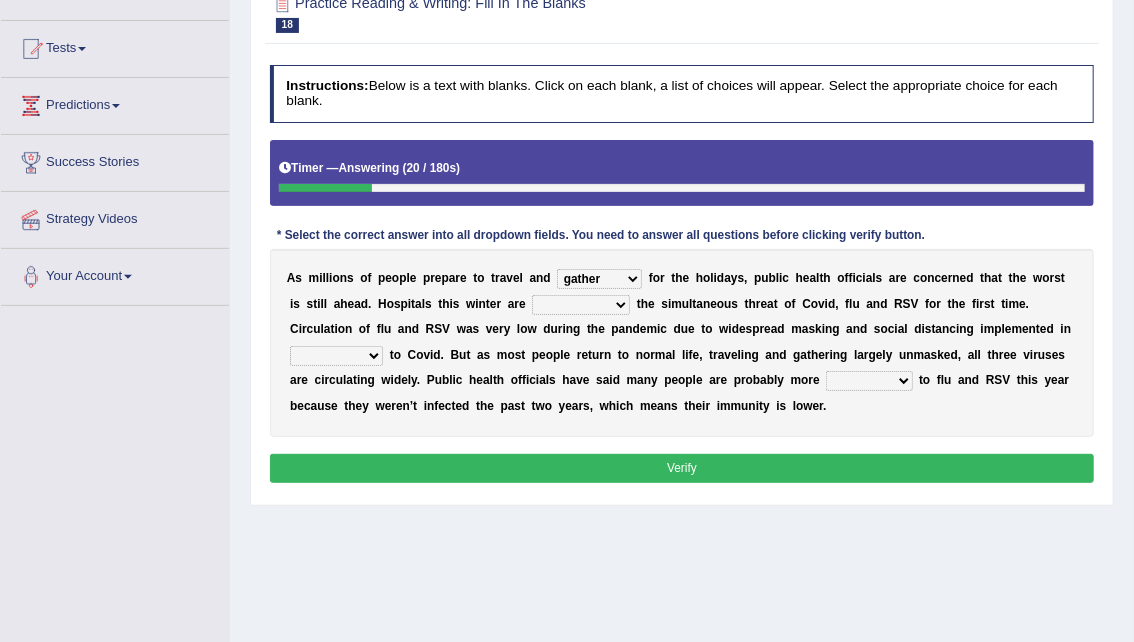 click on "facing accounting challenging constructing" at bounding box center [581, 305] 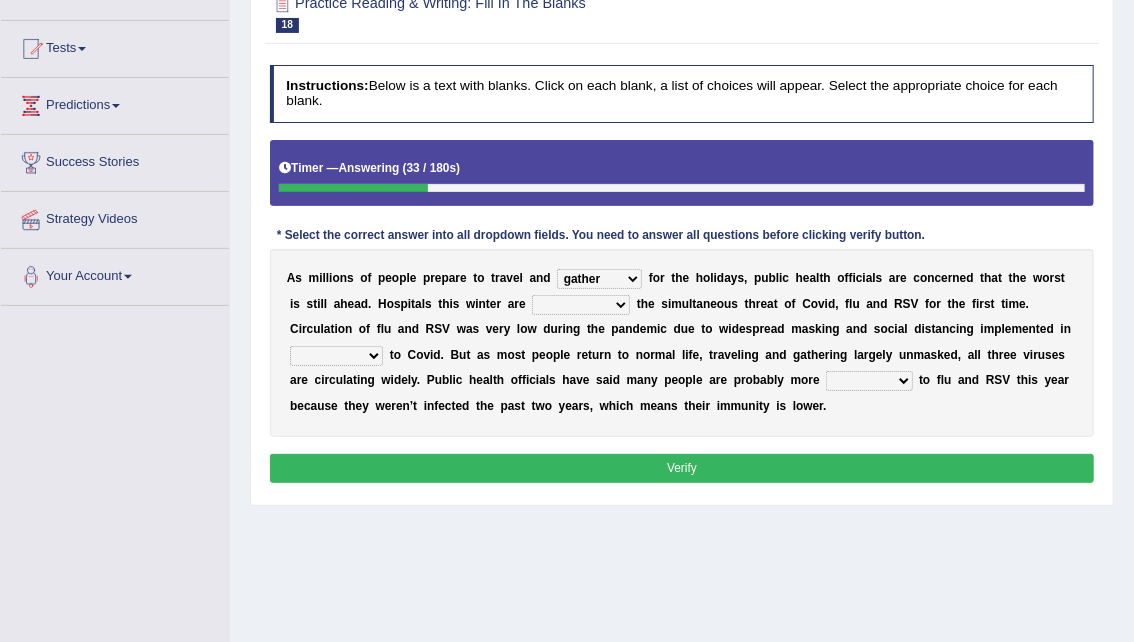 select on "facing" 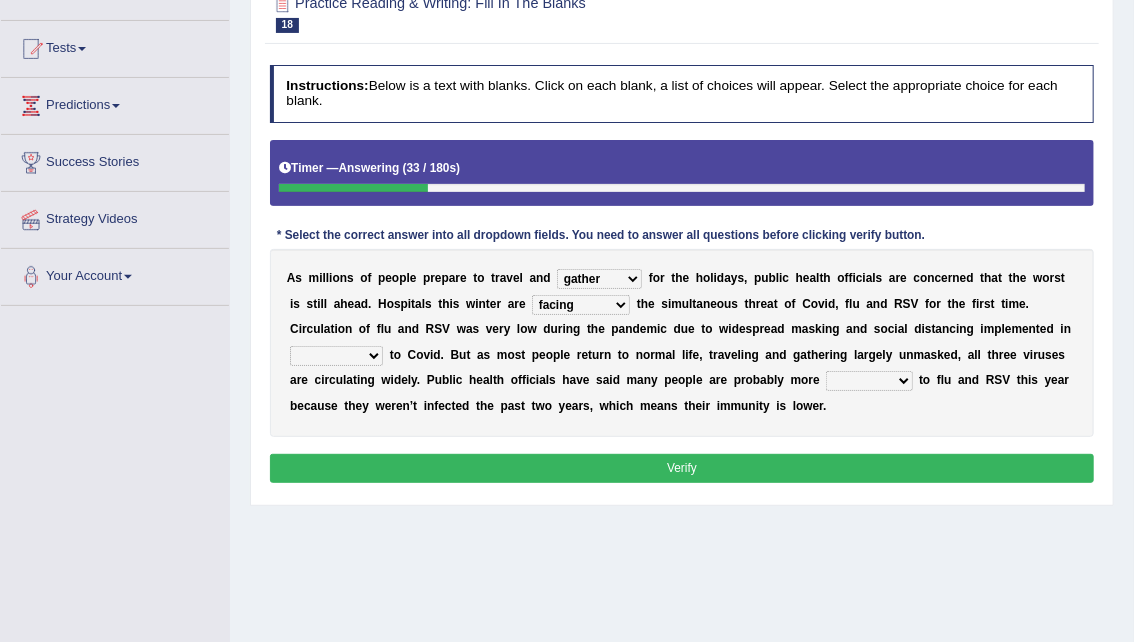 click on "facing accounting challenging constructing" at bounding box center [581, 305] 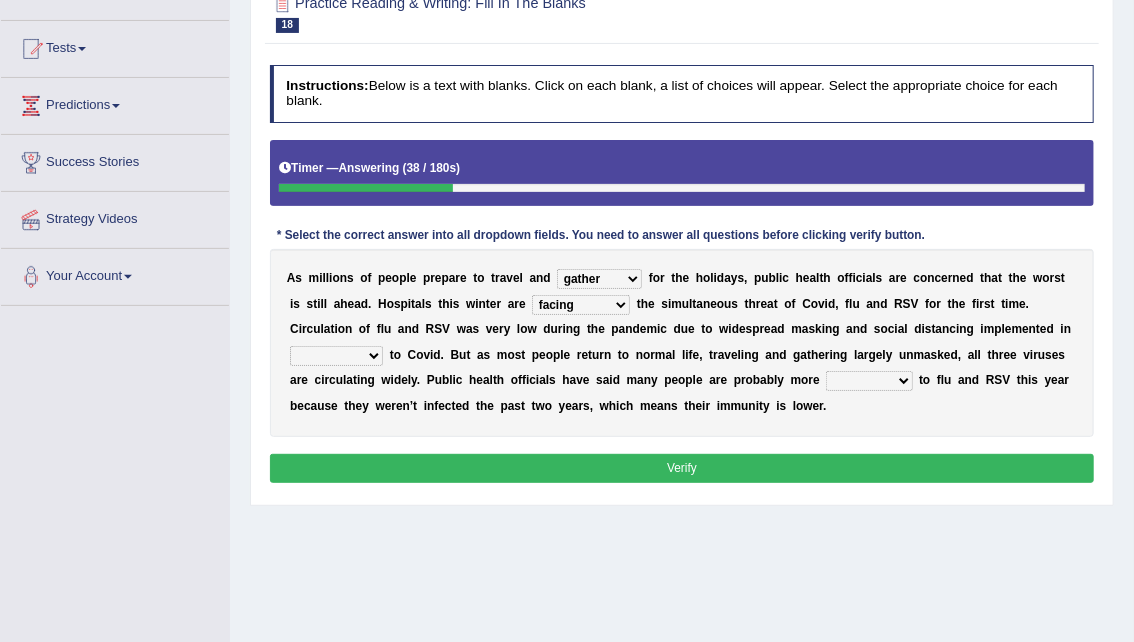 click on "comparison response place order" at bounding box center [336, 356] 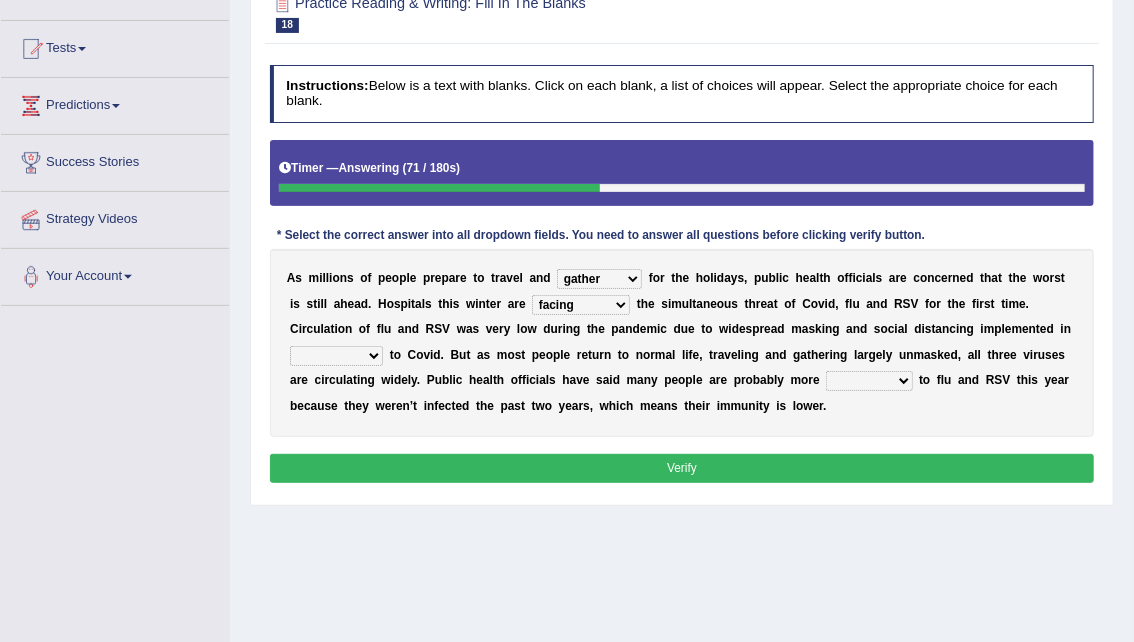select on "response" 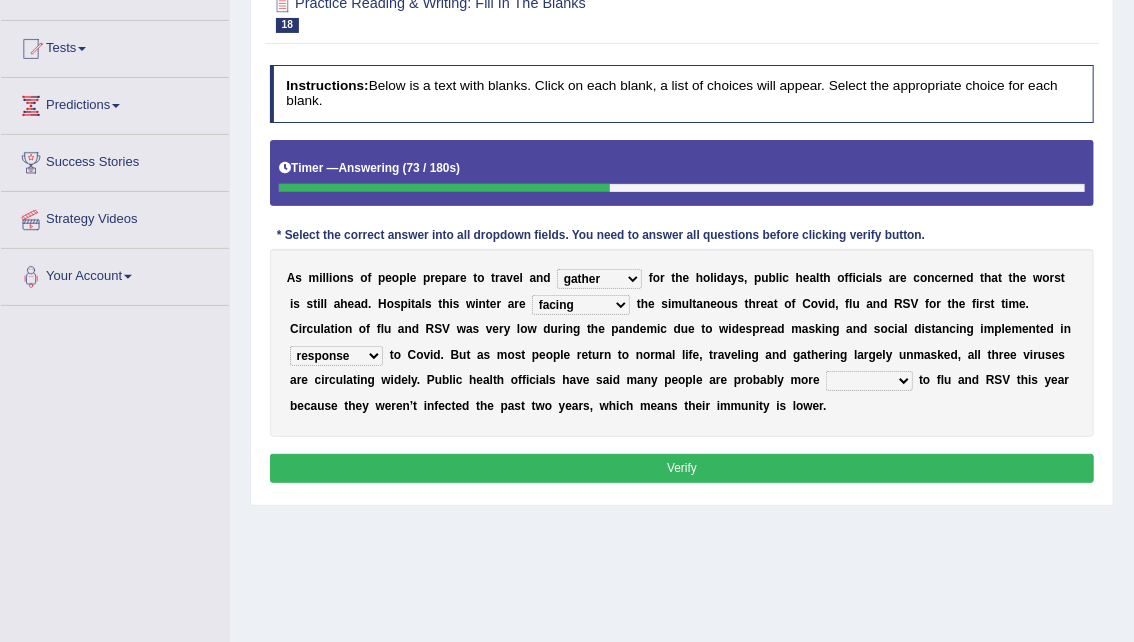 click on "attainable sensible vulnerable accessible" at bounding box center (869, 381) 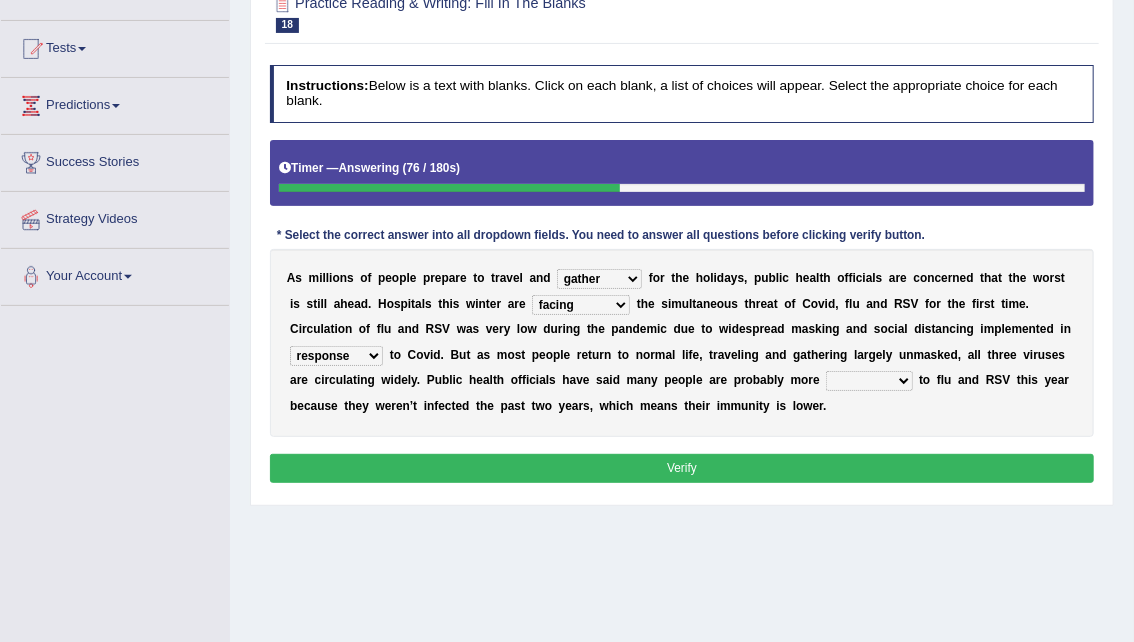 click on "attainable sensible vulnerable accessible" at bounding box center (869, 381) 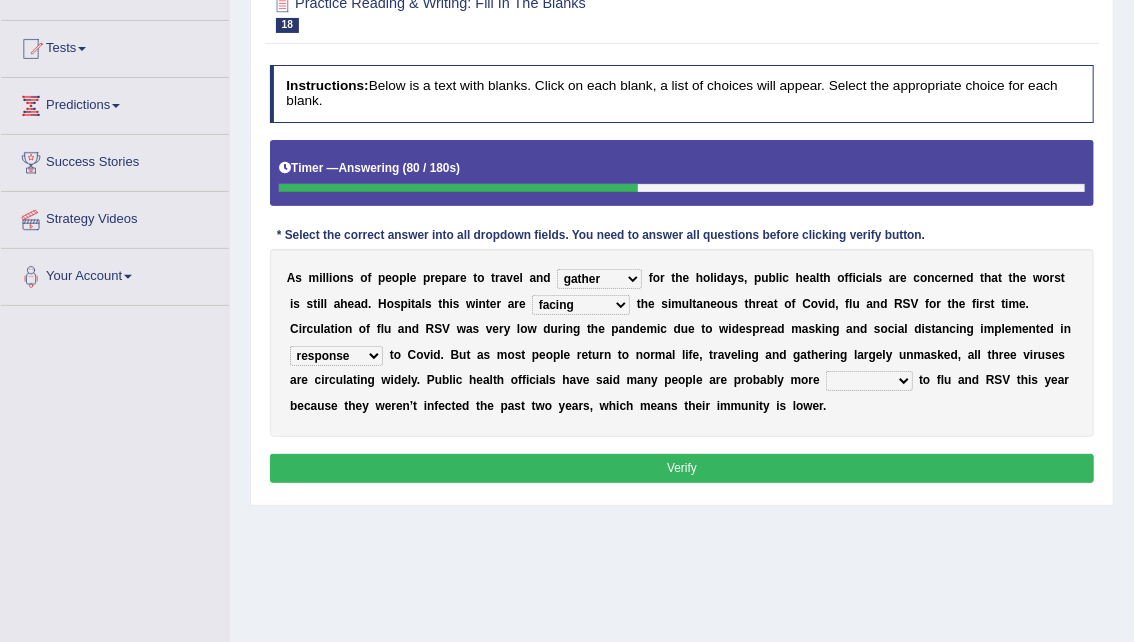 click on "attainable sensible vulnerable accessible" at bounding box center (869, 381) 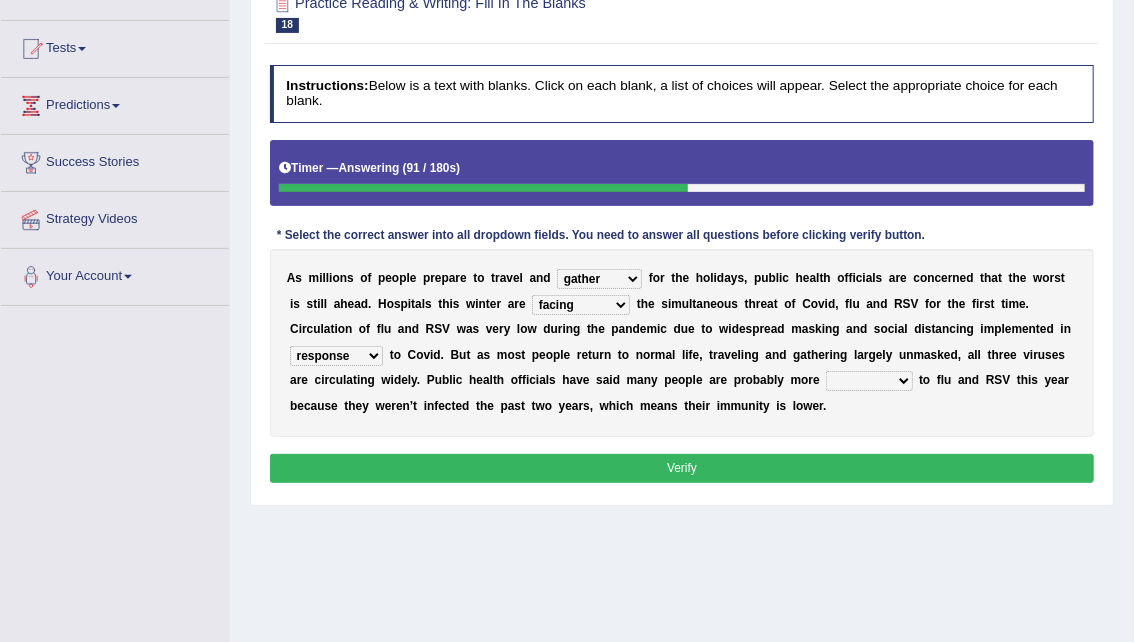 select on "sensible" 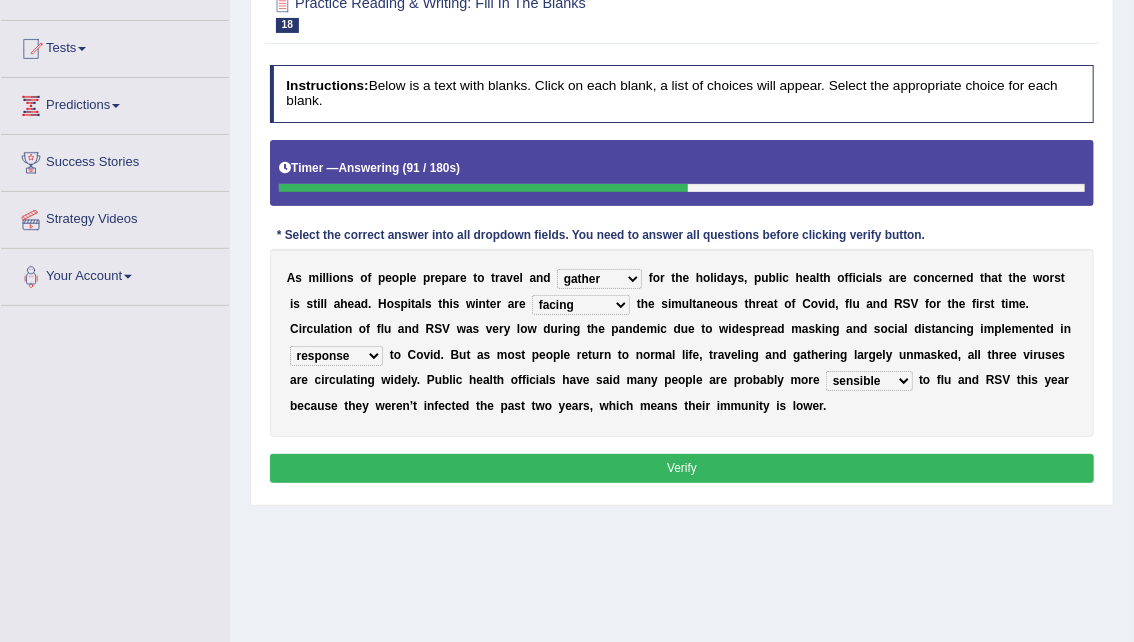click on "attainable sensible vulnerable accessible" at bounding box center (869, 381) 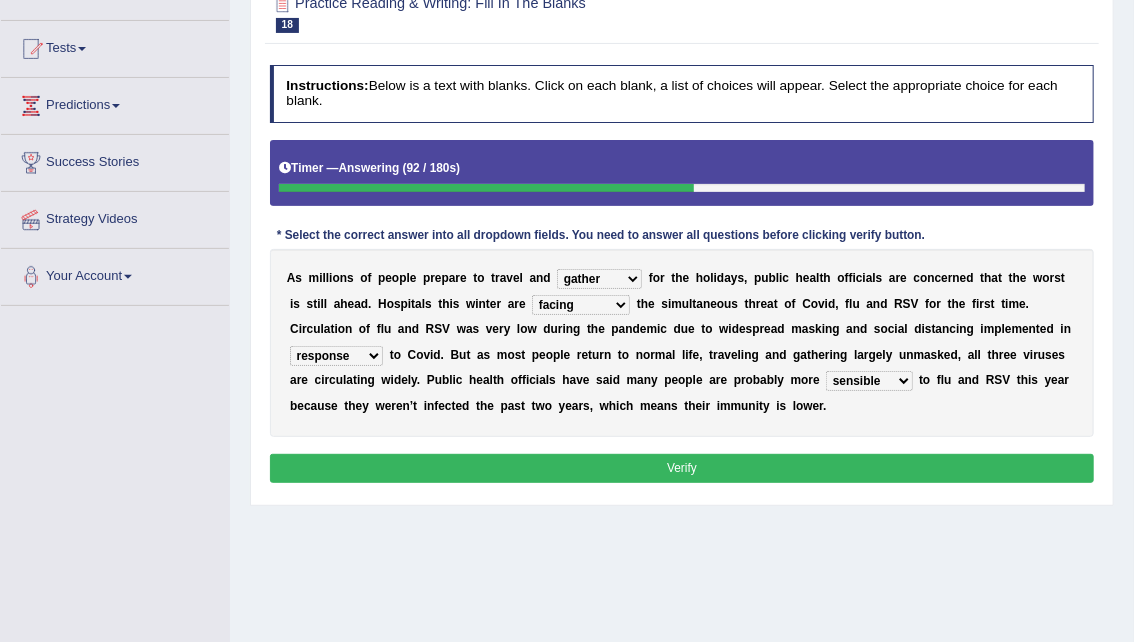 click on "attainable sensible vulnerable accessible" at bounding box center [869, 381] 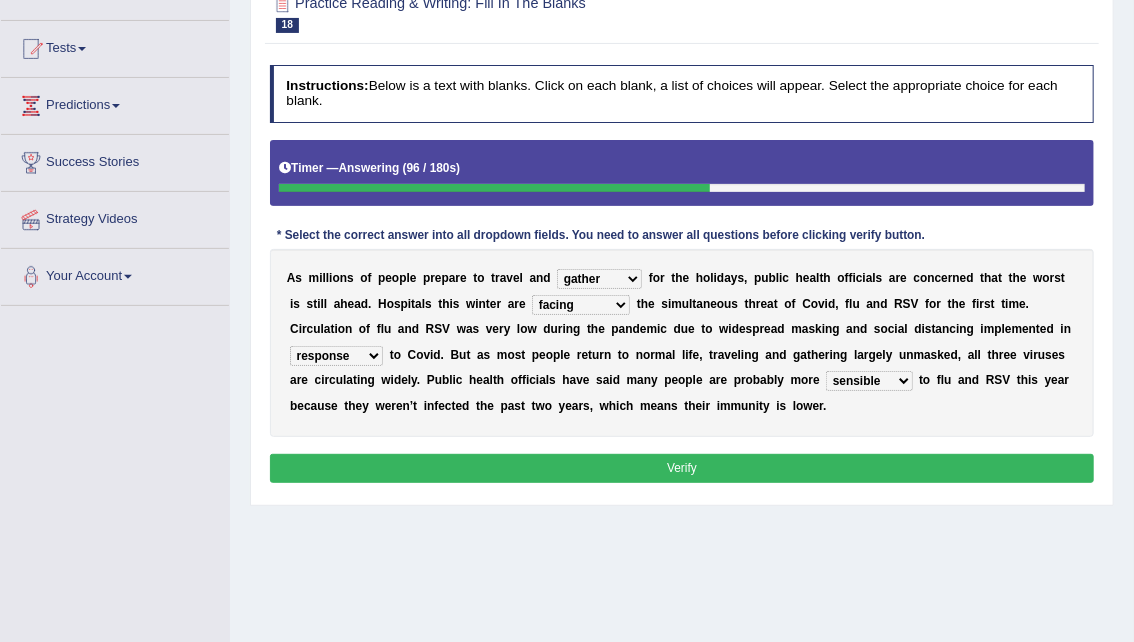 click on "attainable sensible vulnerable accessible" at bounding box center [869, 381] 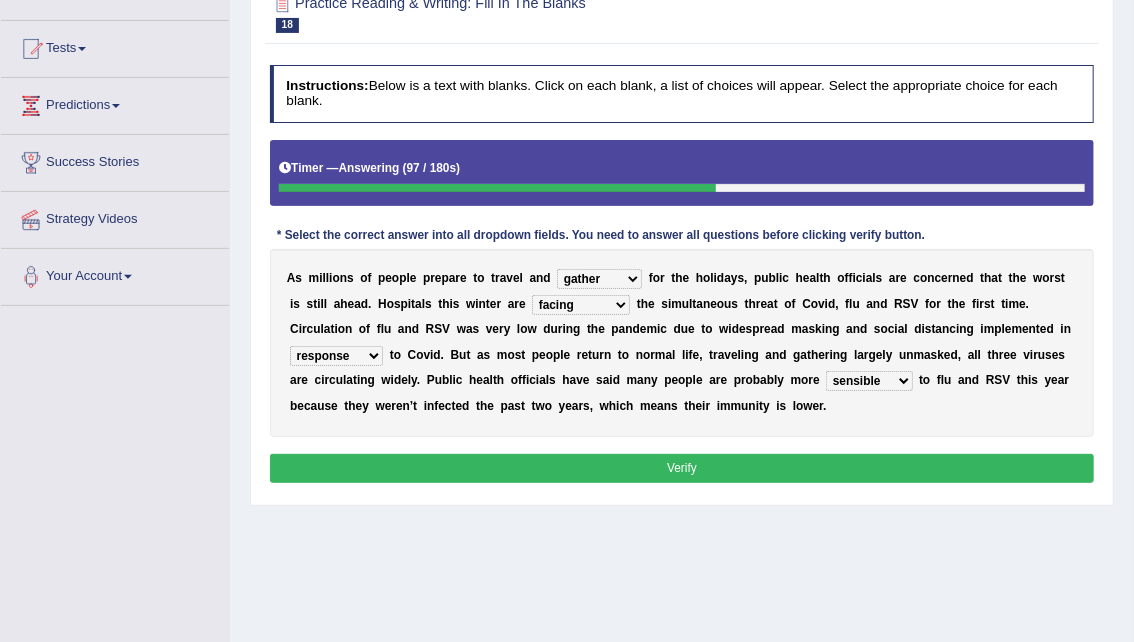 click on "Verify" at bounding box center (682, 468) 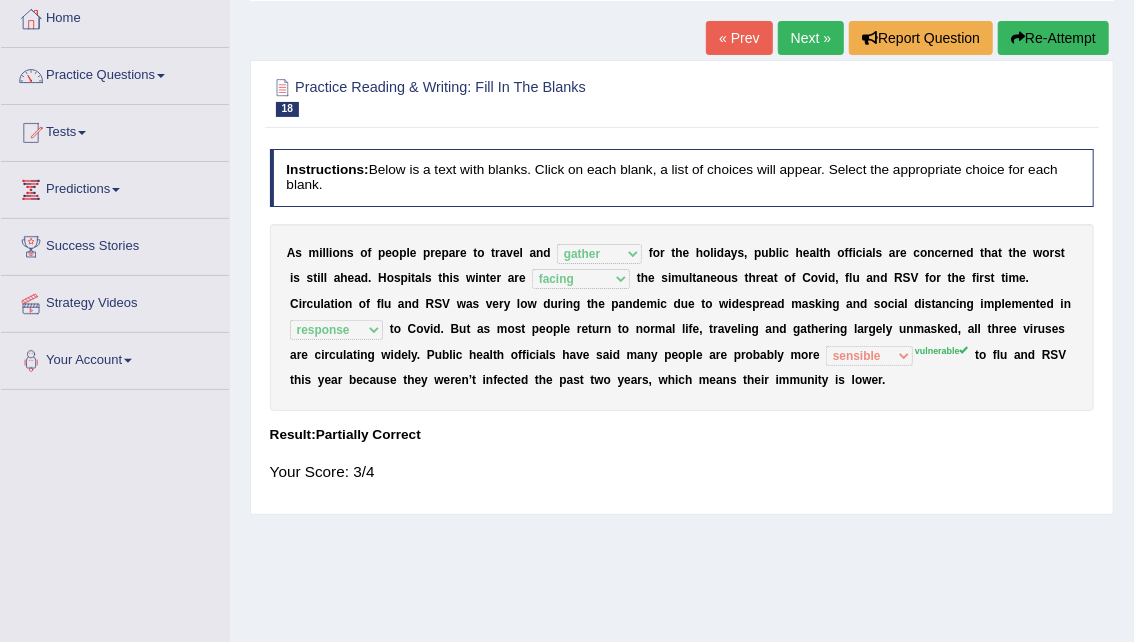 scroll, scrollTop: 108, scrollLeft: 0, axis: vertical 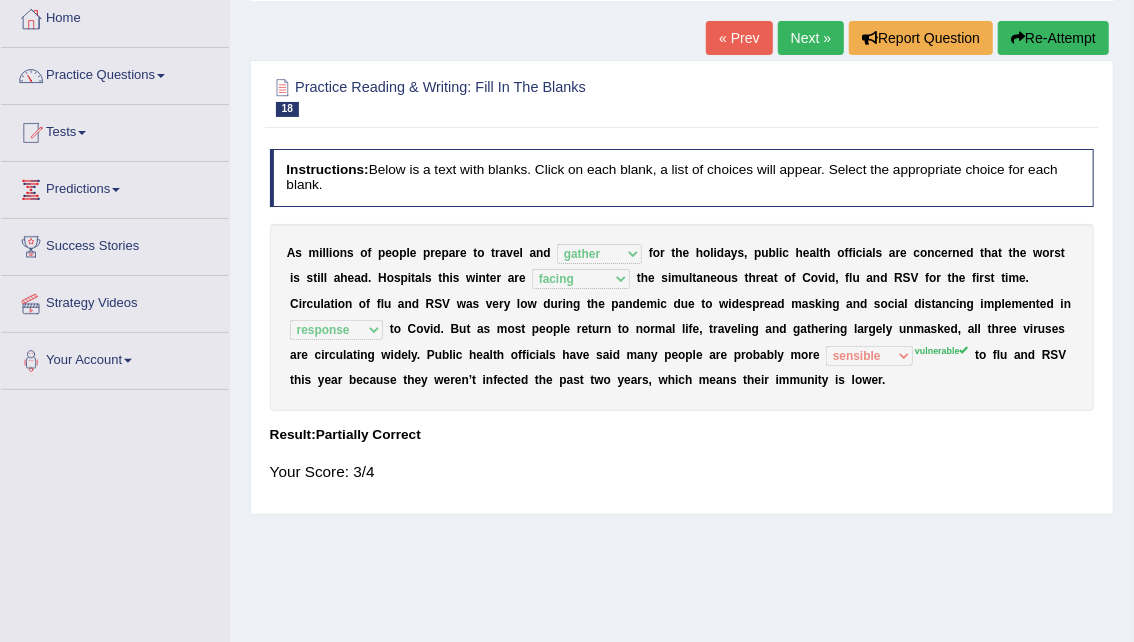 click on "Next »" at bounding box center [811, 38] 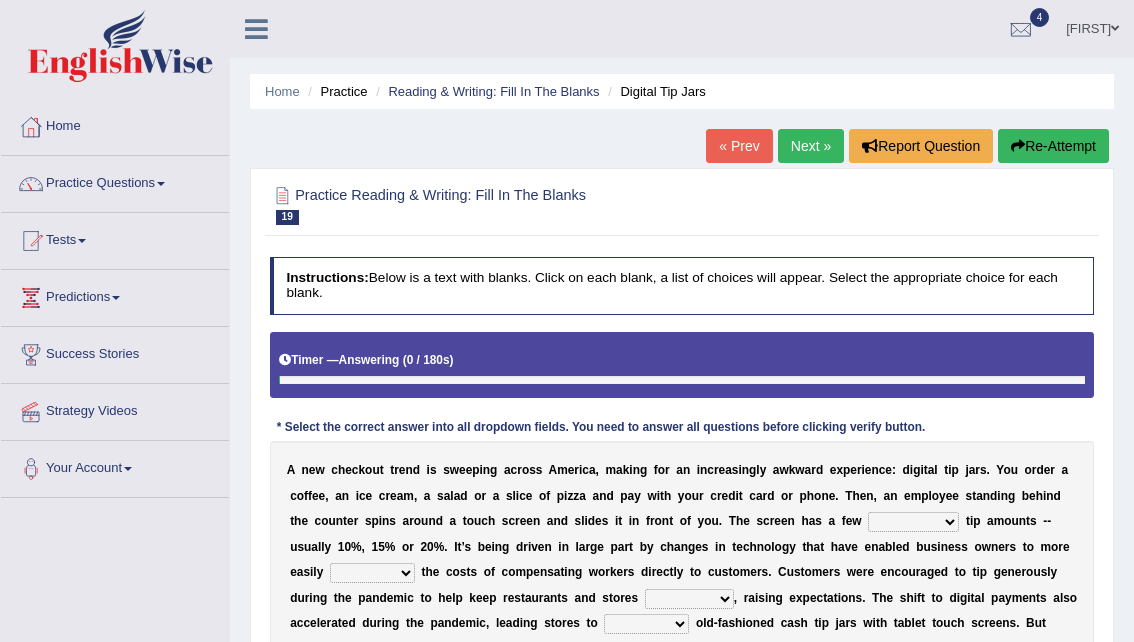 scroll, scrollTop: 0, scrollLeft: 0, axis: both 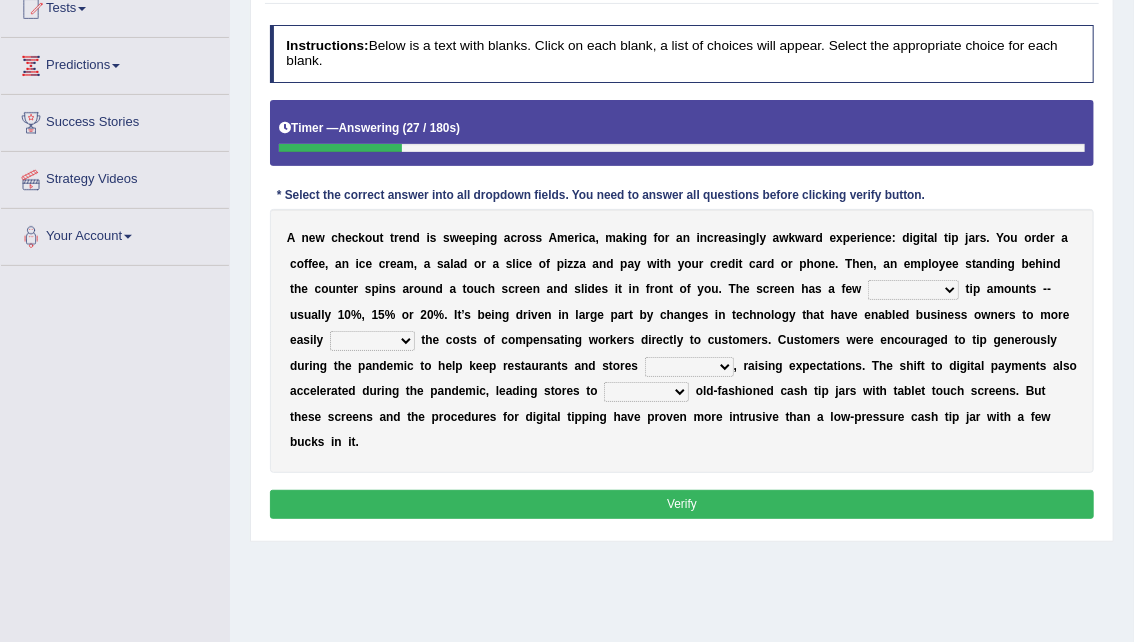 click on "suggested combined exceptional rigorous" at bounding box center (913, 290) 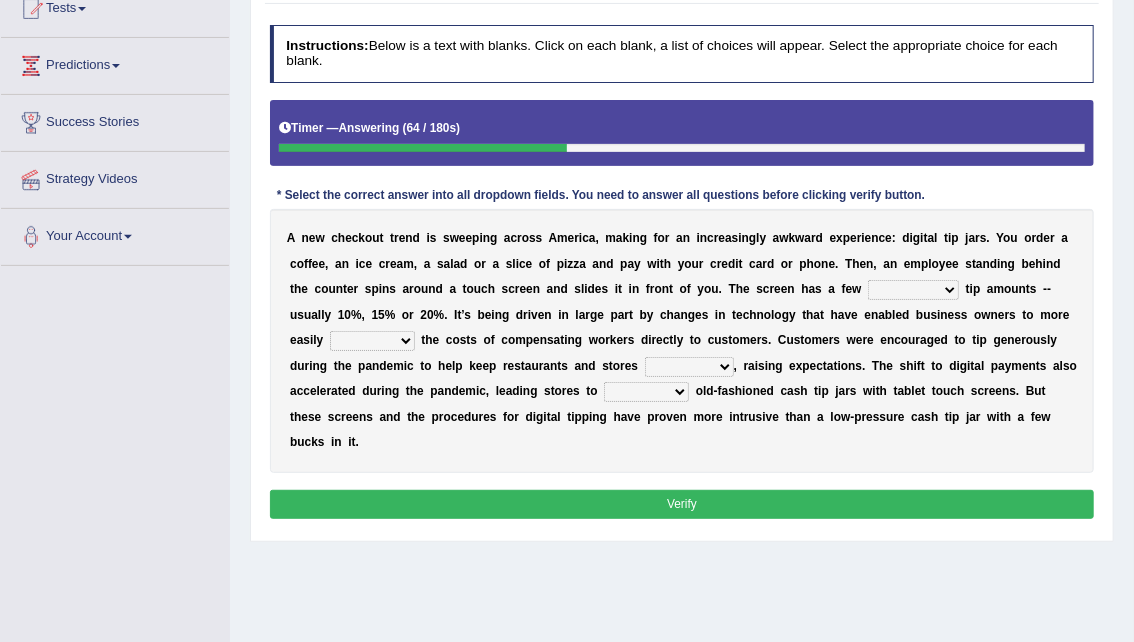 select on "exceptional" 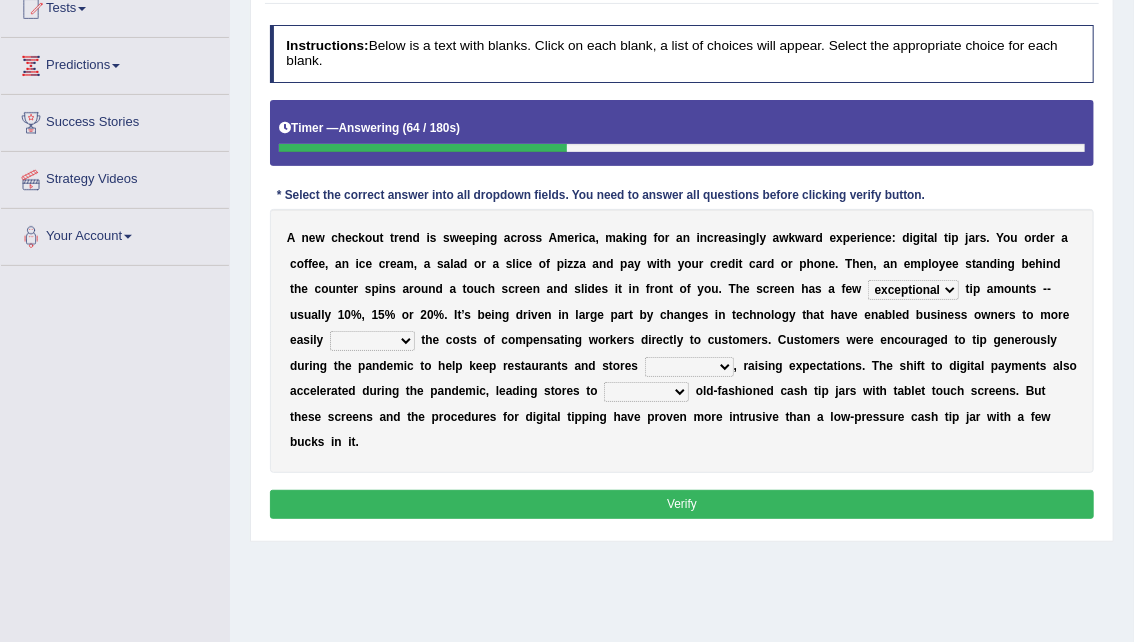click on "suggested combined exceptional rigorous" at bounding box center (913, 290) 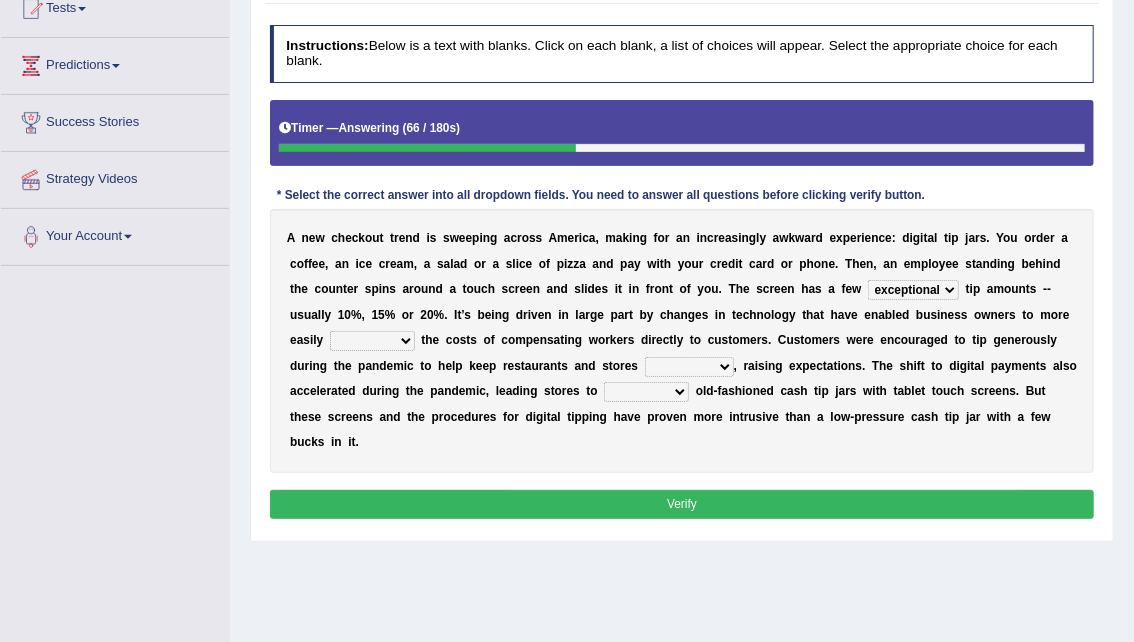 click on "abide covet diverge shift" at bounding box center [372, 341] 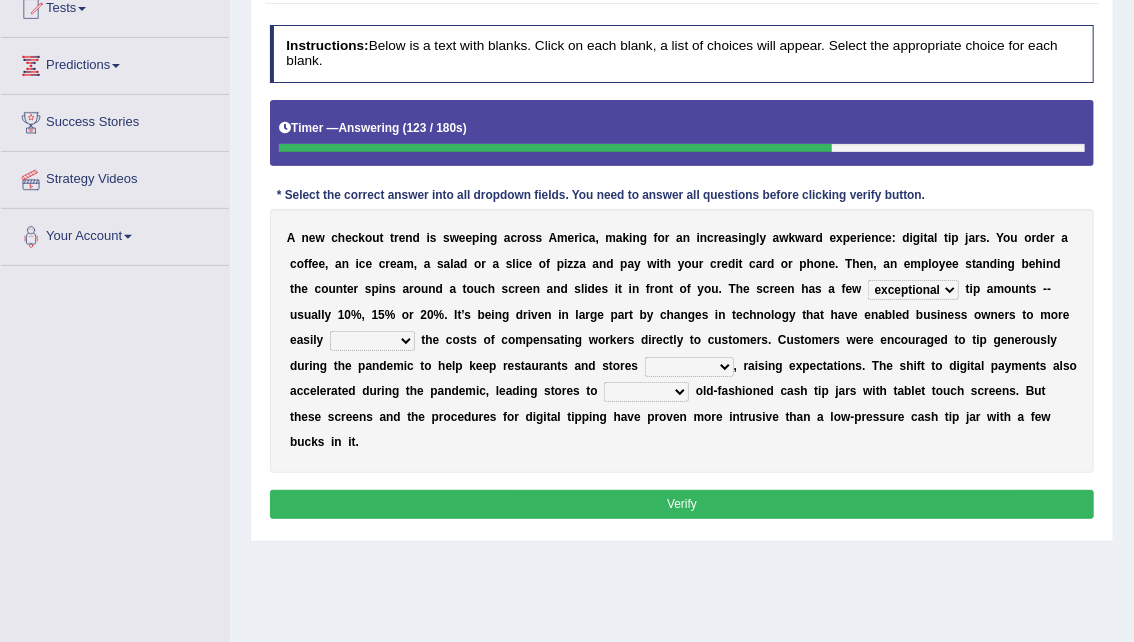 select on "diverge" 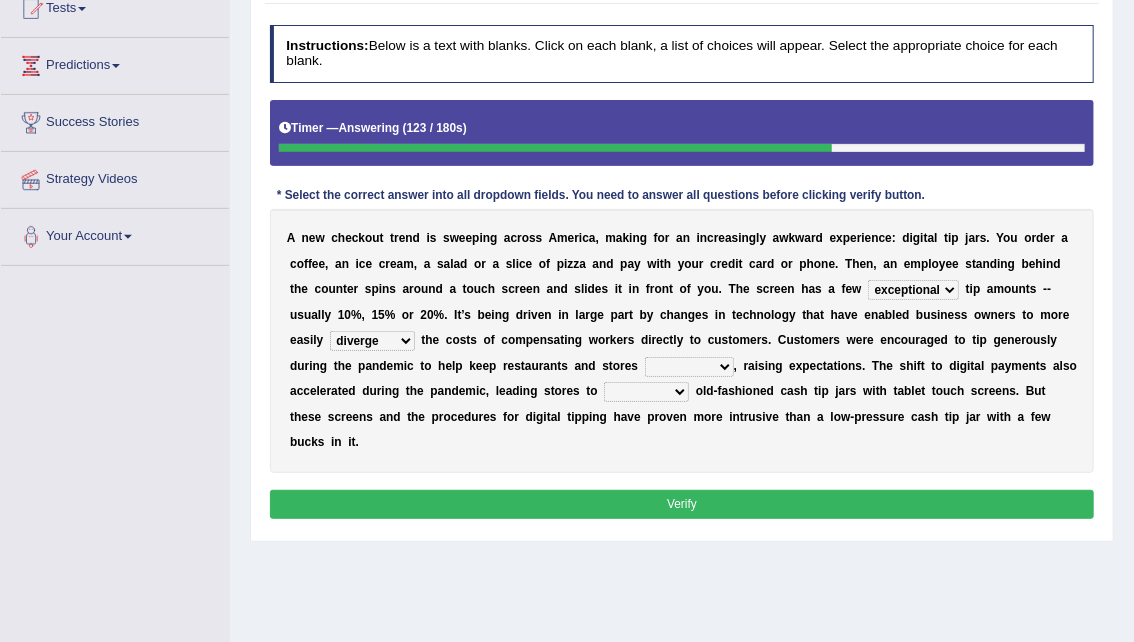 click on "abide covet diverge shift" at bounding box center (372, 341) 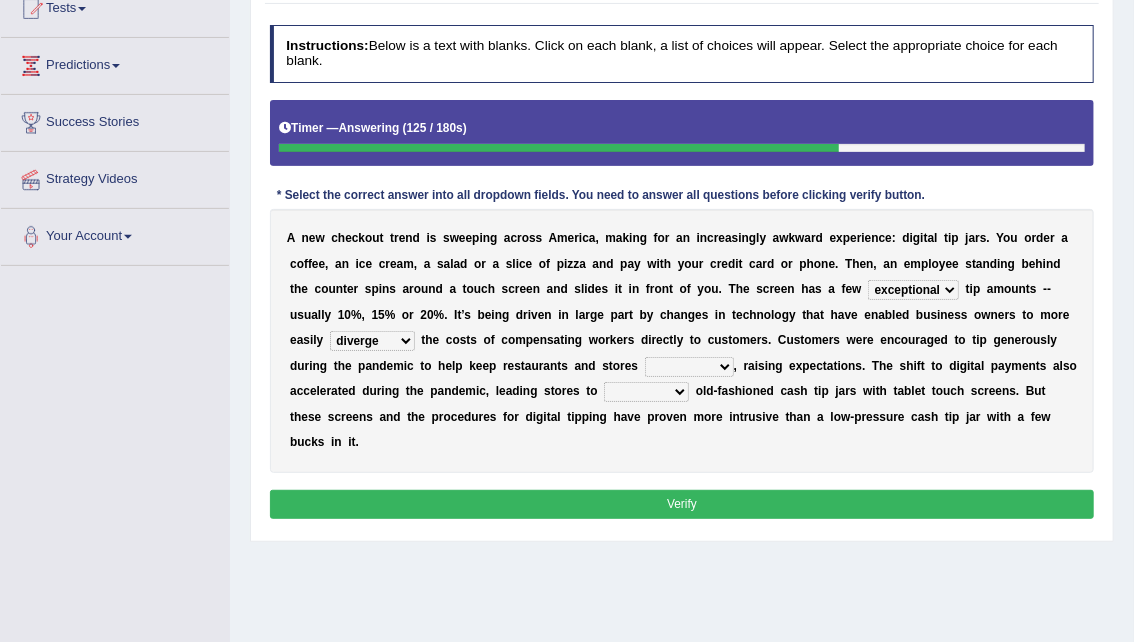 click on "afloat overlapped affable concise" at bounding box center (689, 367) 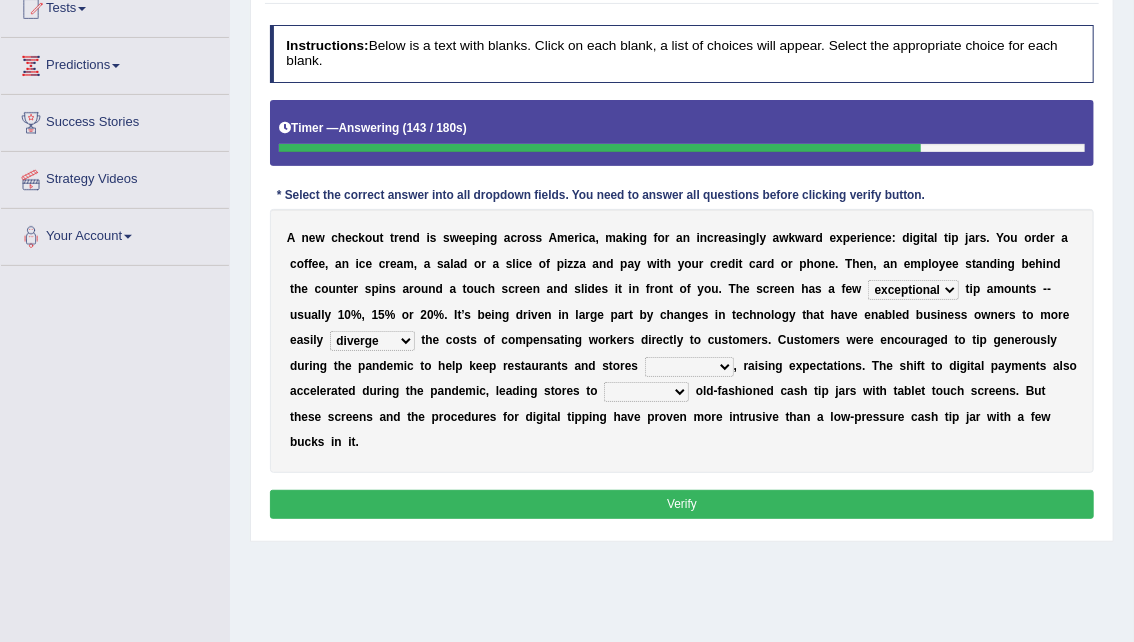 select on "affable" 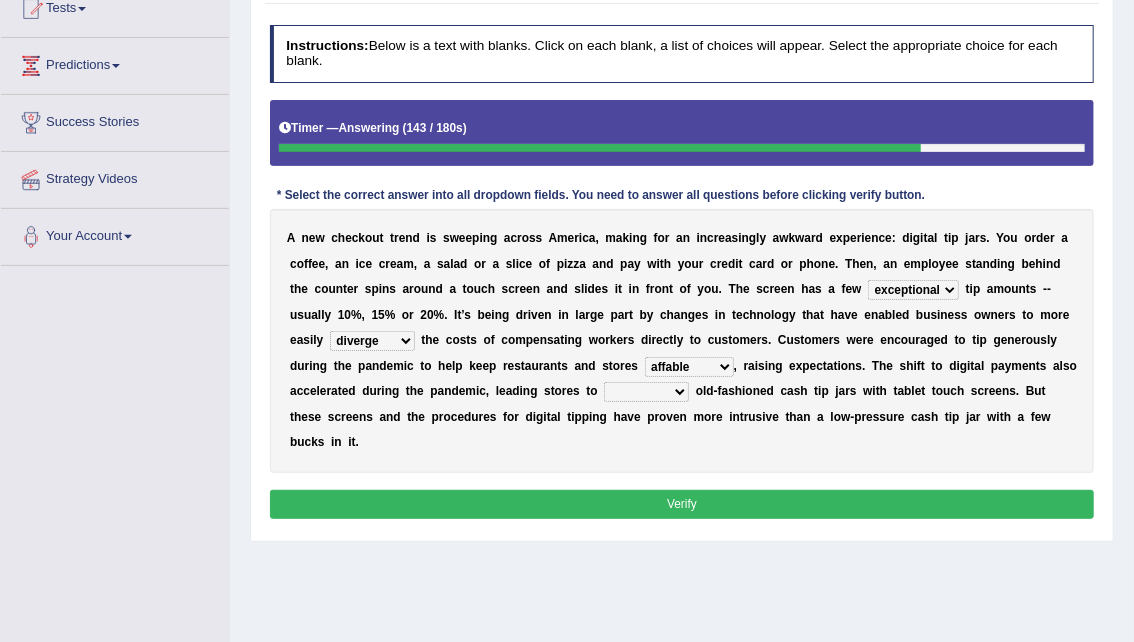 click on "afloat overlapped affable concise" at bounding box center (689, 367) 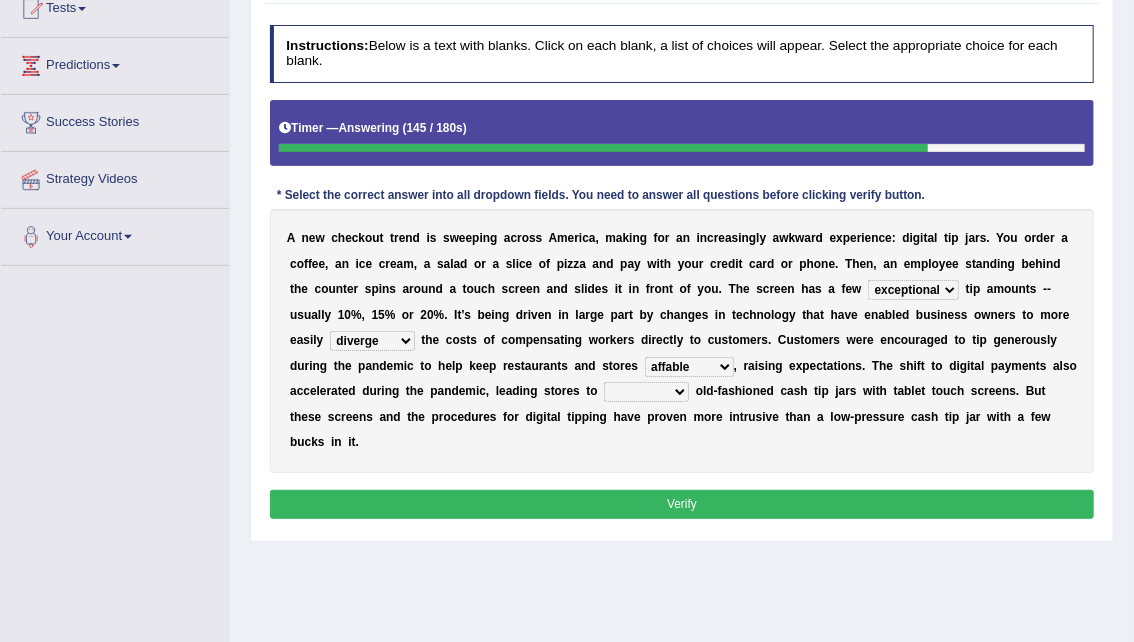 click on "replace exchange occupy retrieve" at bounding box center [646, 392] 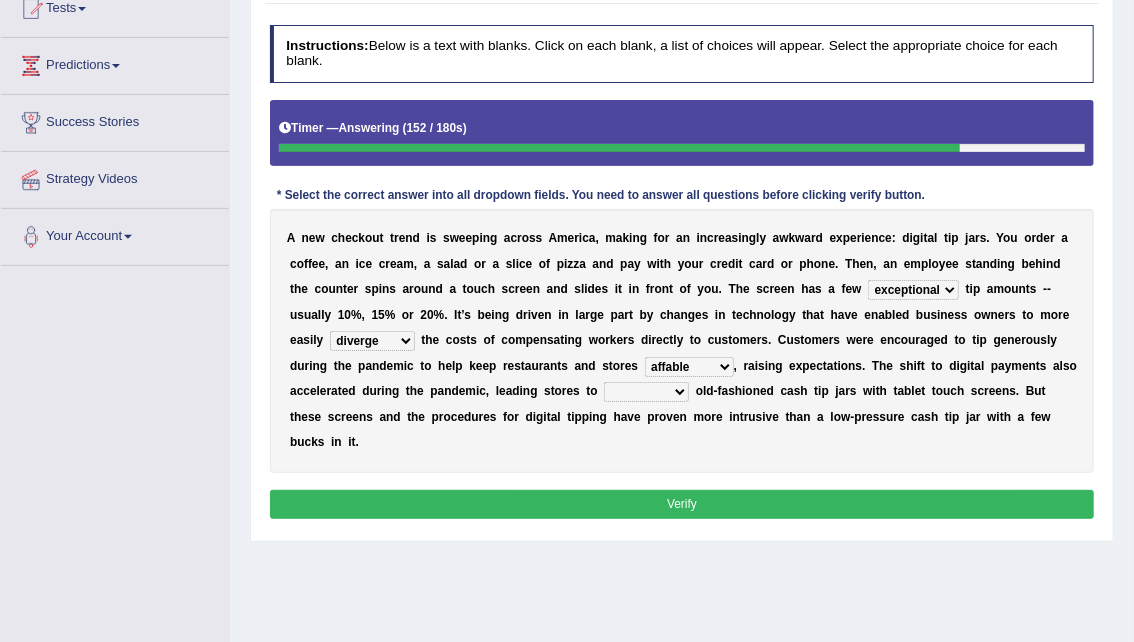 select on "replace" 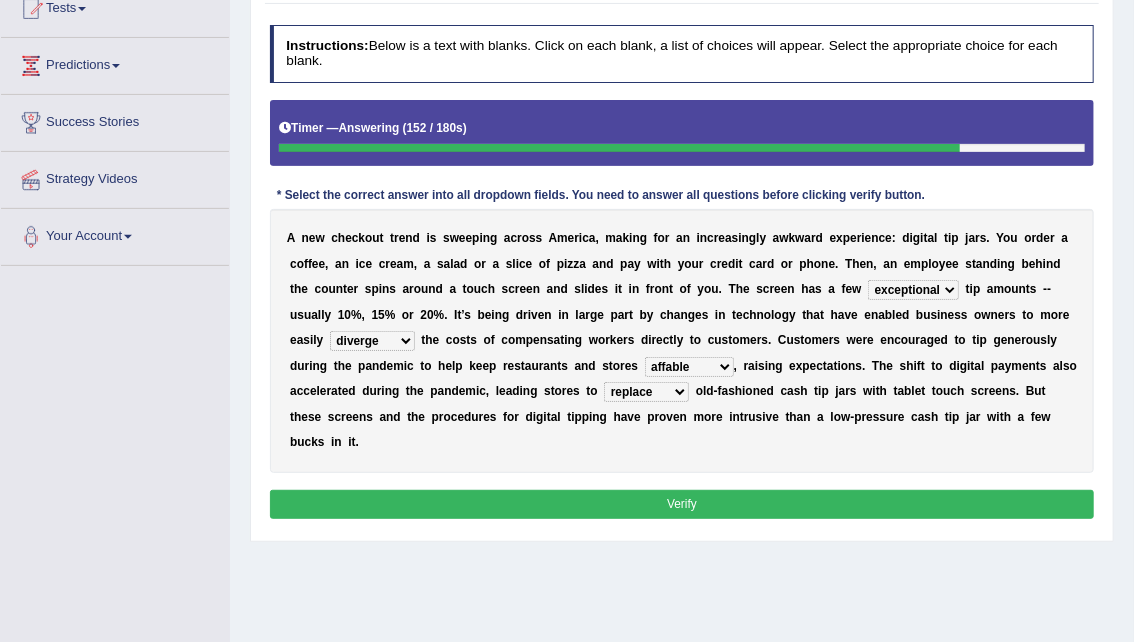 click on "replace exchange occupy retrieve" at bounding box center (646, 392) 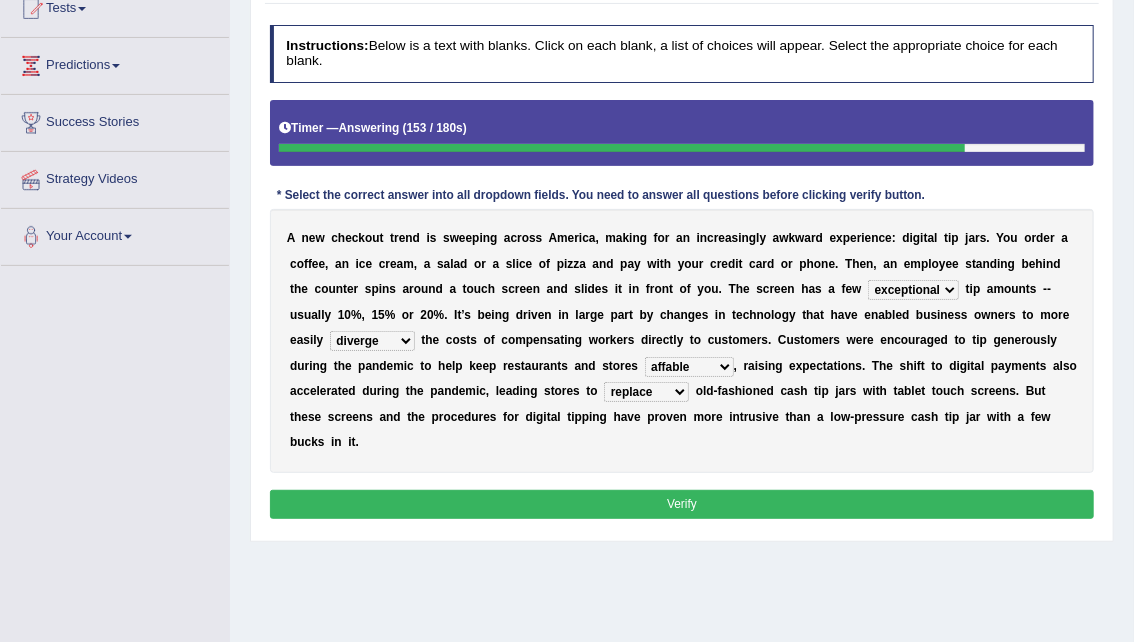 click on "Verify" at bounding box center [682, 504] 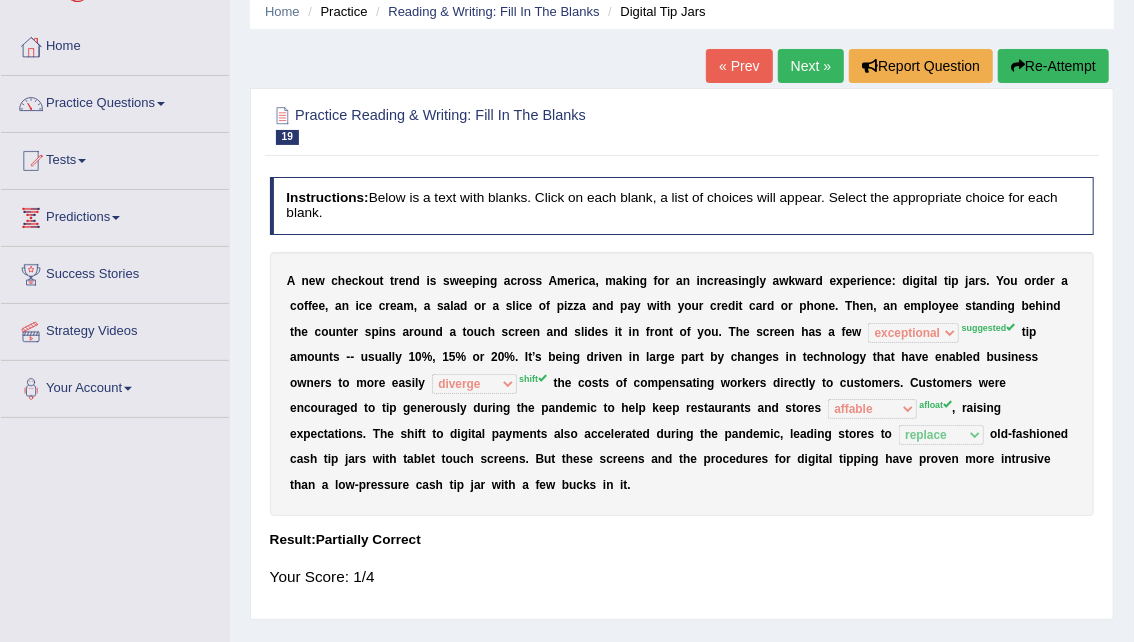 scroll, scrollTop: 79, scrollLeft: 0, axis: vertical 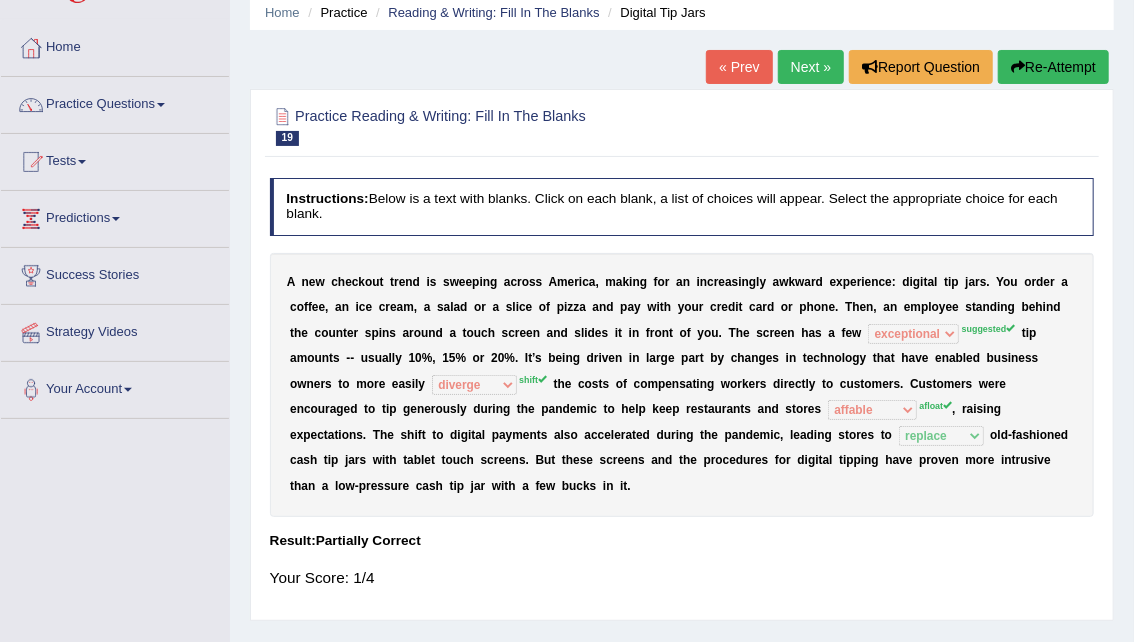 click on "T" at bounding box center [732, 333] 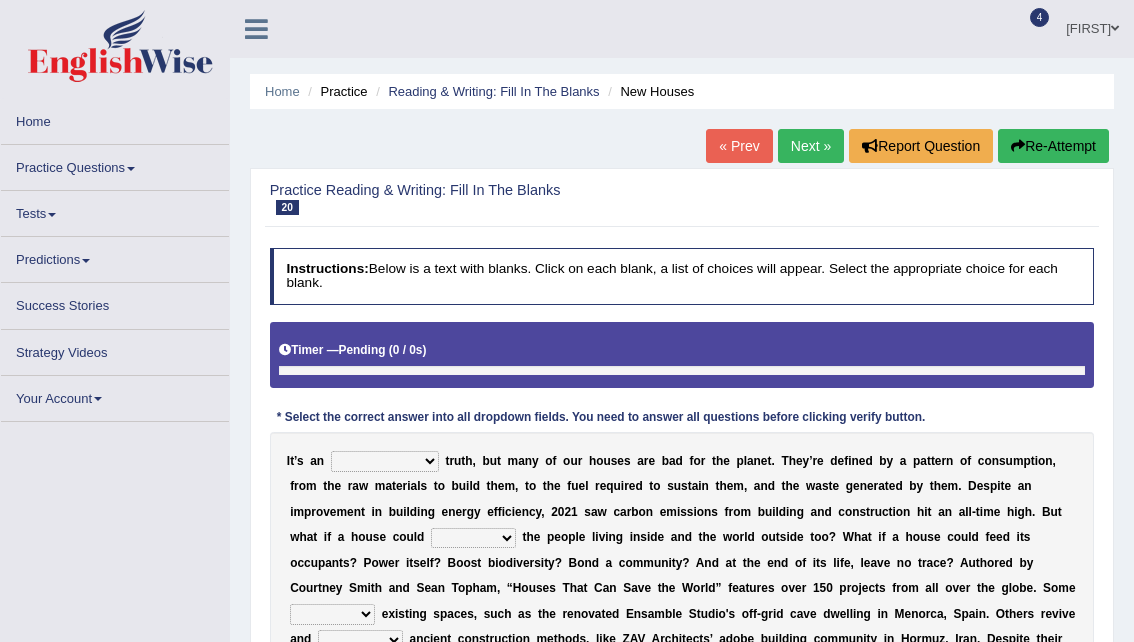 scroll, scrollTop: 0, scrollLeft: 0, axis: both 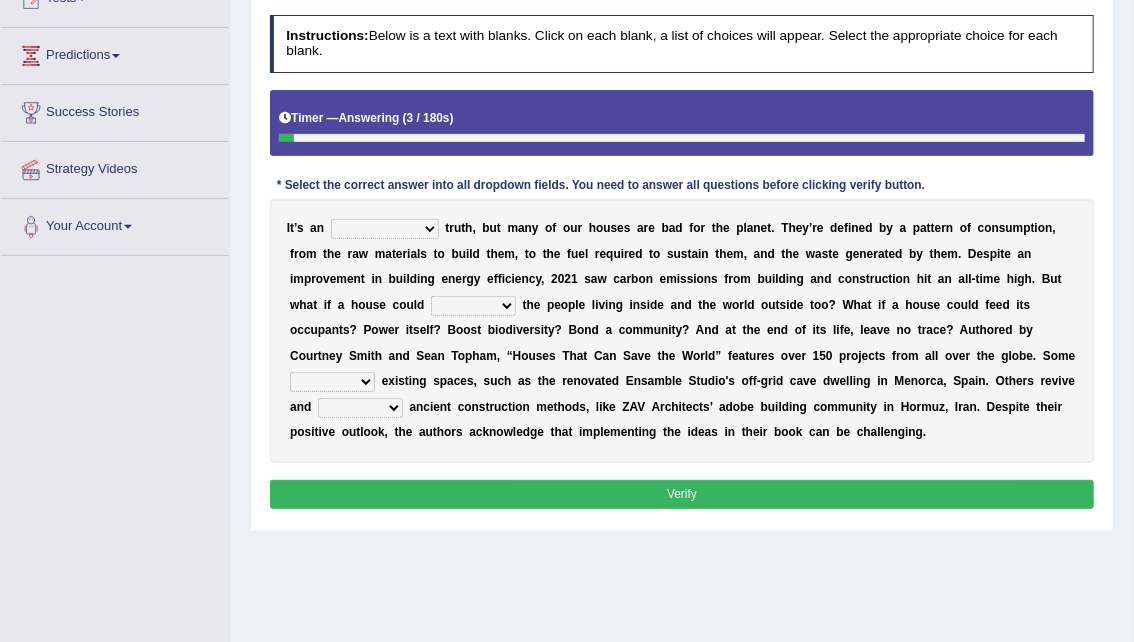 click on "unrivaled unstable uncomfortable uncapped" at bounding box center (385, 229) 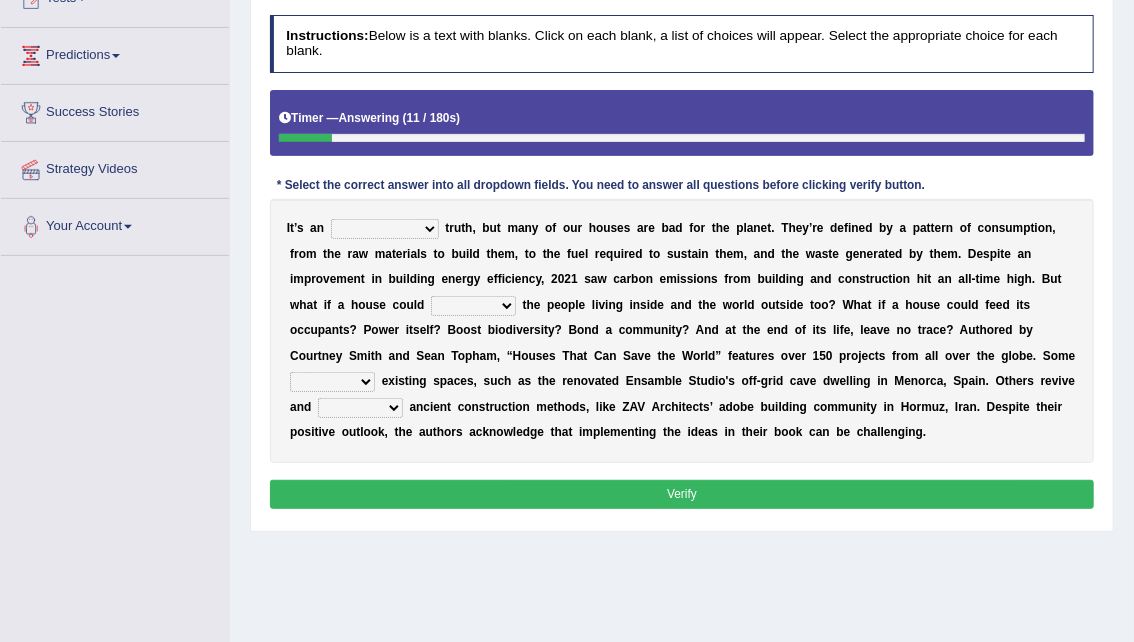 click on "unrivaled unstable uncomfortable uncapped" at bounding box center (385, 229) 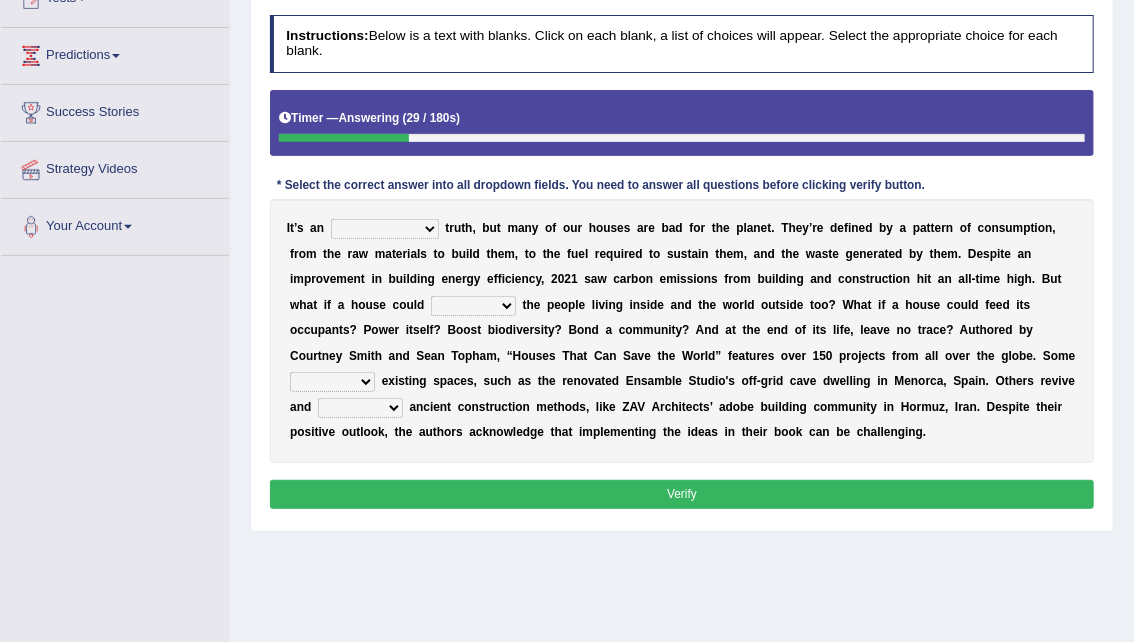 select on "unstable" 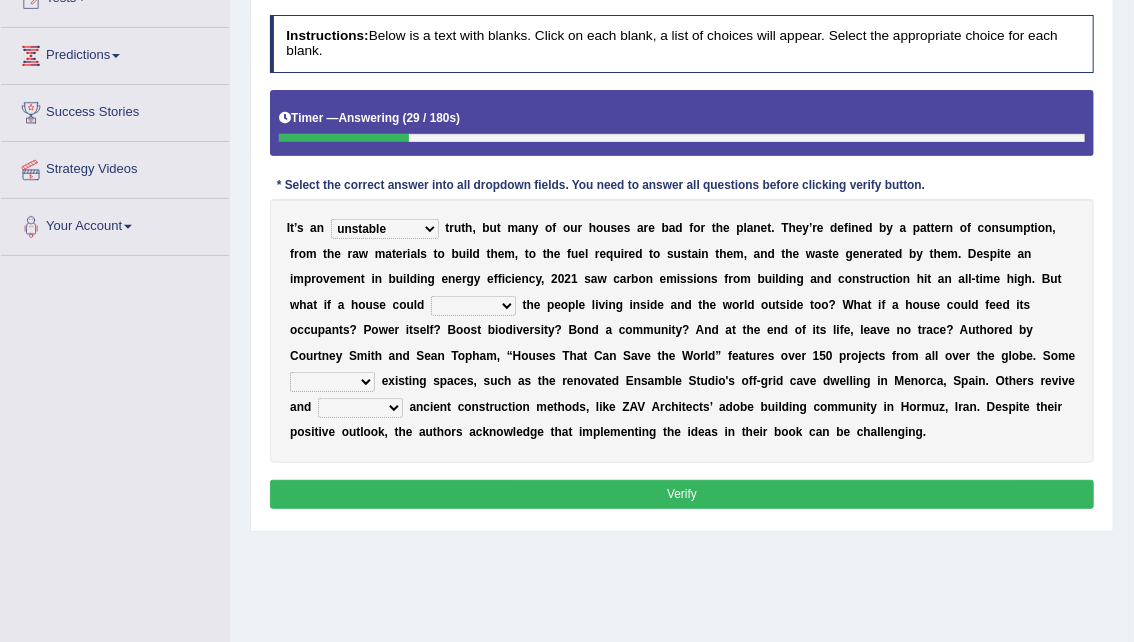click on "unrivaled unstable uncomfortable uncapped" at bounding box center [385, 229] 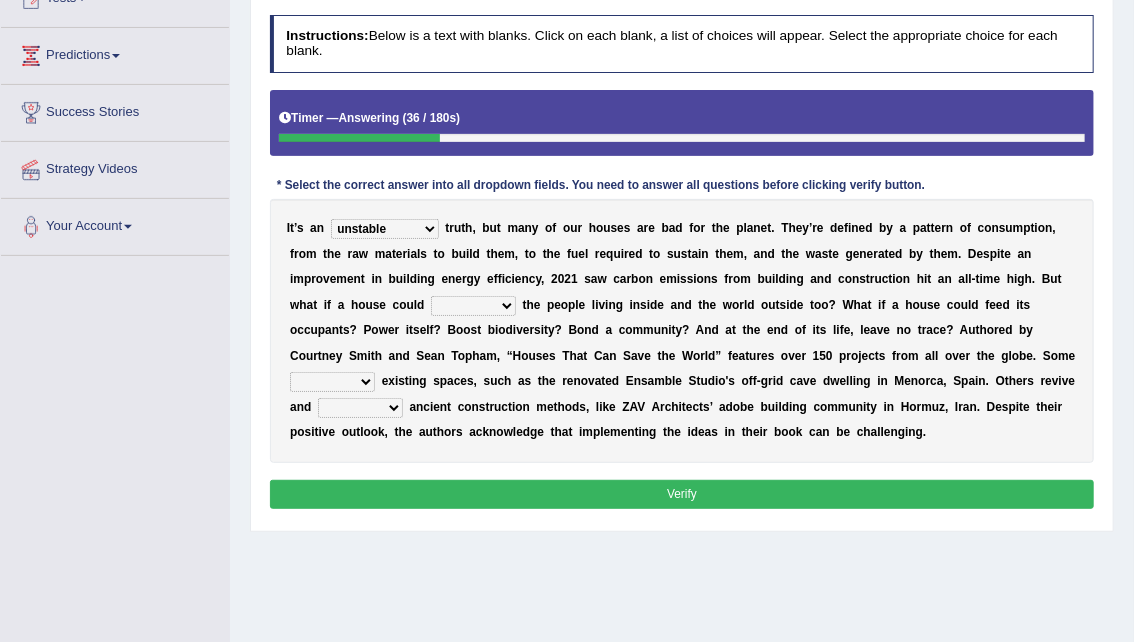 click on "survive mimic dominate nurture" at bounding box center (473, 306) 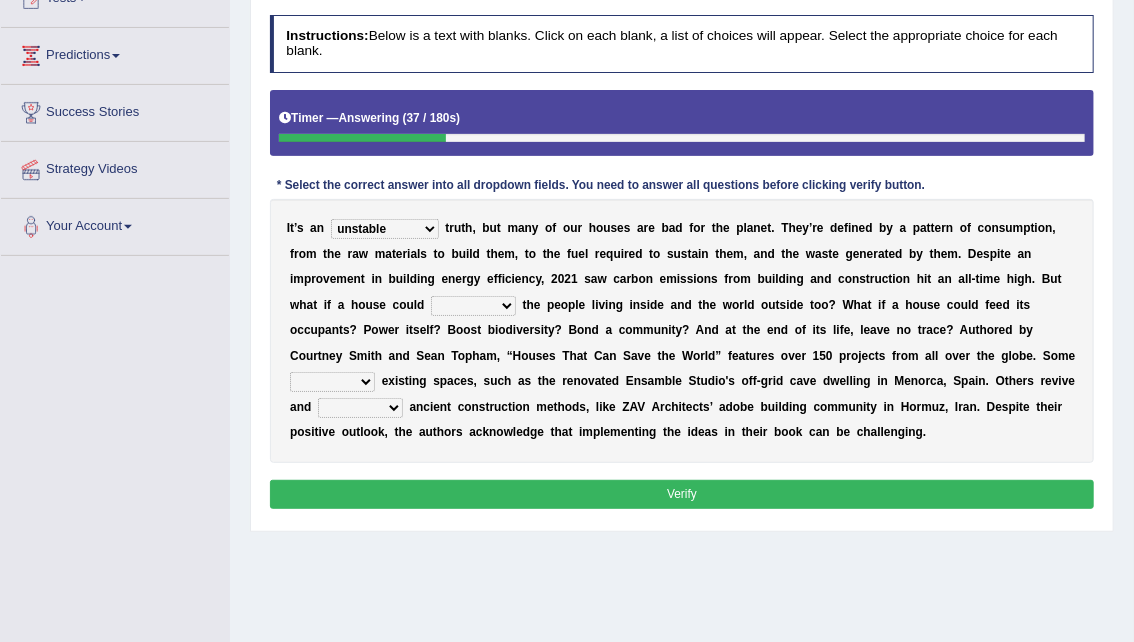 click on "survive mimic dominate nurture" at bounding box center [473, 306] 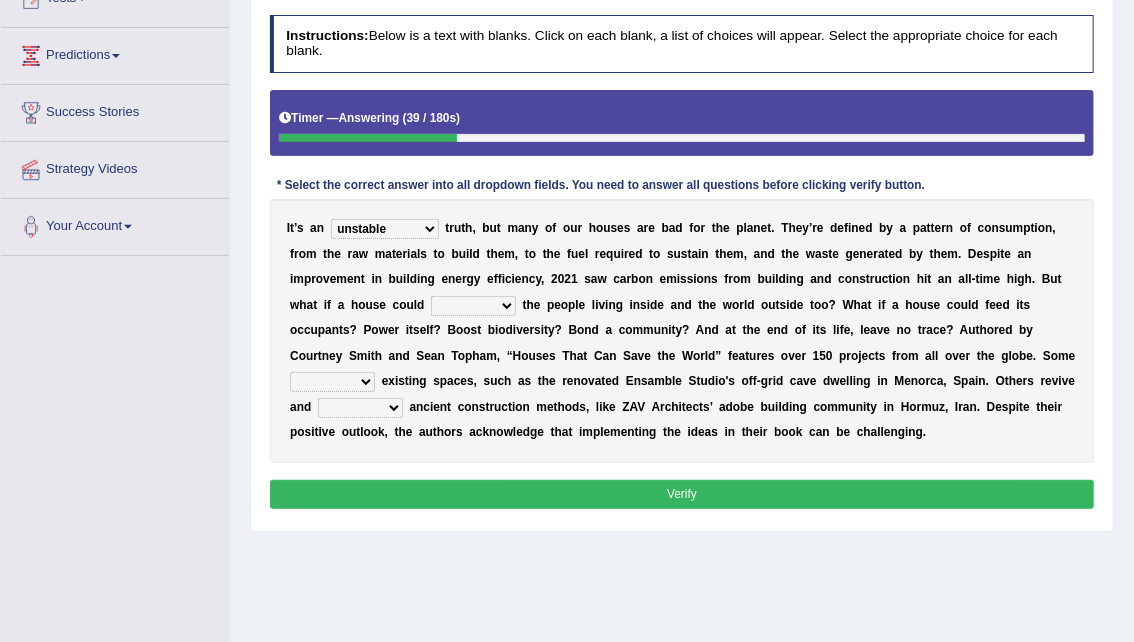 click on "survive mimic dominate nurture" at bounding box center [473, 306] 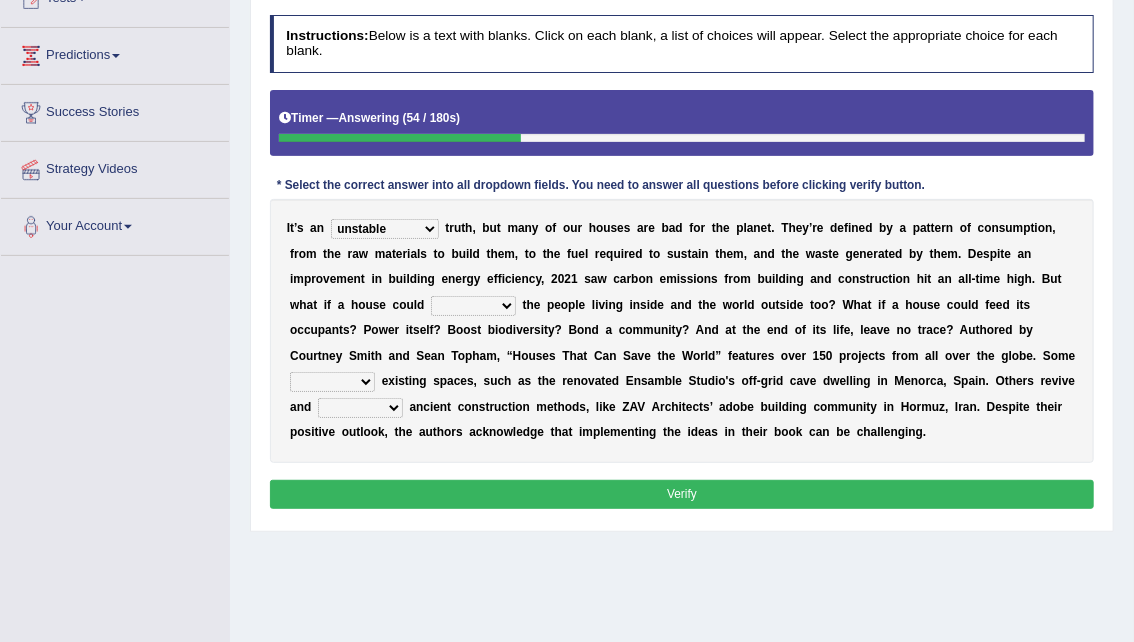 select on "survive" 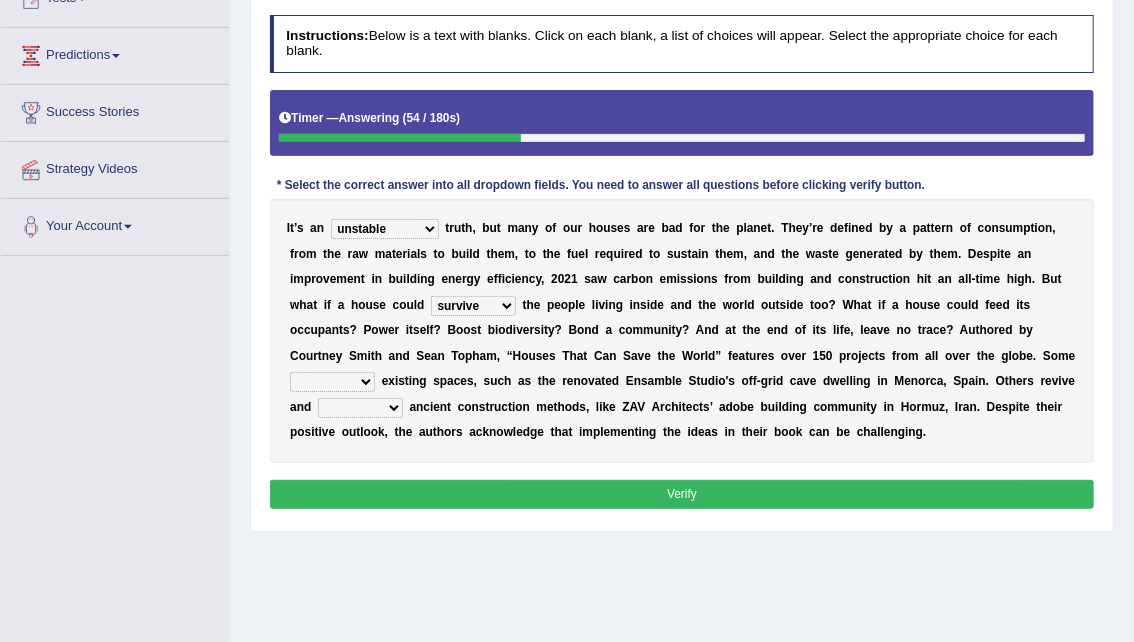 click on "survive mimic dominate nurture" at bounding box center (473, 306) 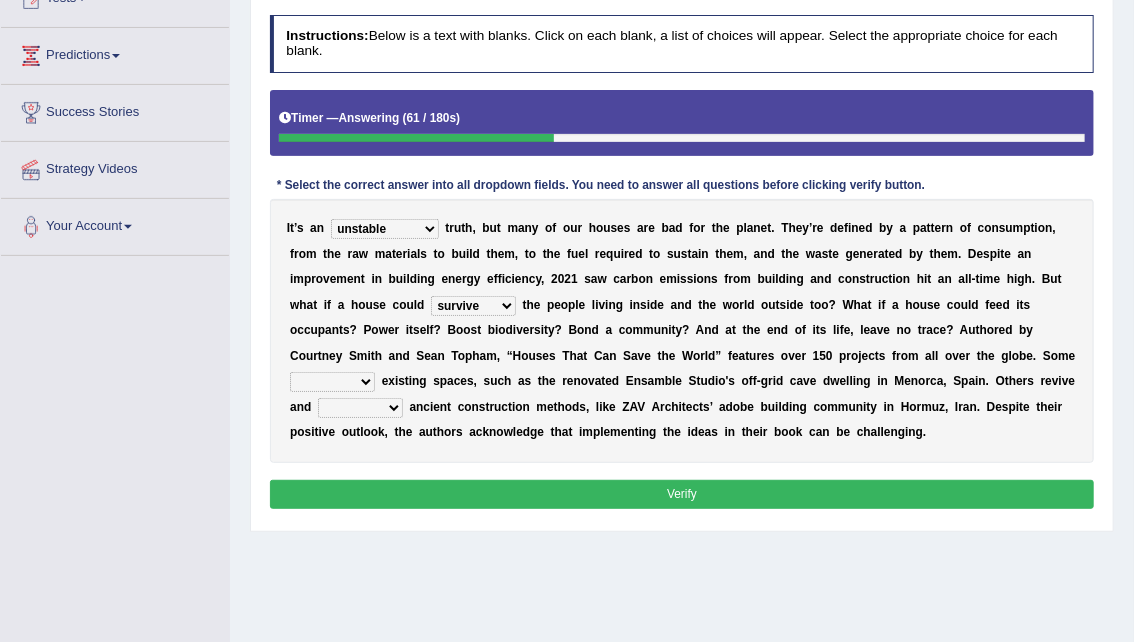click on "delve automate repurpose reckon" at bounding box center [332, 382] 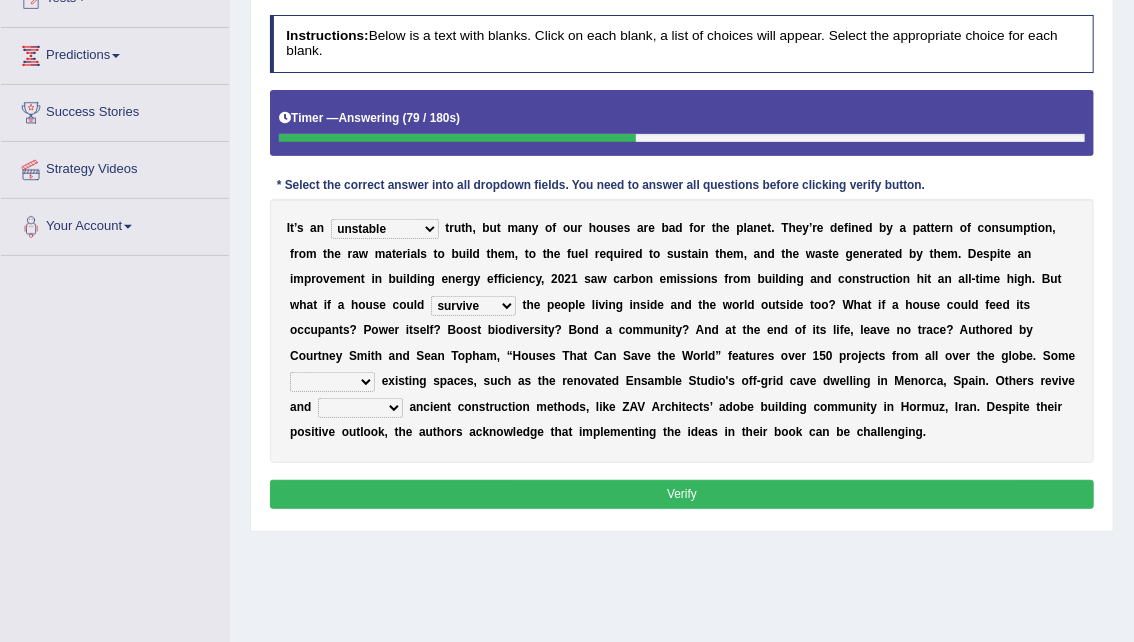 select on "reckon" 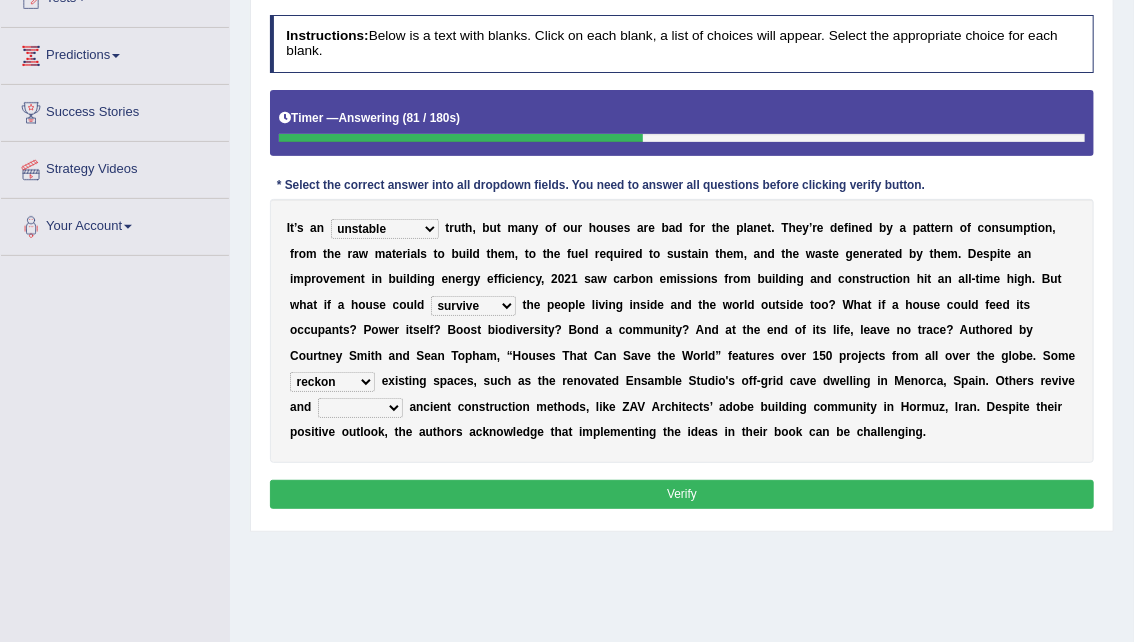 click on "produce relate update change" at bounding box center (360, 408) 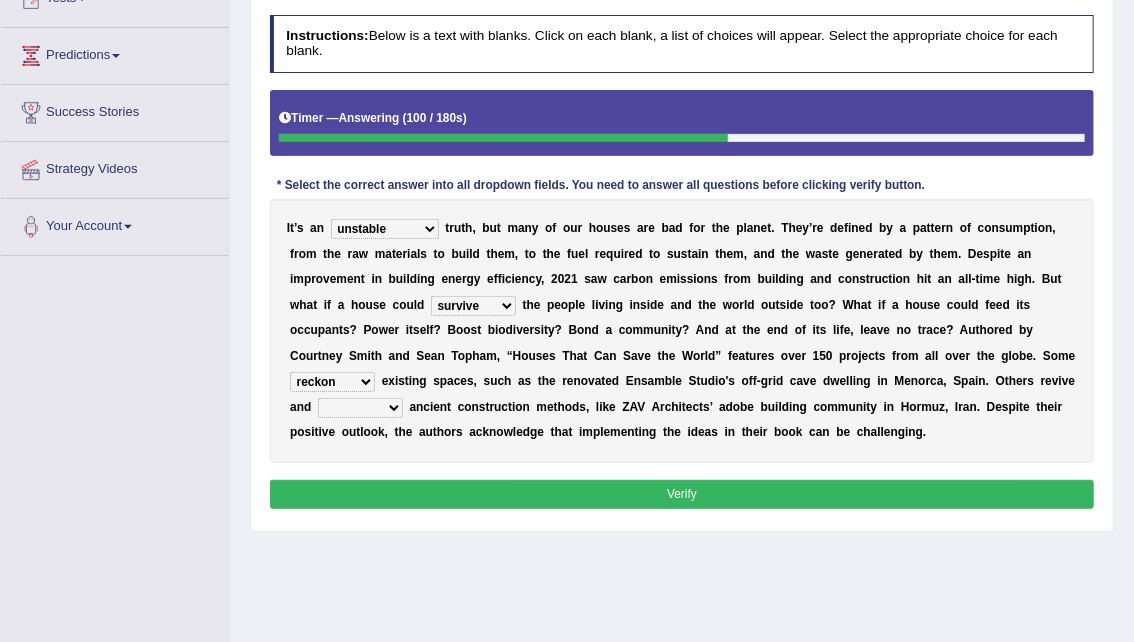 select on "update" 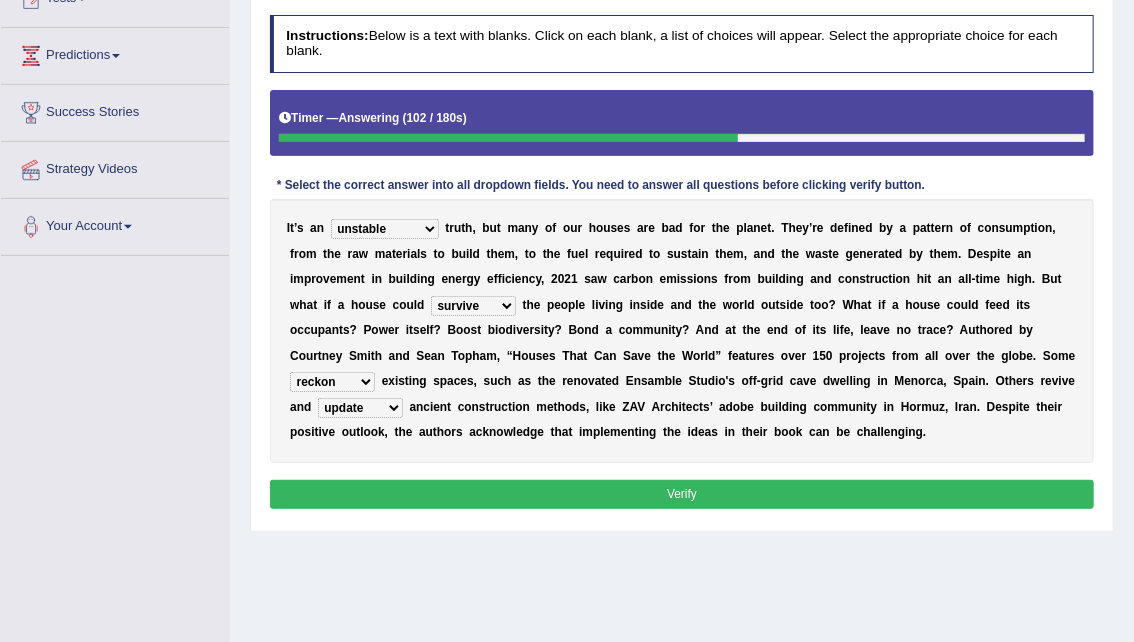 click on "produce relate update change" at bounding box center [360, 408] 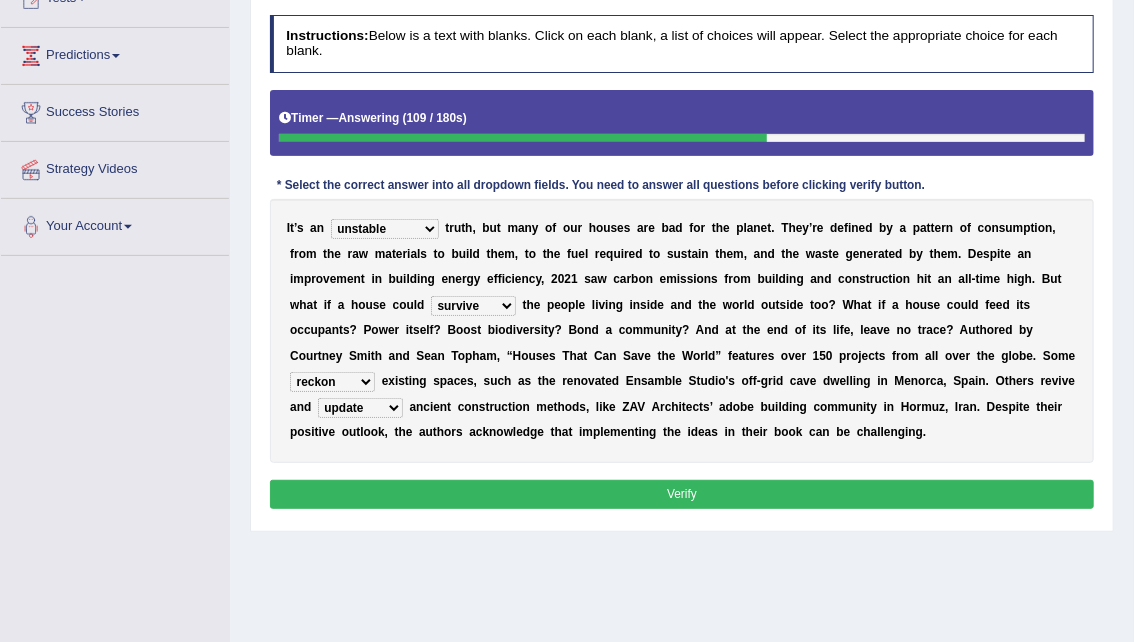click on "produce relate update change" at bounding box center [360, 408] 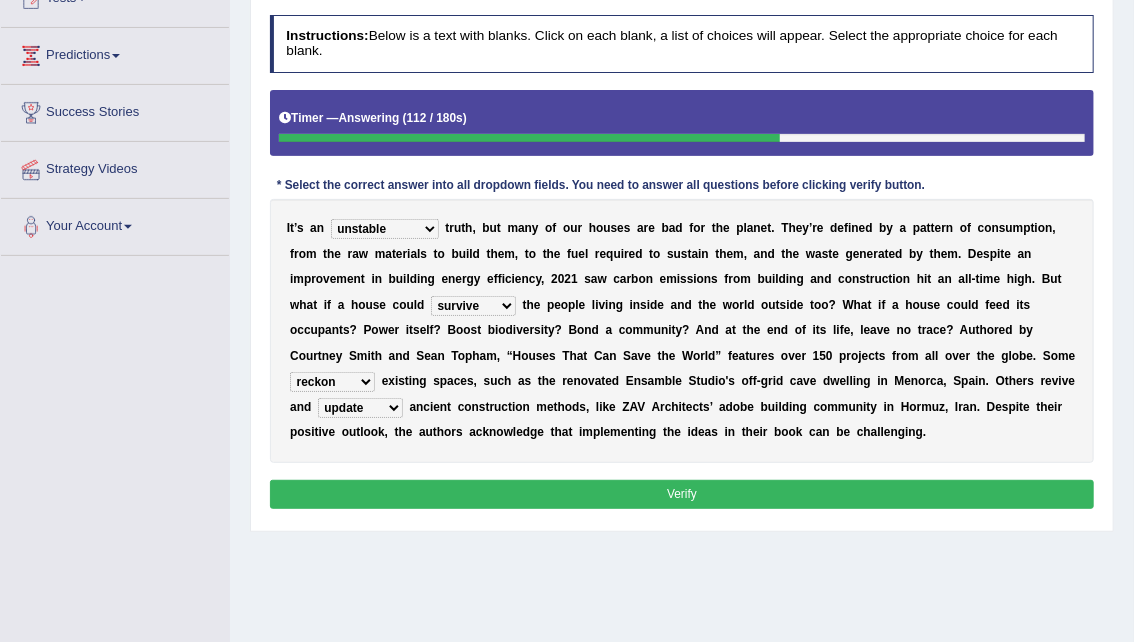 click on "Verify" at bounding box center [682, 494] 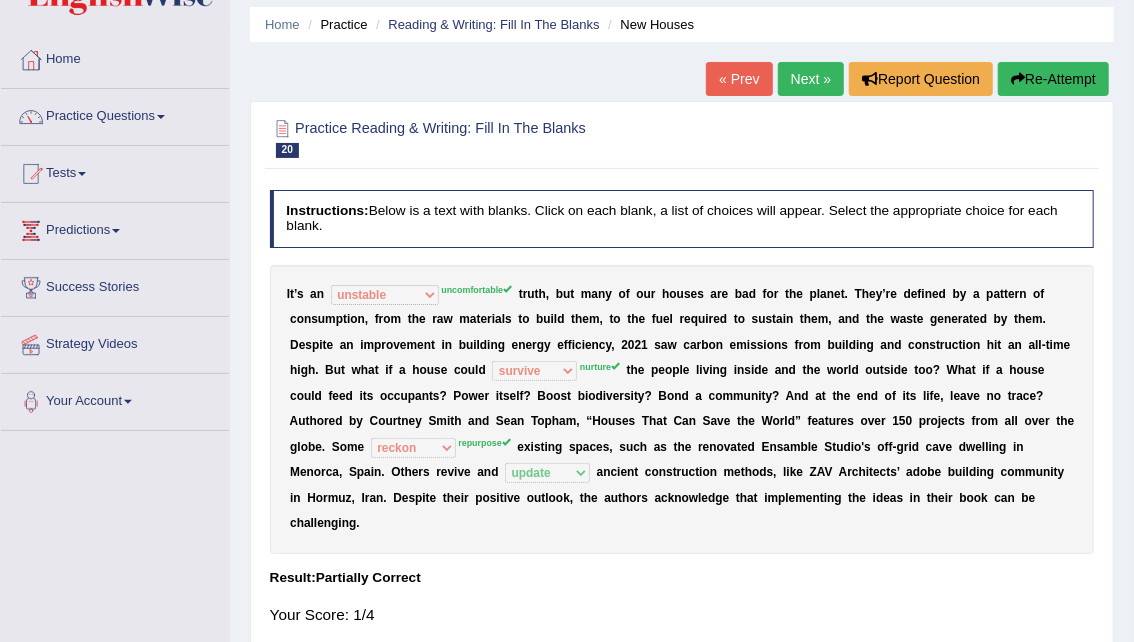 scroll, scrollTop: 58, scrollLeft: 0, axis: vertical 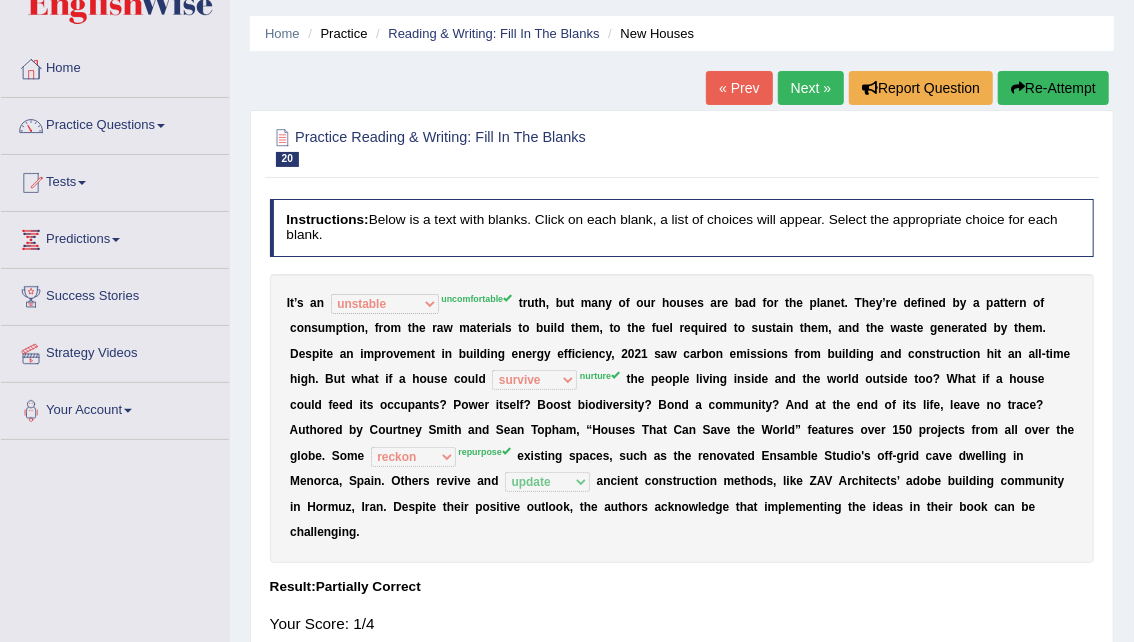 click on "Next »" at bounding box center [811, 88] 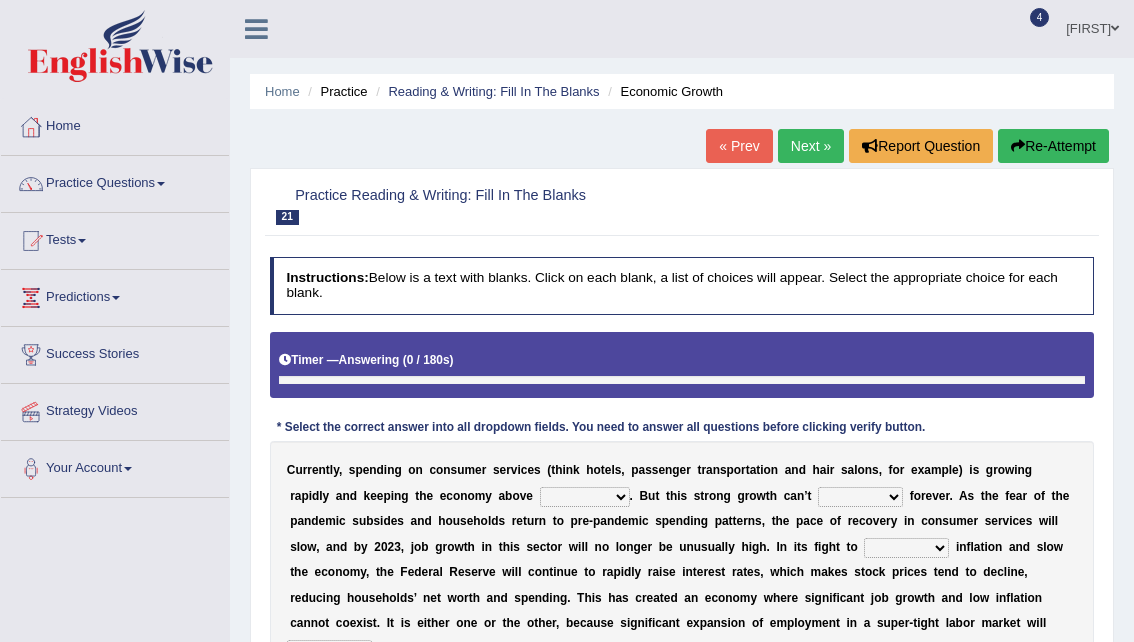scroll, scrollTop: 0, scrollLeft: 0, axis: both 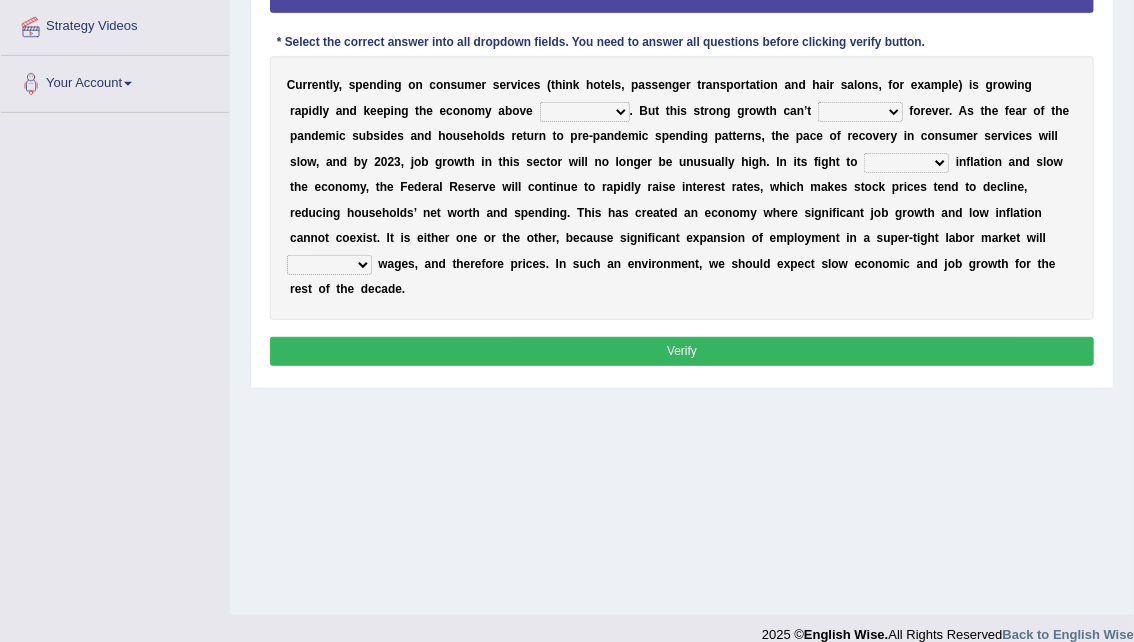 click on "board water all themselves" at bounding box center [585, 112] 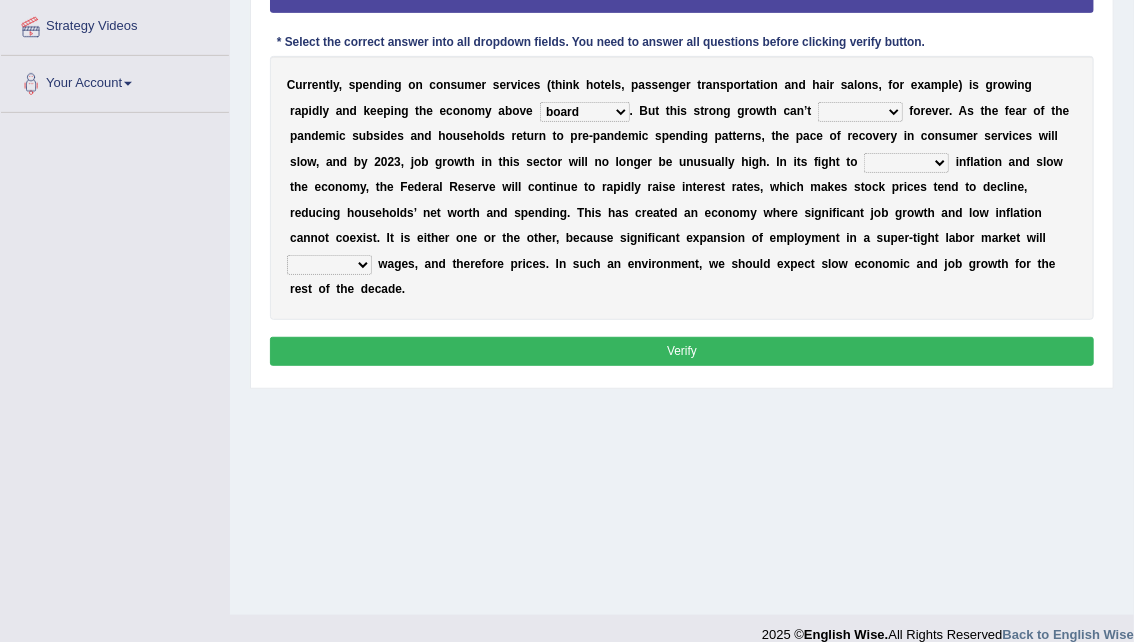 click on "board water all themselves" at bounding box center [585, 112] 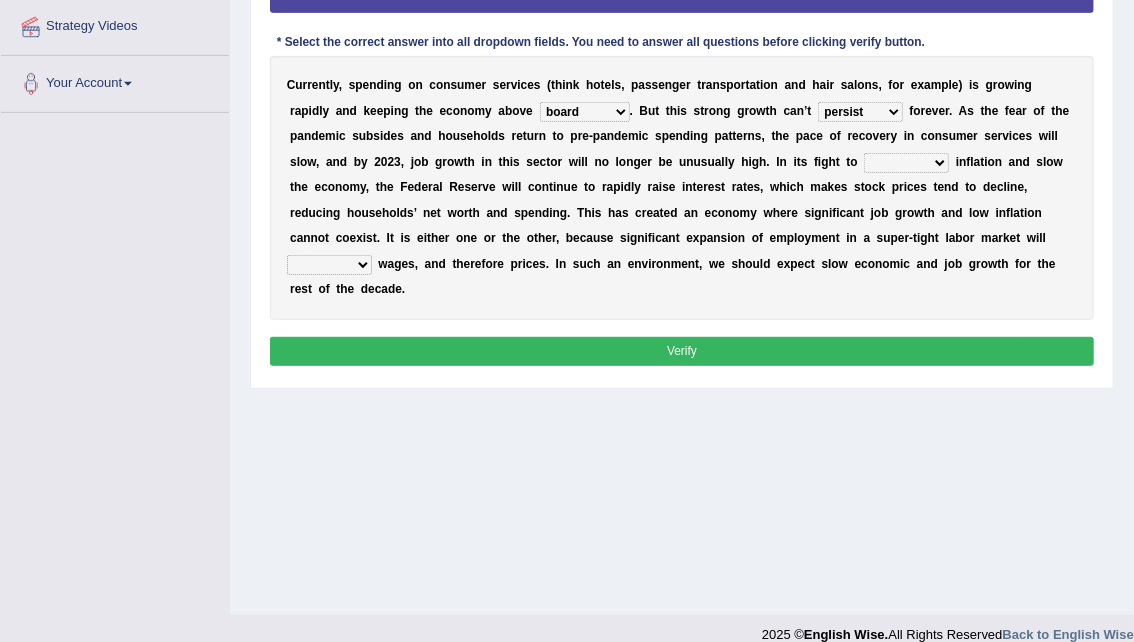 click on "perceive persist stride underlie" at bounding box center (860, 112) 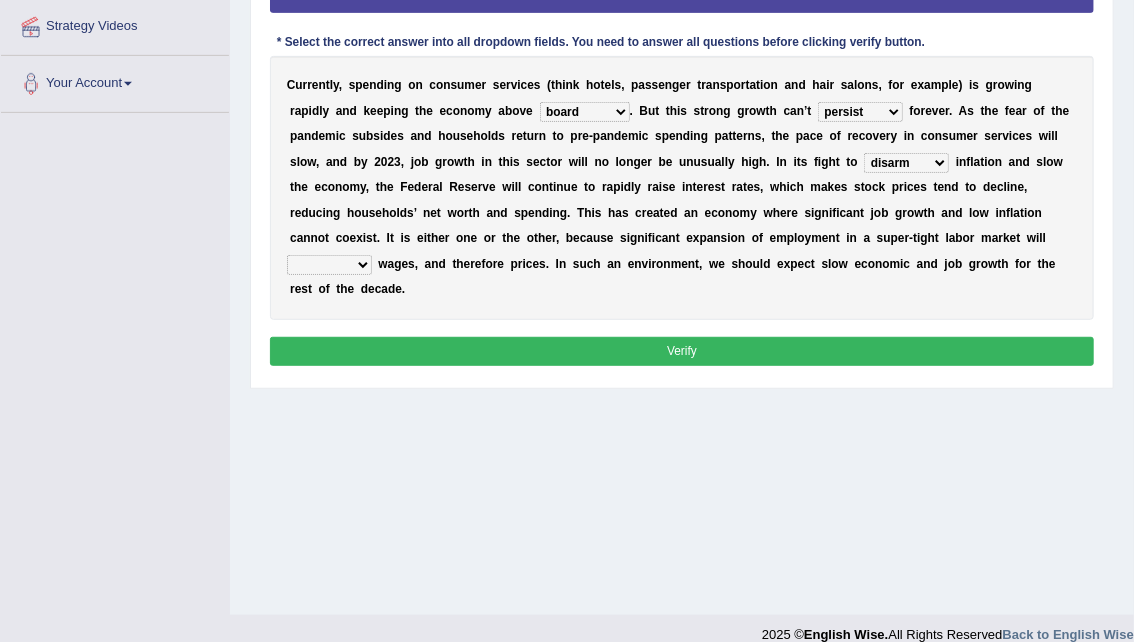click on "inflow disarm tame distaste" at bounding box center (906, 163) 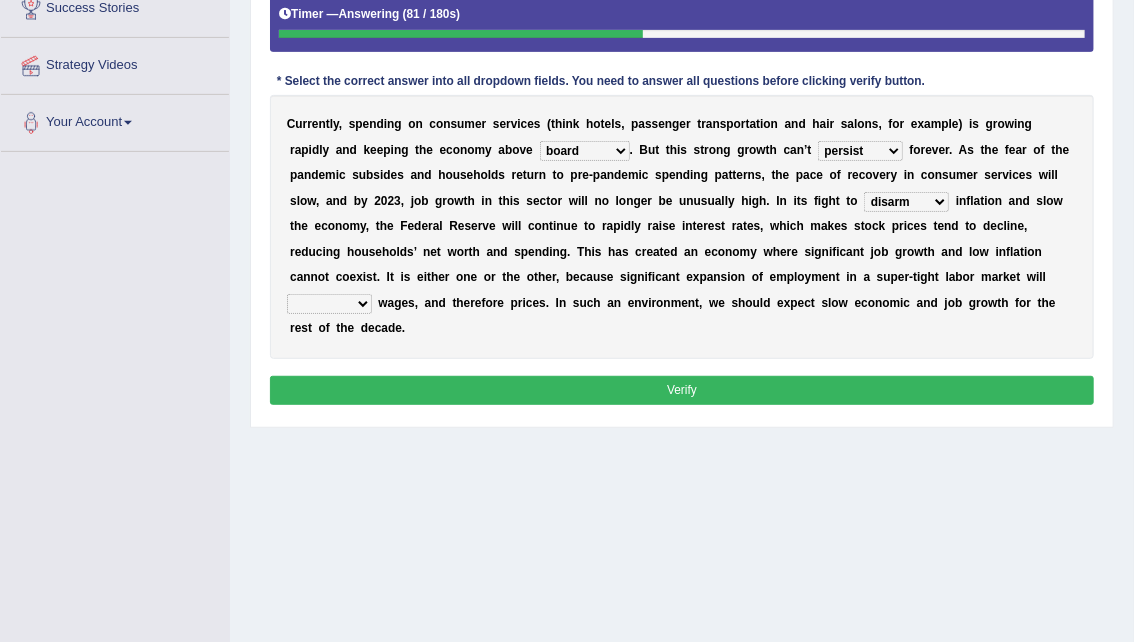 scroll, scrollTop: 338, scrollLeft: 0, axis: vertical 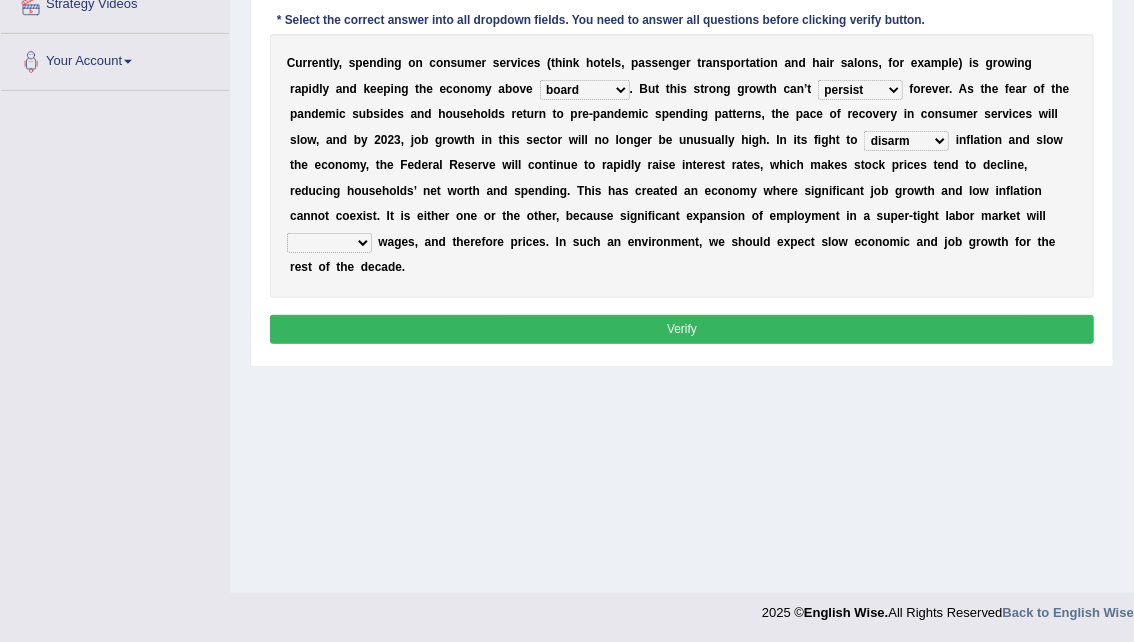 click on "C u r r e n t l y ,   s p e n d i n g   o n   c o n s u m e r   s e r v i c e s   ( t h i n k   h o t e l s ,   p a s s e n g e r   t r a n s p o r t a t i o n   a n d   h a i r   s a l o n s ,   f o r   e x a m p l e )   i s   g r o w i n g   r a p i d l y   a n d   k e e p i n g   t h e   e c o n o m y   a b o v e   board water all themselves .   B u t   t h i s   s t r o n g   g r o w t h   c a n ’ t   perceive persist stride underlie   f o r e v e r .   A s   t h e   f e a r   o f   t h e   p a n d e m i c   s u b s i d e s   a n d   h o u s e h o l d s   r e t u r n   t o   p r e - p a n d e m i c   s p e n d i n g   p a t t e r n s ,   t h e   p a c e   o f   r e c o v e r y   i n   c o n s u m e r   s e r v i c e s   w i l l   s l o w ,   a n d   b y   2 0 2 3 ,   j o b   g r o w t h   i n   t h i s   s e c t o r   w i l l   n o   l o n g e r   b e   u n u s u a l l y" at bounding box center (682, 166) 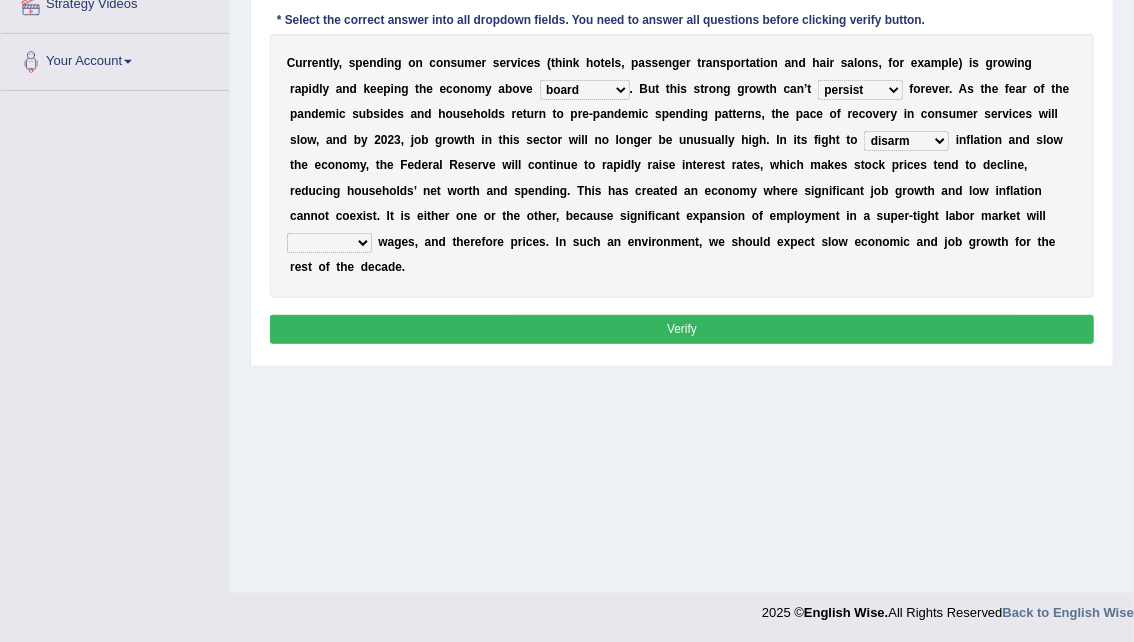 click on "precede rupture accede accelerate" at bounding box center (329, 243) 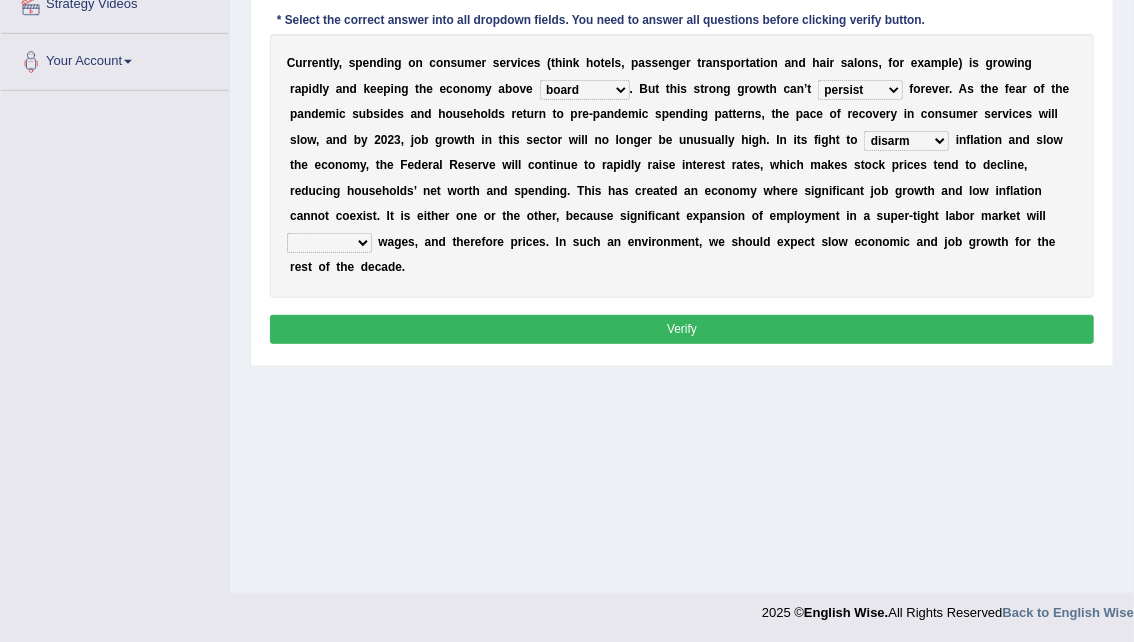 click on "precede rupture accede accelerate" at bounding box center [329, 243] 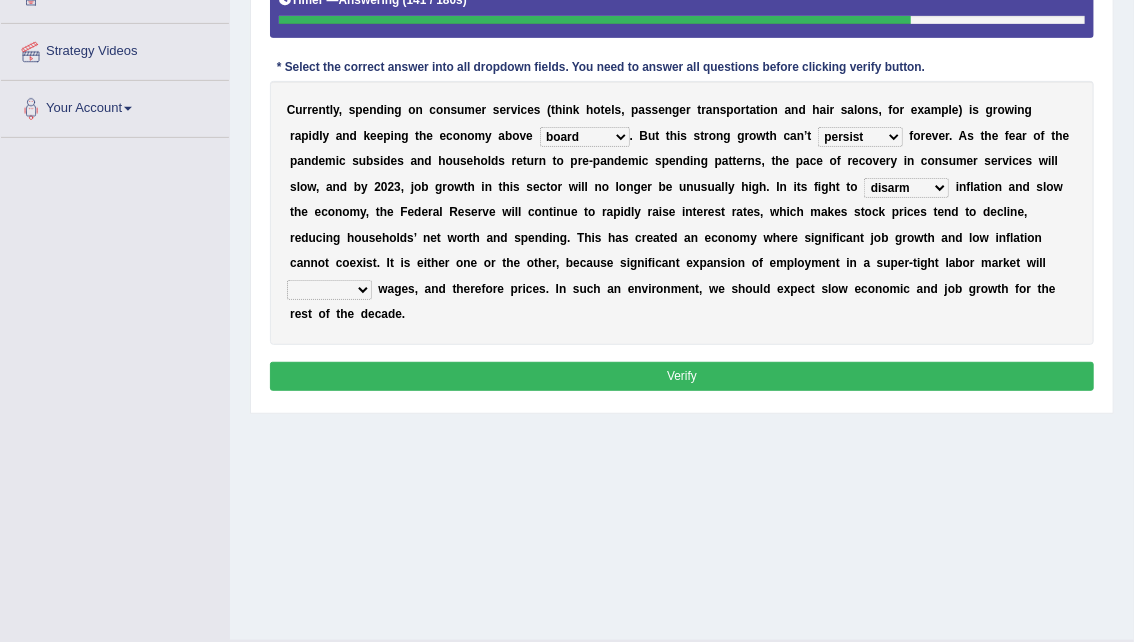 scroll, scrollTop: 369, scrollLeft: 0, axis: vertical 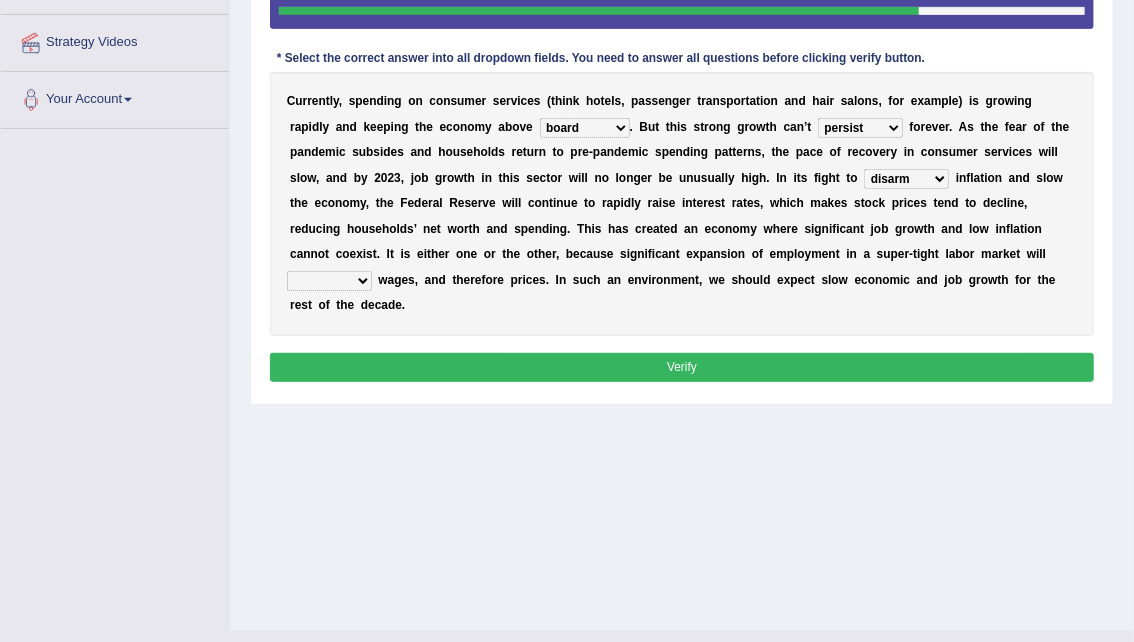 click on "precede rupture accede accelerate" at bounding box center [329, 281] 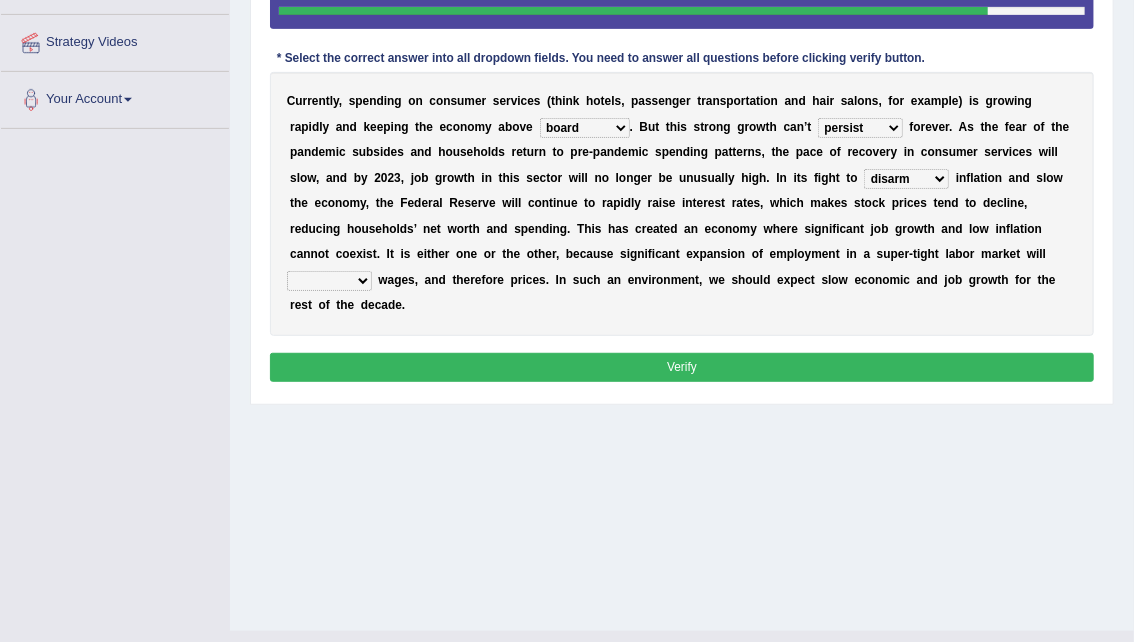 select on "accelerate" 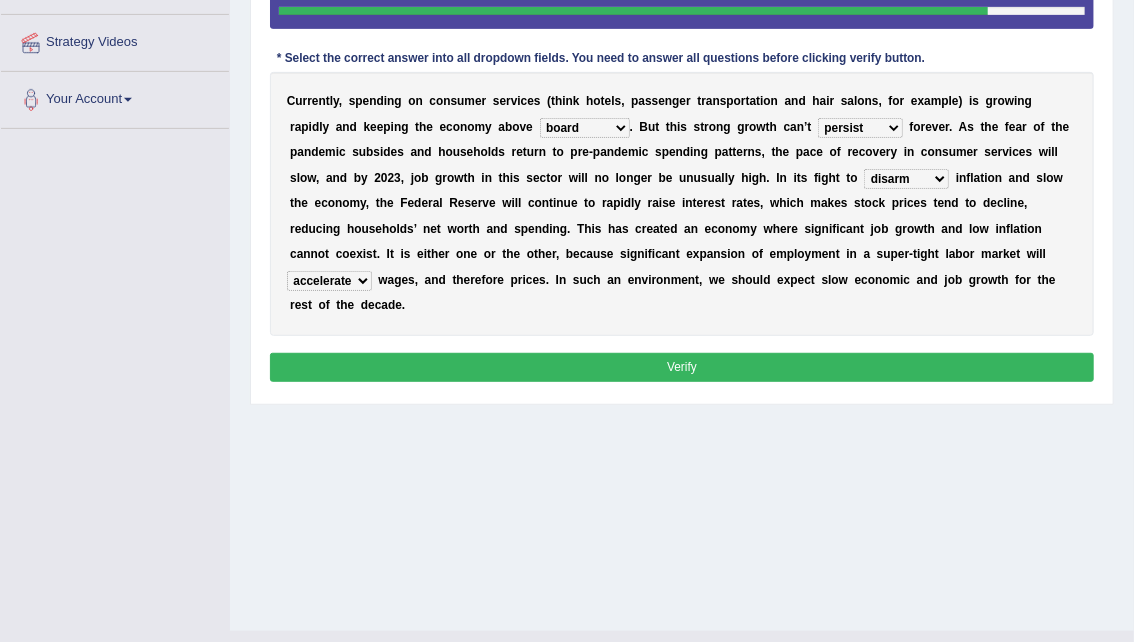 click on "precede rupture accede accelerate" at bounding box center [329, 281] 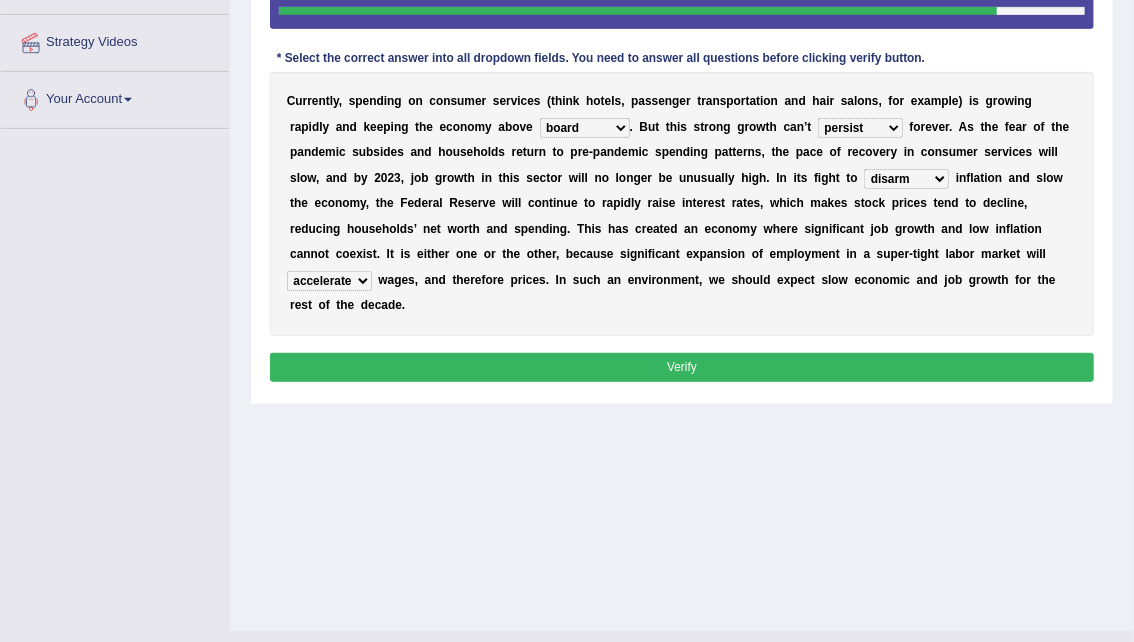 click on "precede rupture accede accelerate" at bounding box center (329, 281) 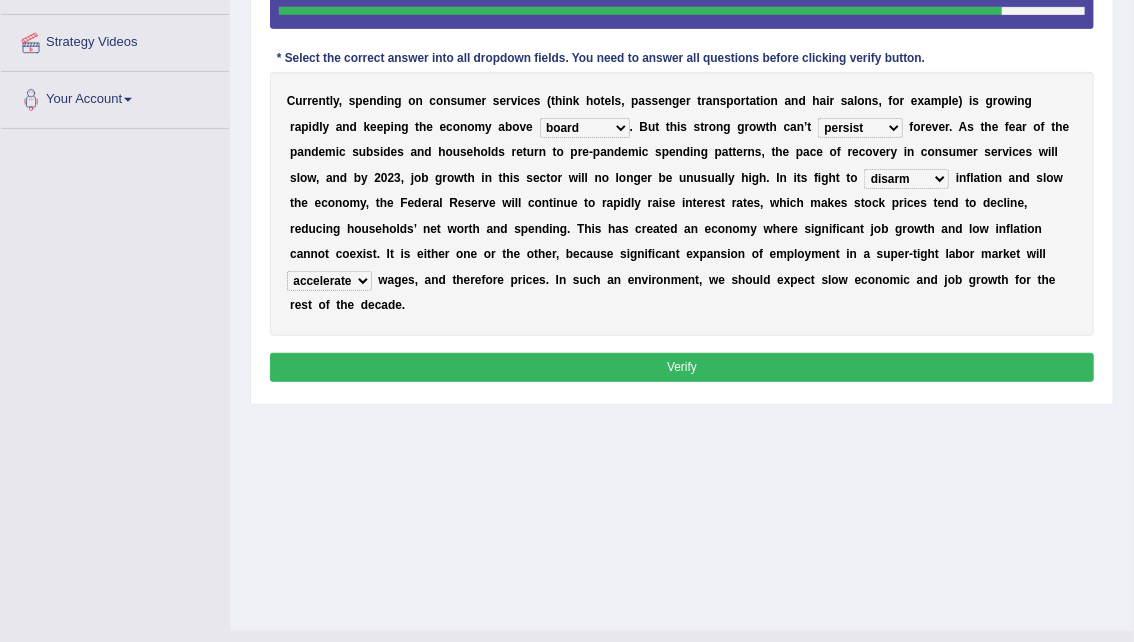 click on "precede rupture accede accelerate" at bounding box center (329, 281) 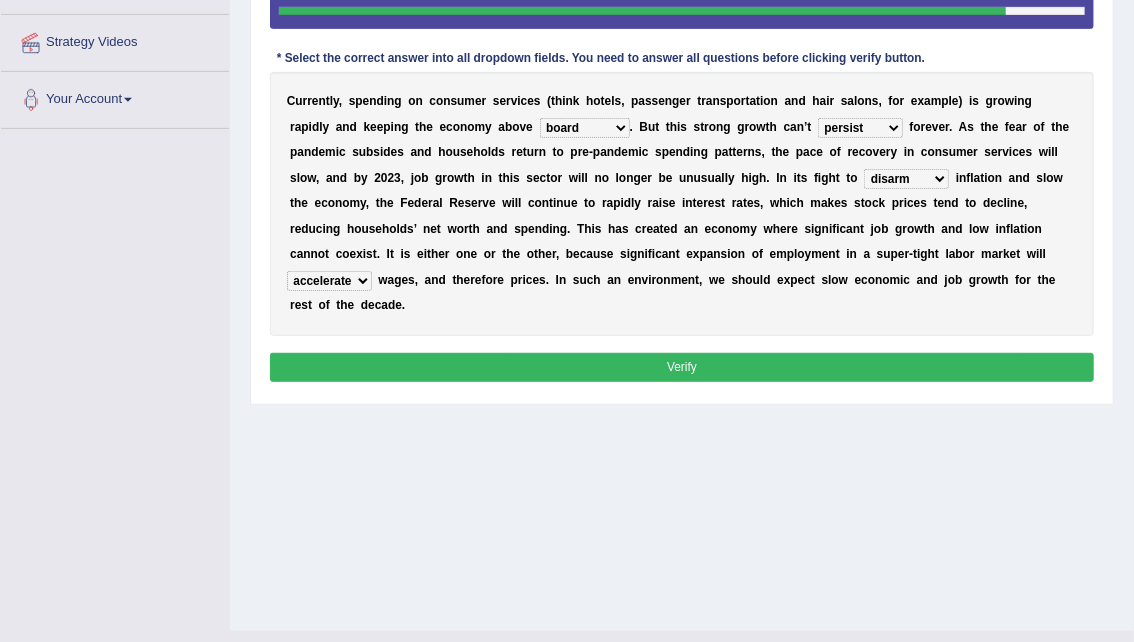 click on "precede rupture accede accelerate" at bounding box center [329, 281] 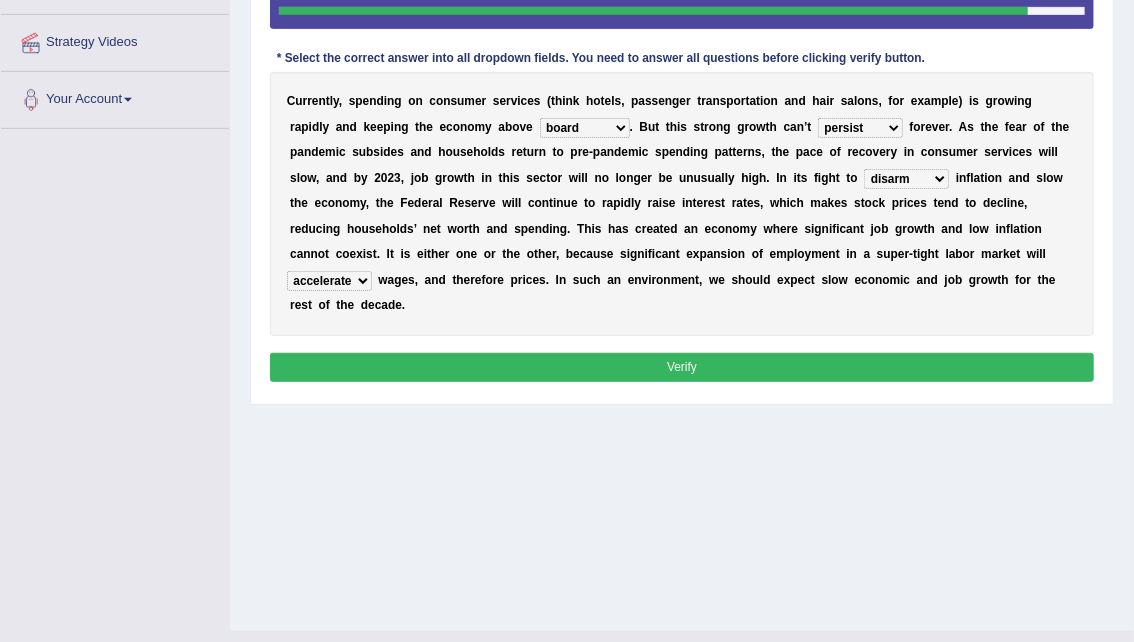 click on "precede rupture accede accelerate" at bounding box center [329, 281] 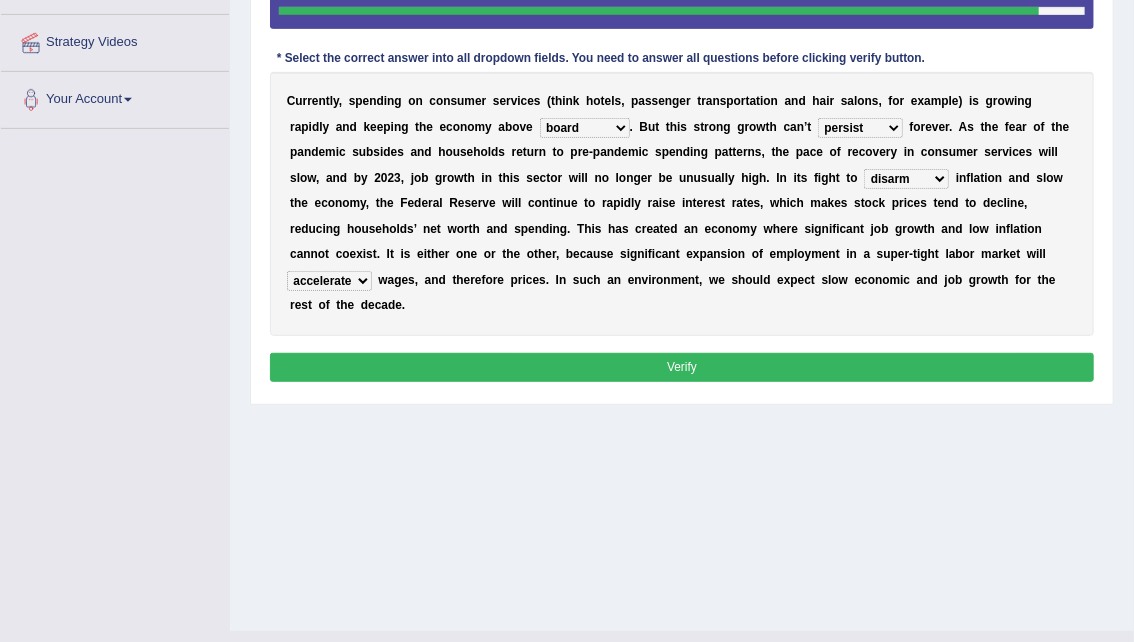 click on "Verify" at bounding box center [682, 367] 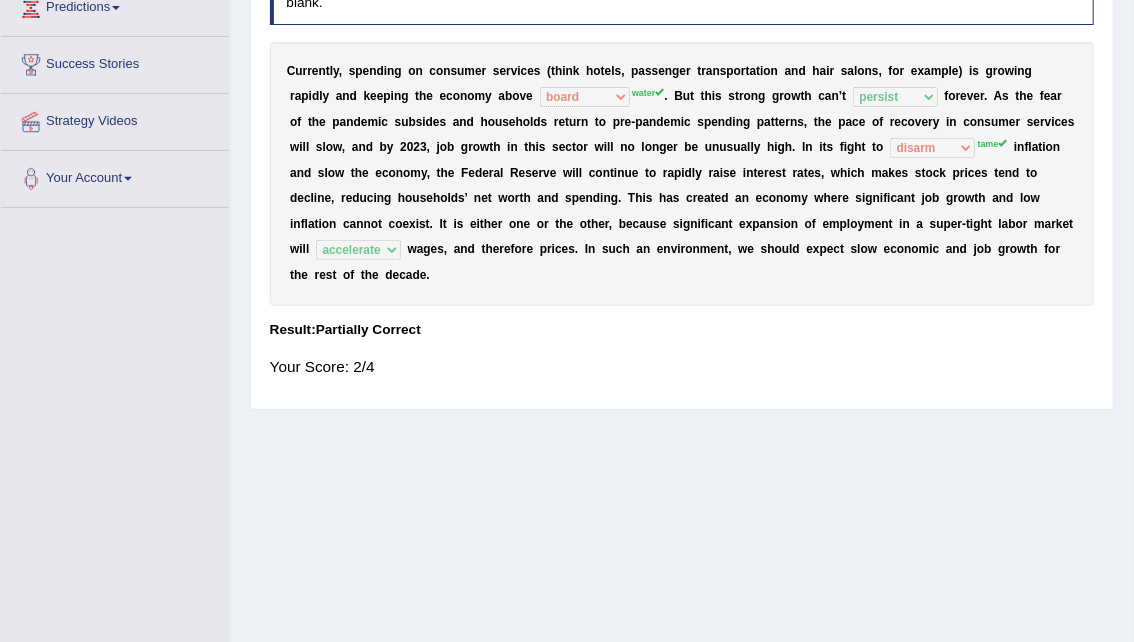 scroll, scrollTop: 294, scrollLeft: 0, axis: vertical 